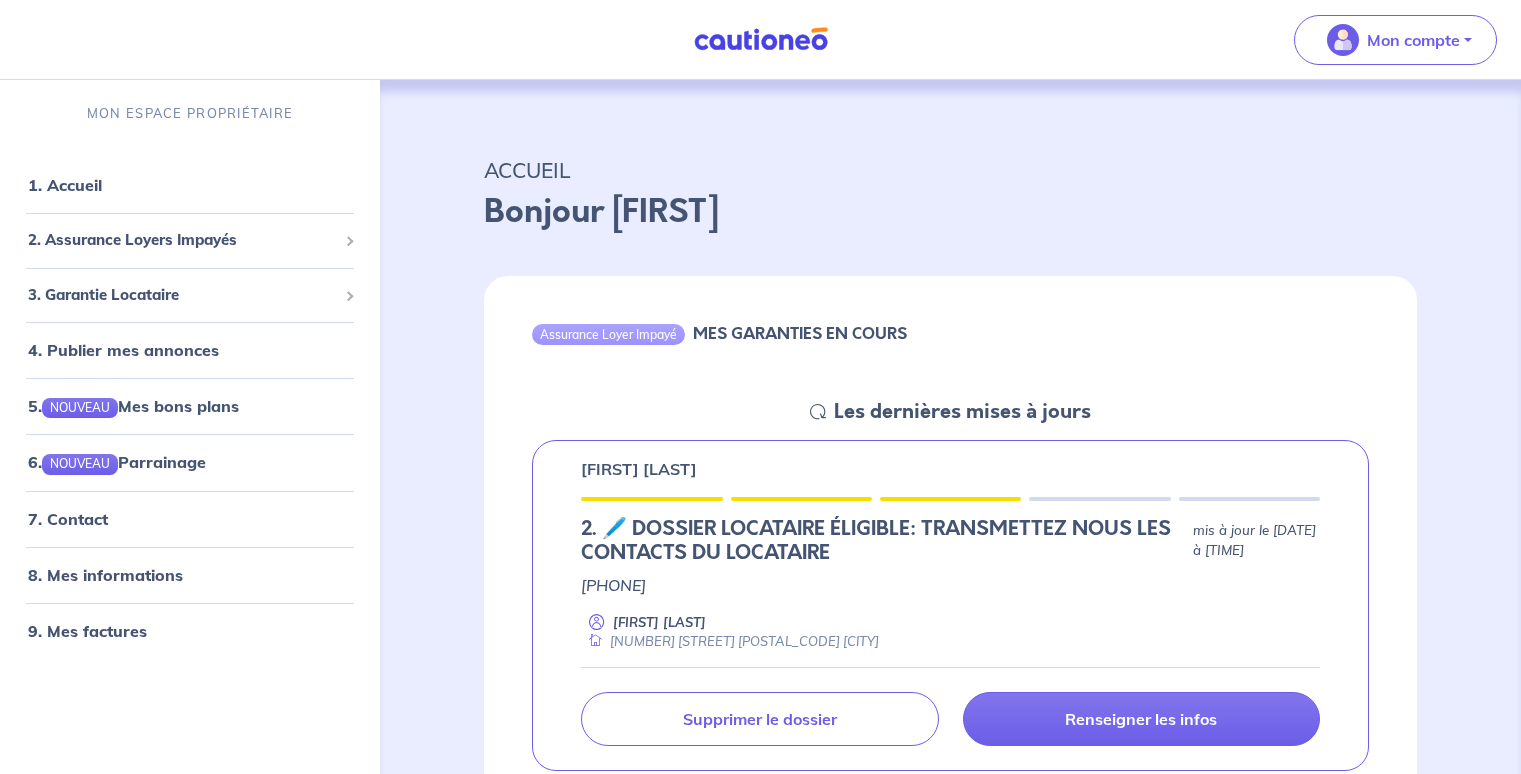 scroll, scrollTop: 0, scrollLeft: 0, axis: both 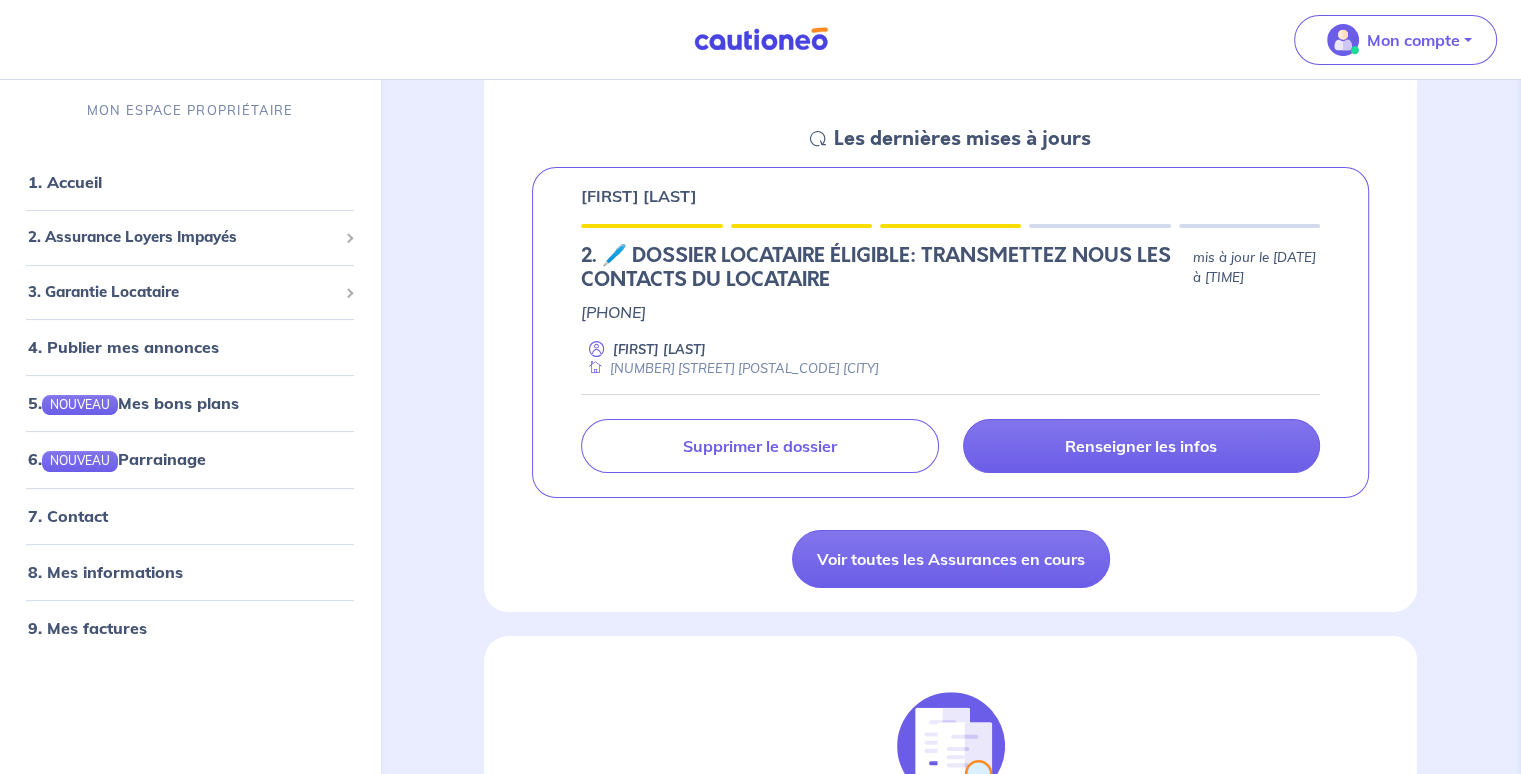 click on "Renseigner les infos Supprimer le dossier" at bounding box center (950, 433) 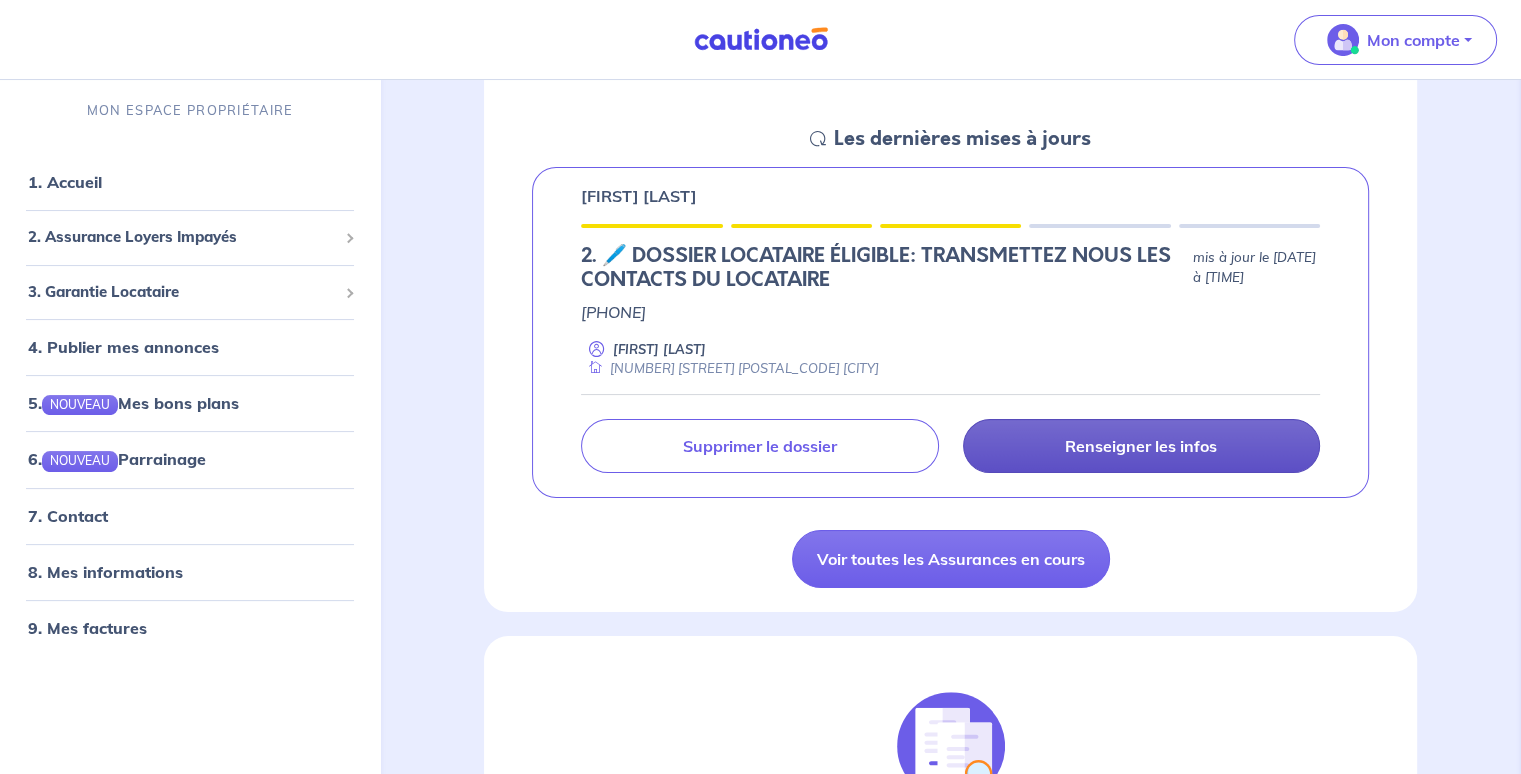 click on "Renseigner les infos" at bounding box center (1141, 446) 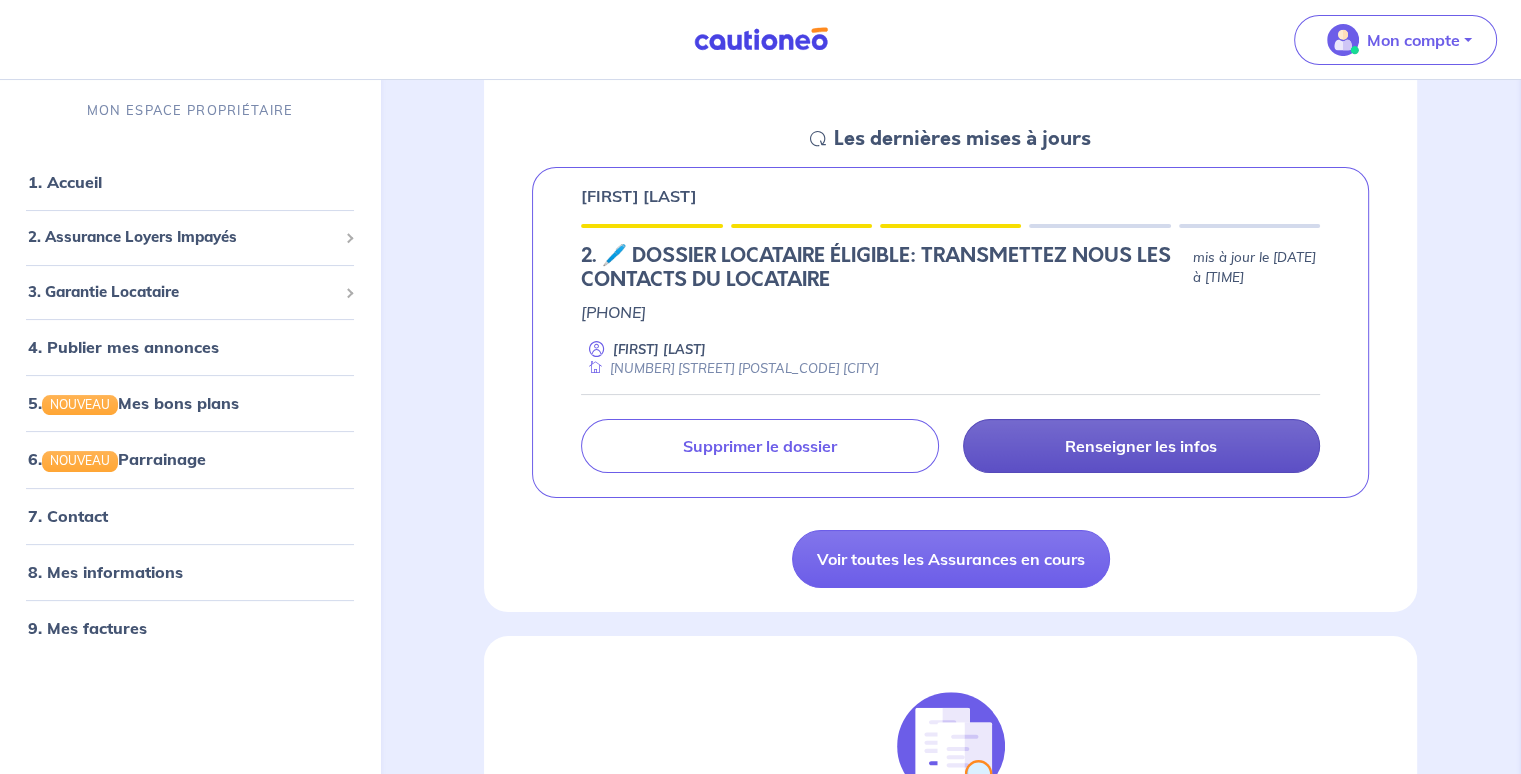 select on "FR" 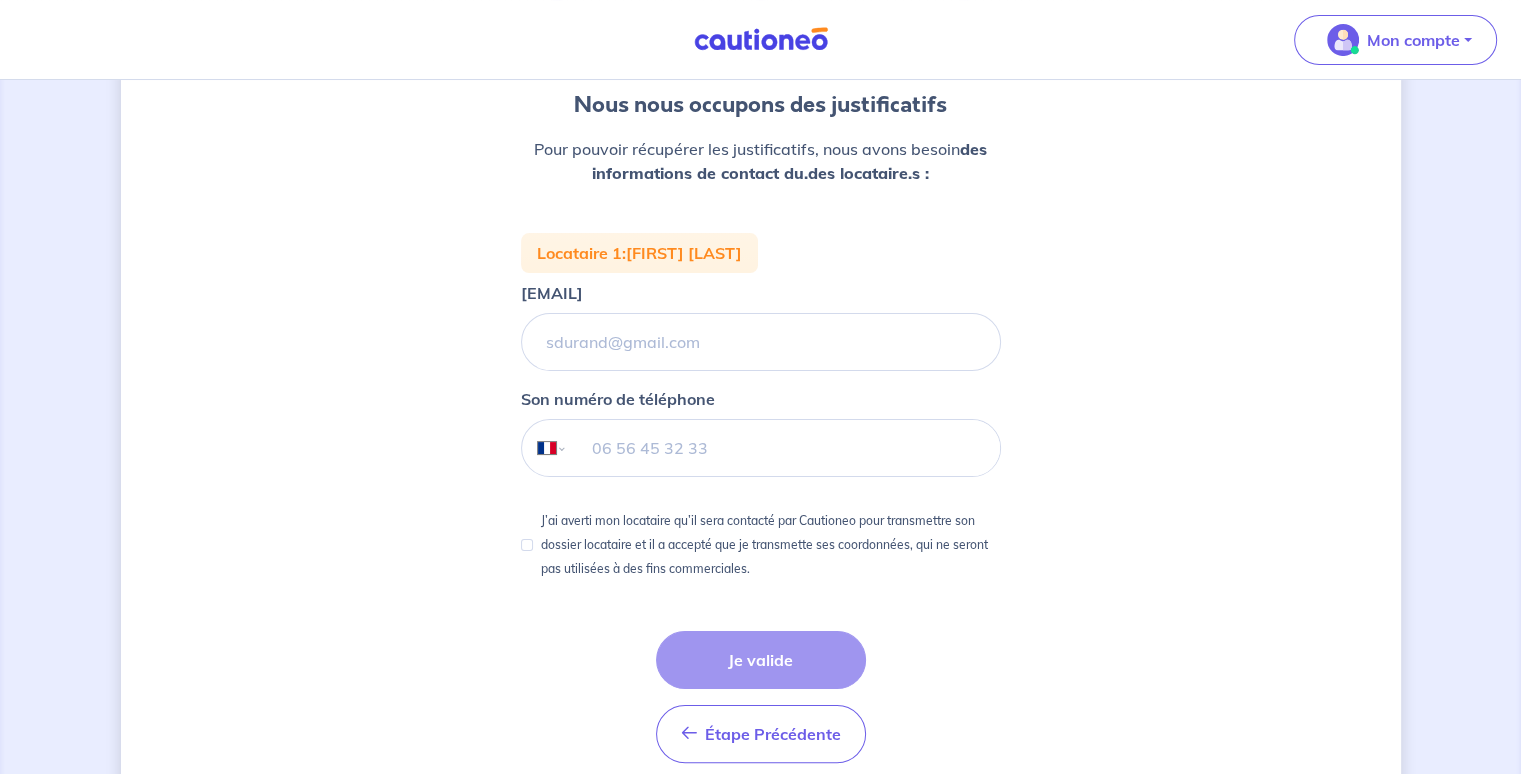 scroll, scrollTop: 0, scrollLeft: 0, axis: both 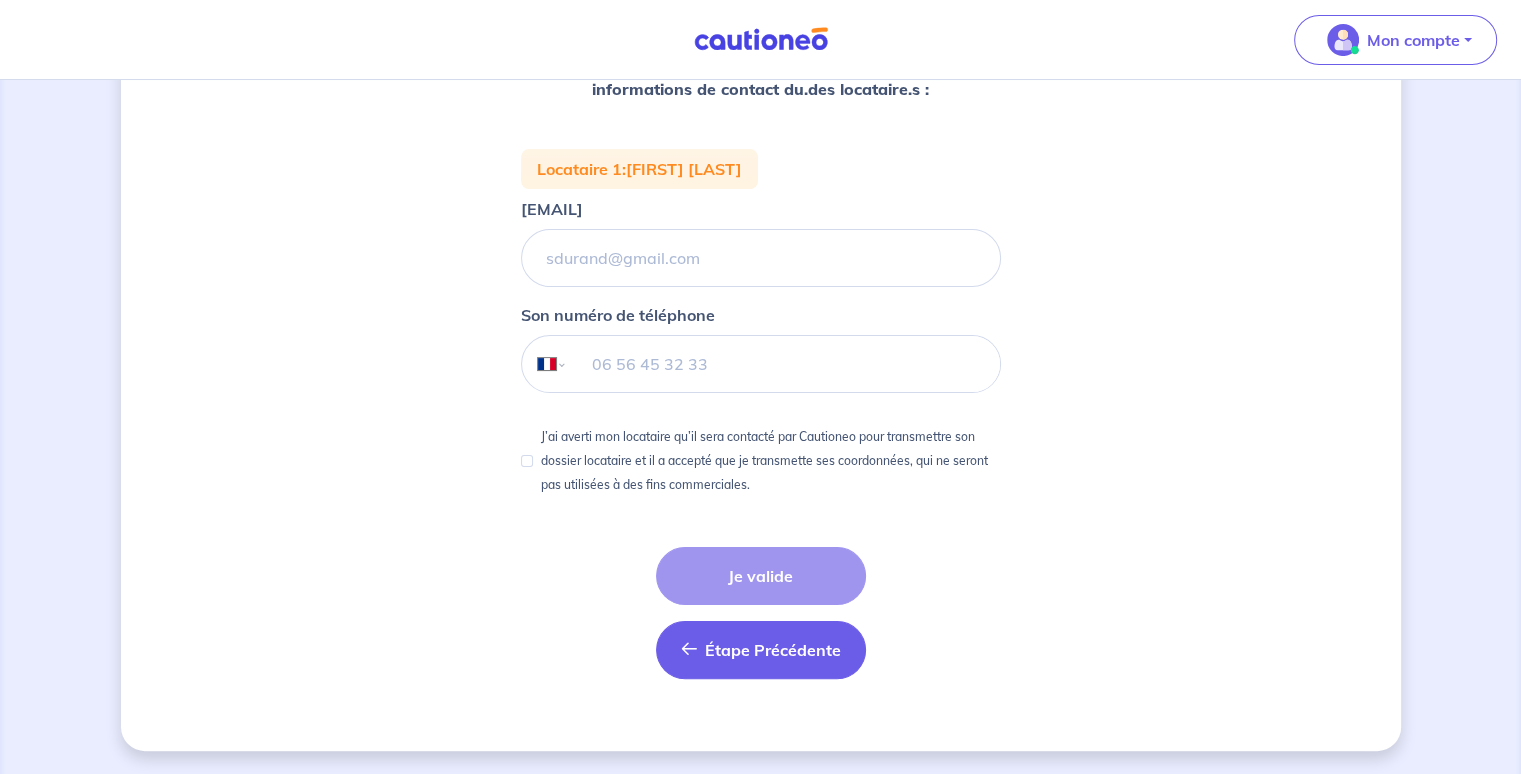 click on "Étape Précédente" at bounding box center [773, 650] 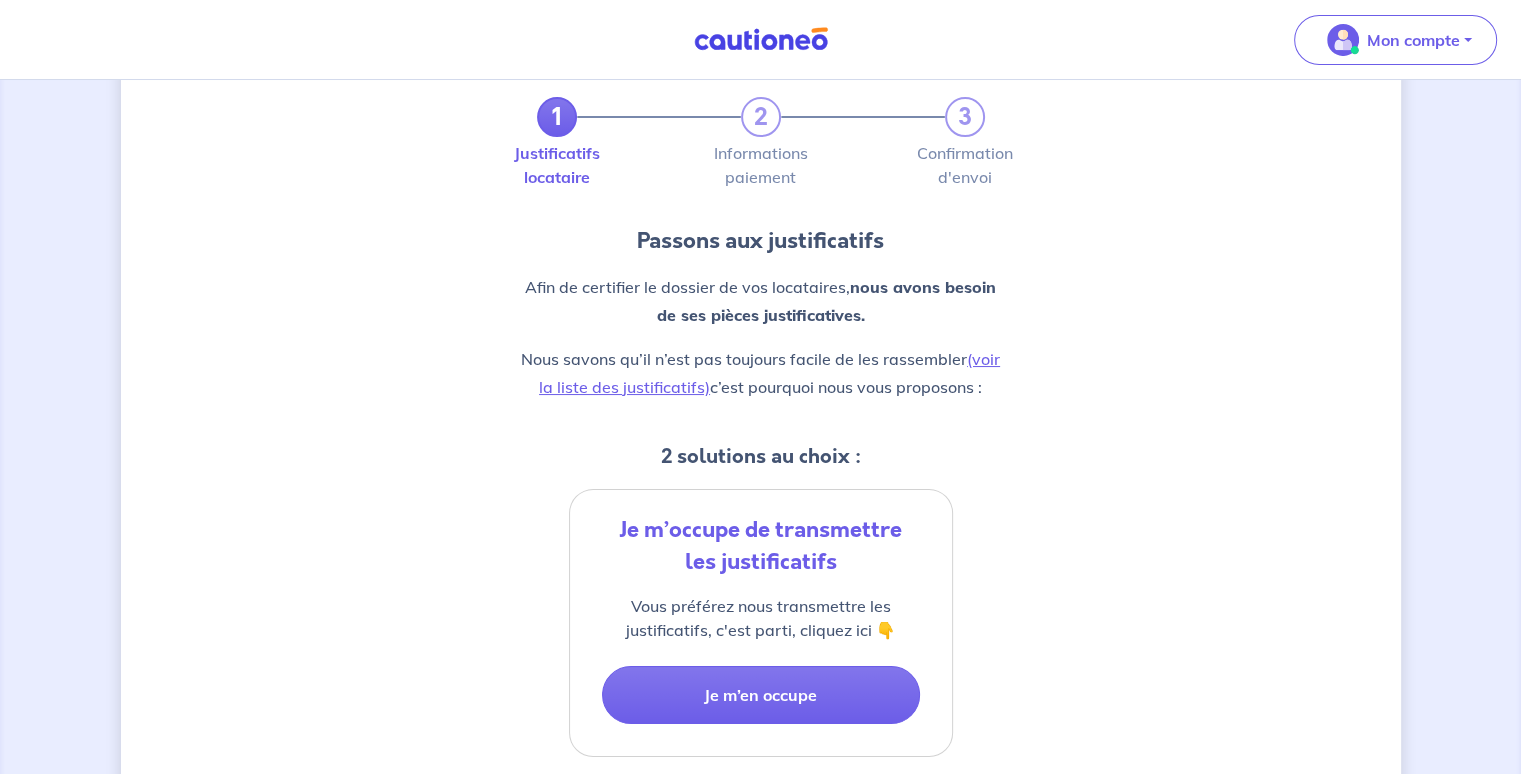 scroll, scrollTop: 0, scrollLeft: 0, axis: both 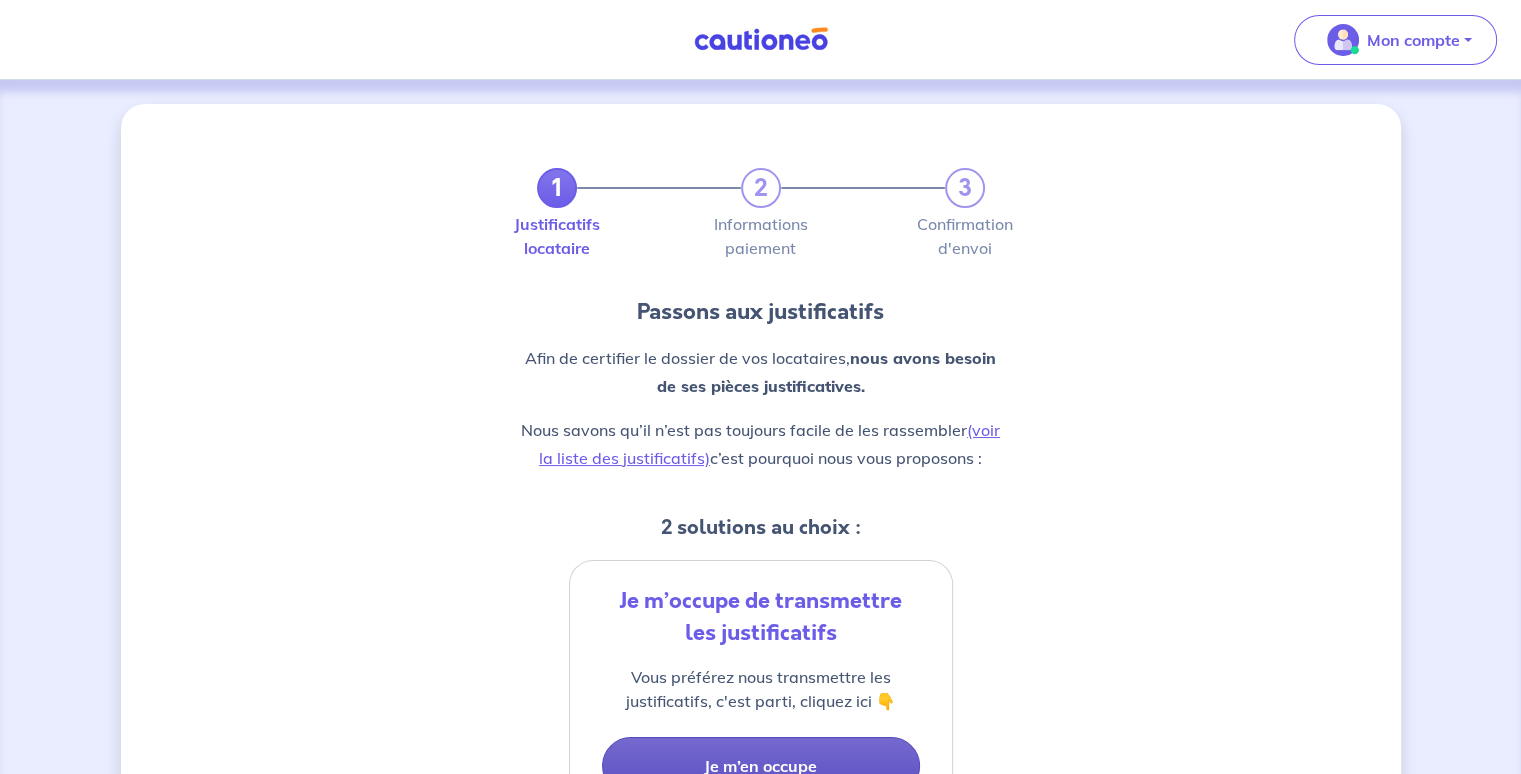 click on "Je m’en occupe" at bounding box center (761, 766) 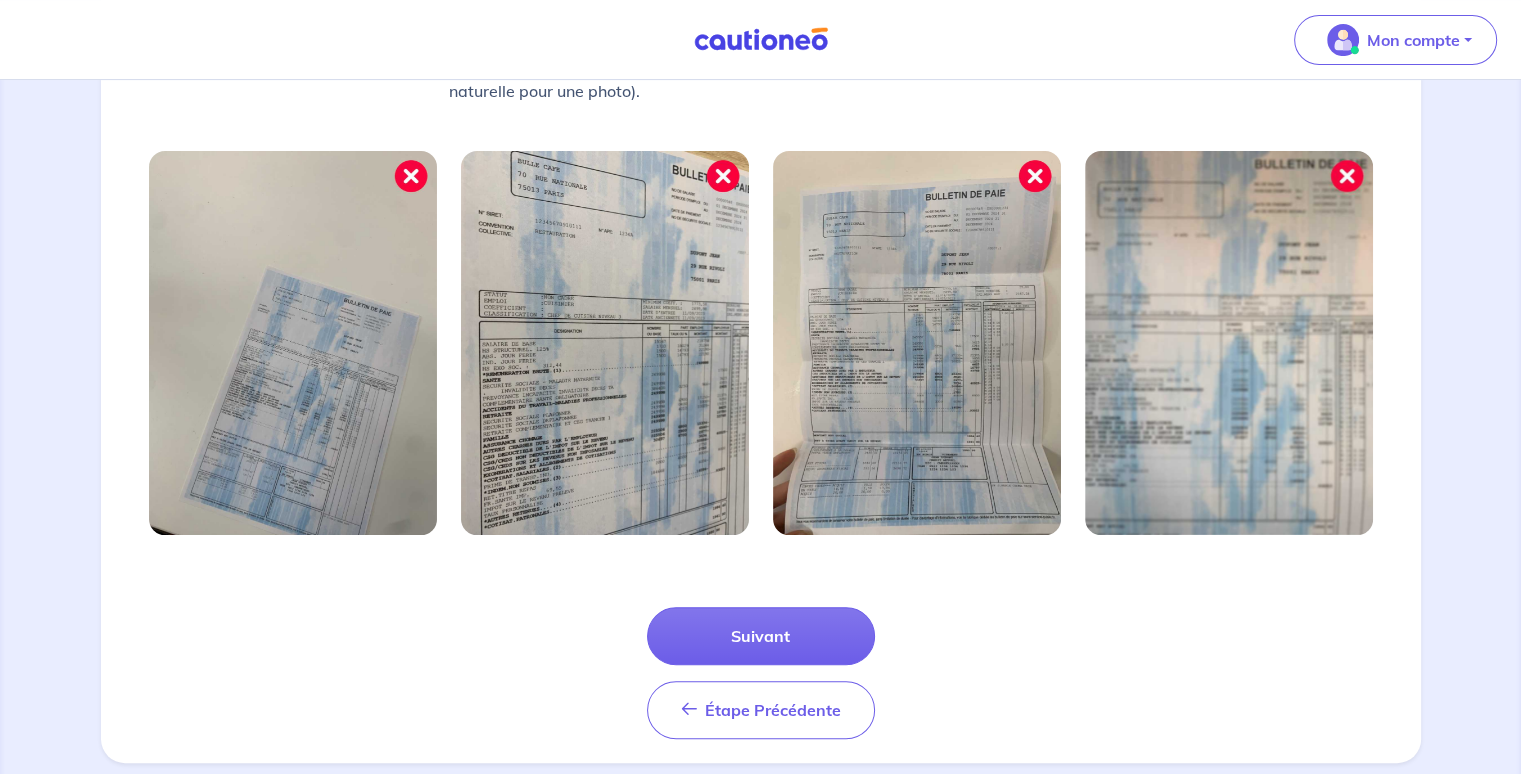 scroll, scrollTop: 629, scrollLeft: 0, axis: vertical 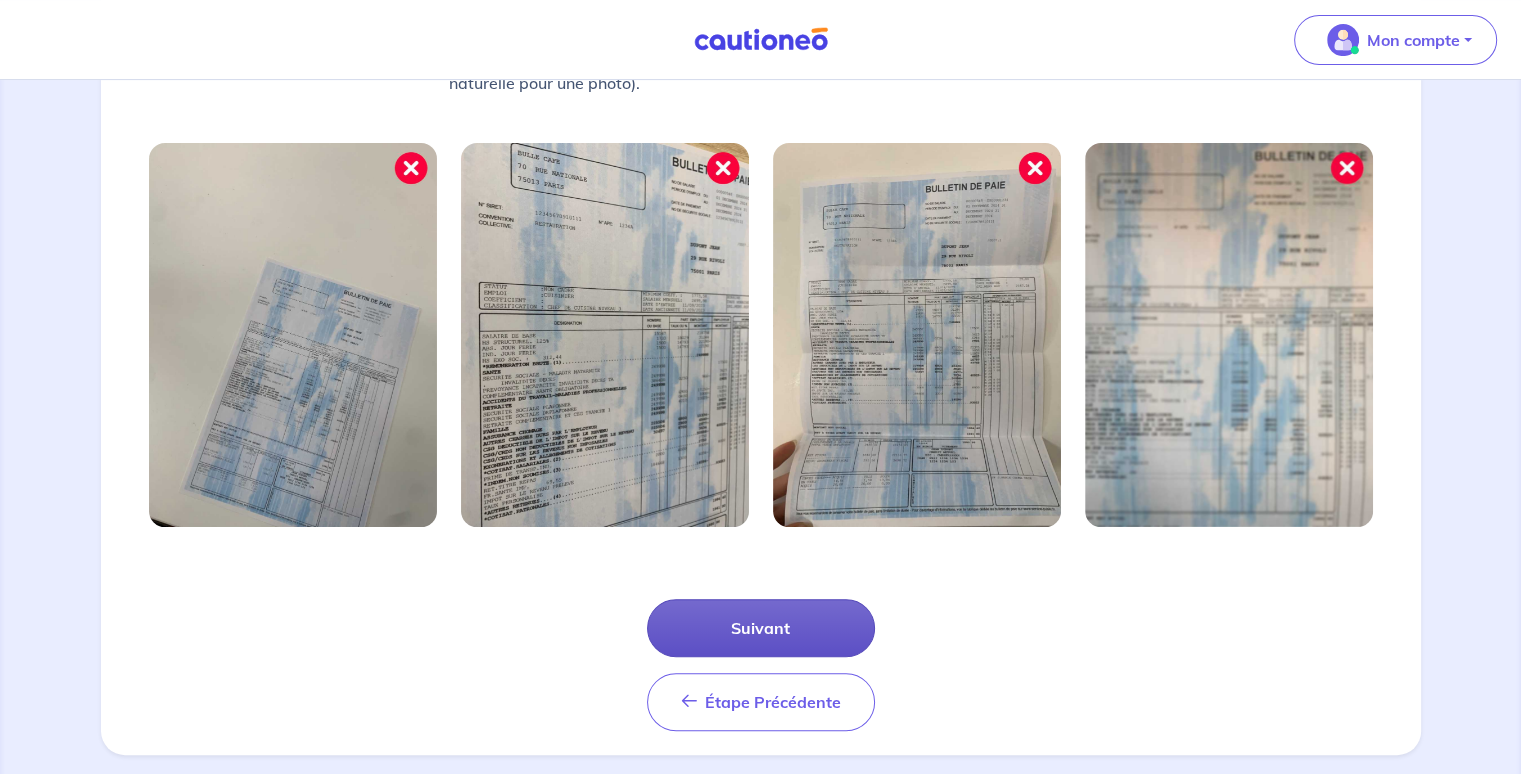 click on "Suivant" at bounding box center [761, 628] 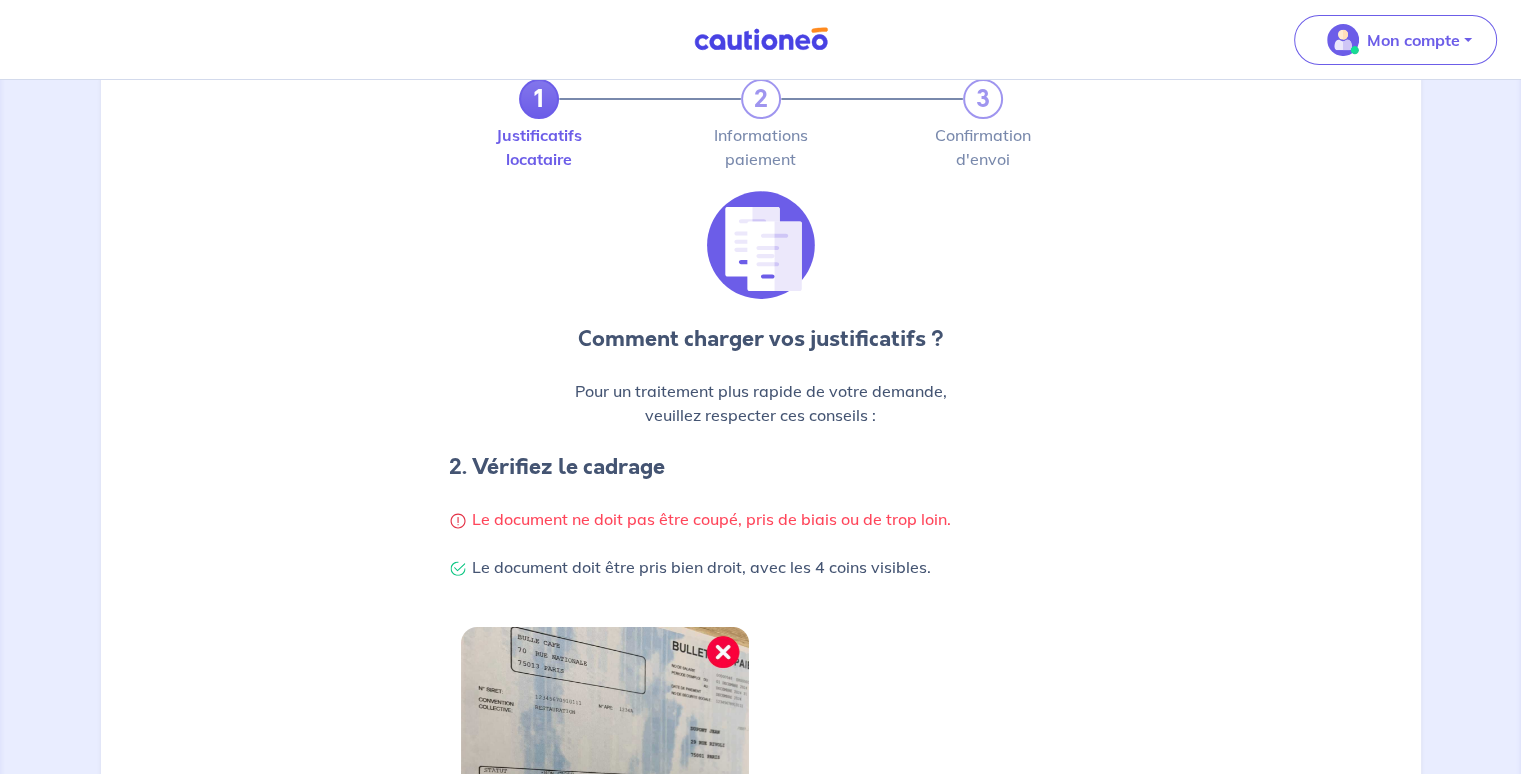 scroll, scrollTop: 0, scrollLeft: 0, axis: both 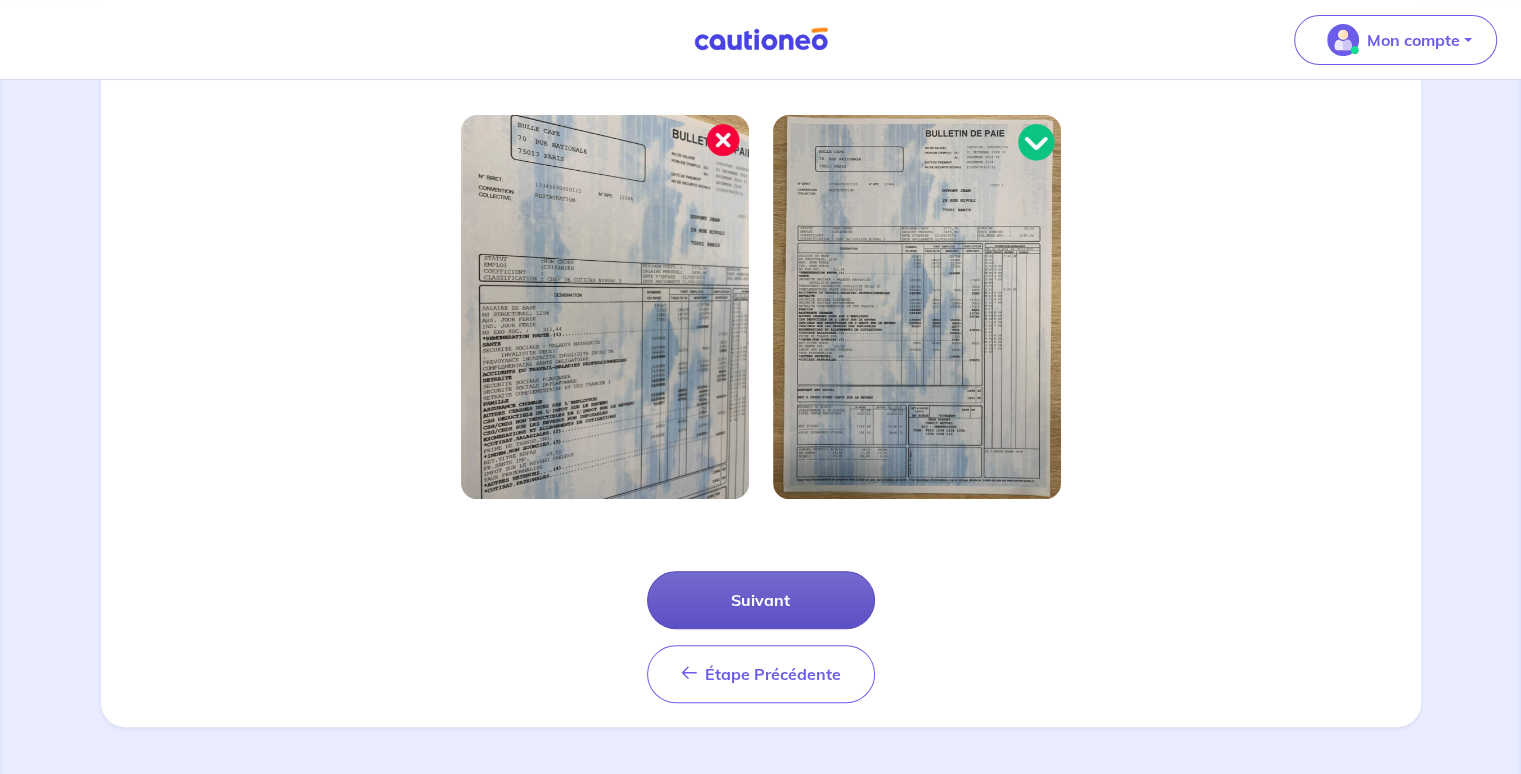 click on "Suivant" at bounding box center (761, 600) 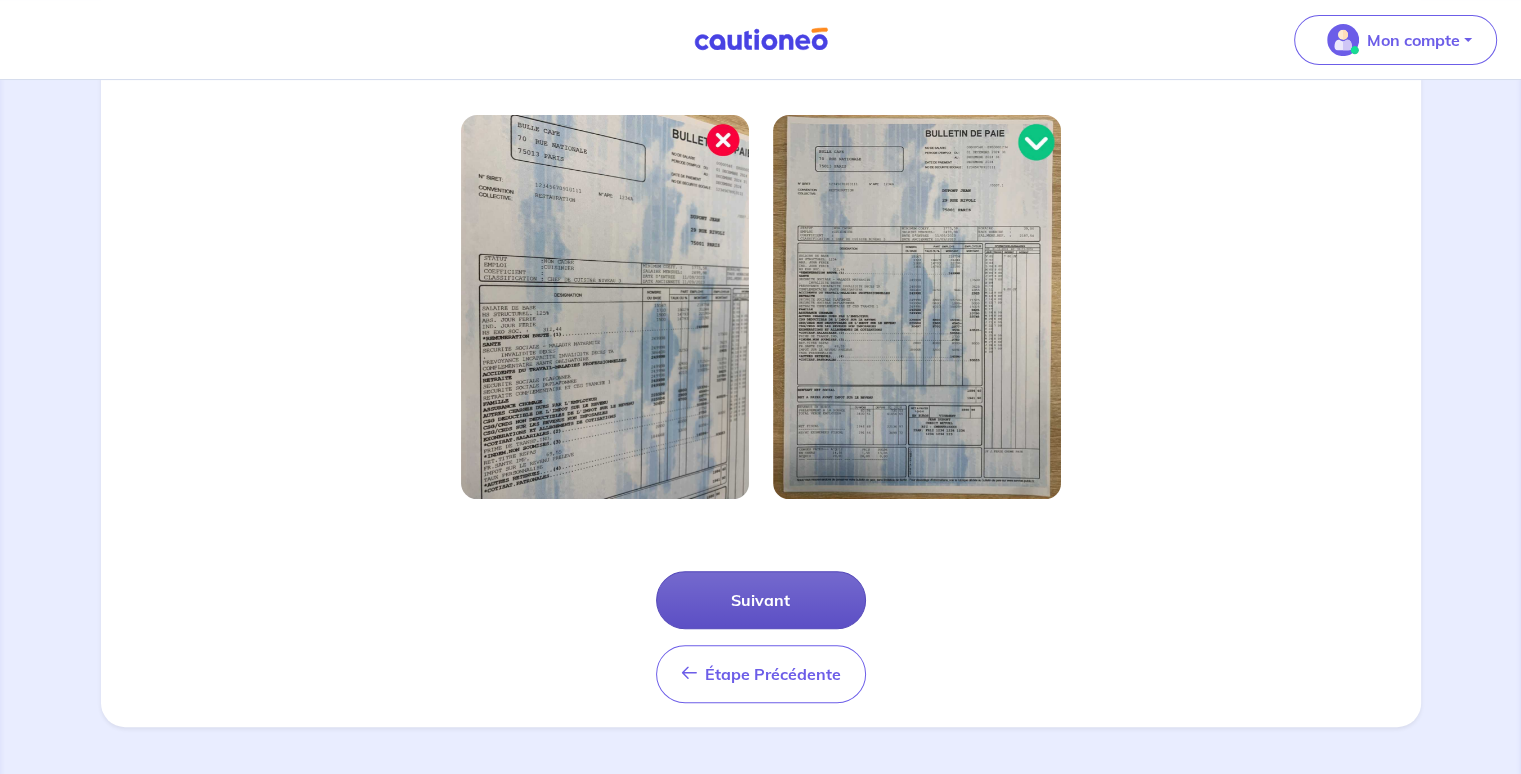 scroll, scrollTop: 0, scrollLeft: 0, axis: both 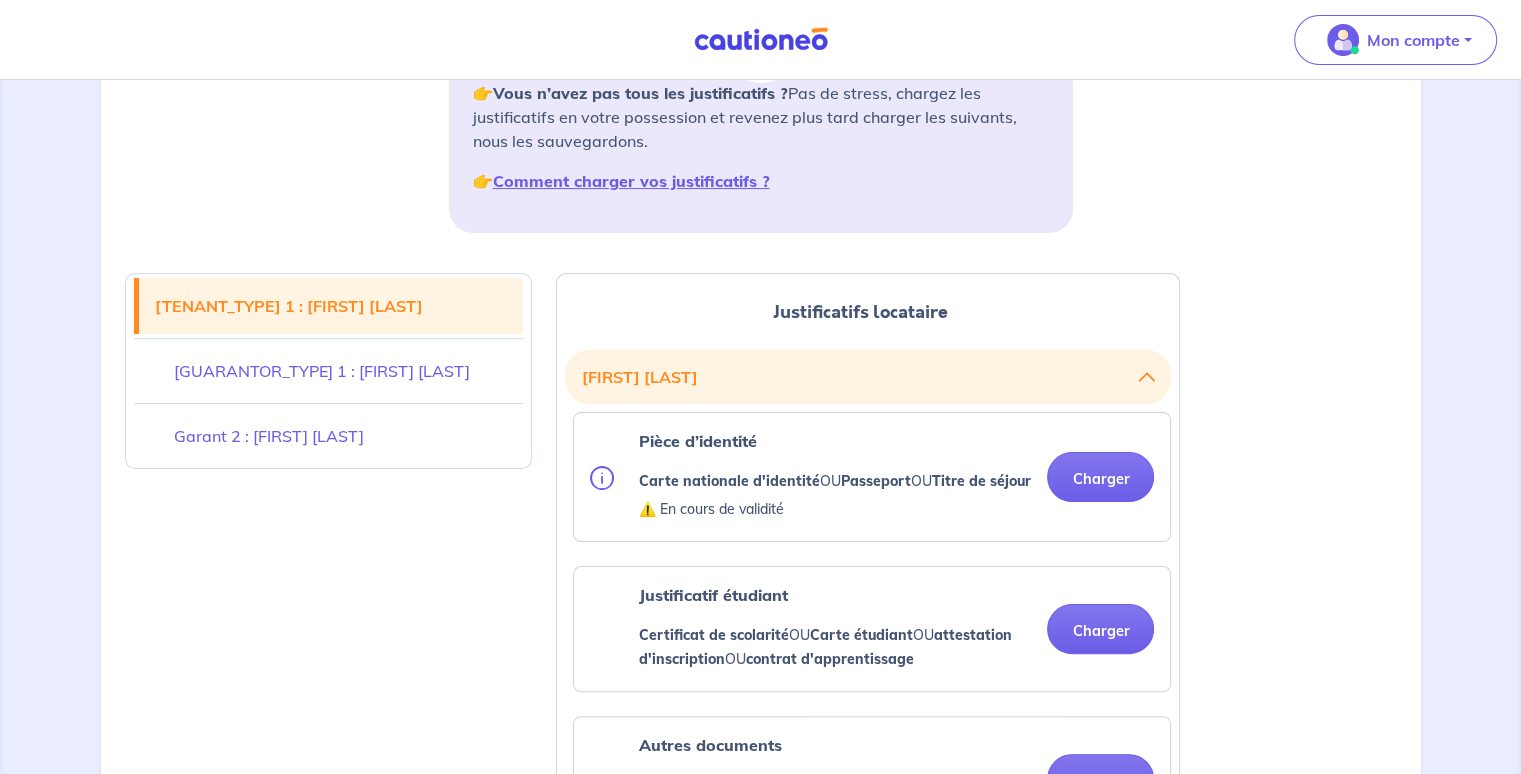 click on "[GUARANTOR_TYPE] 1 : [FIRST] [LAST]" at bounding box center [329, 371] 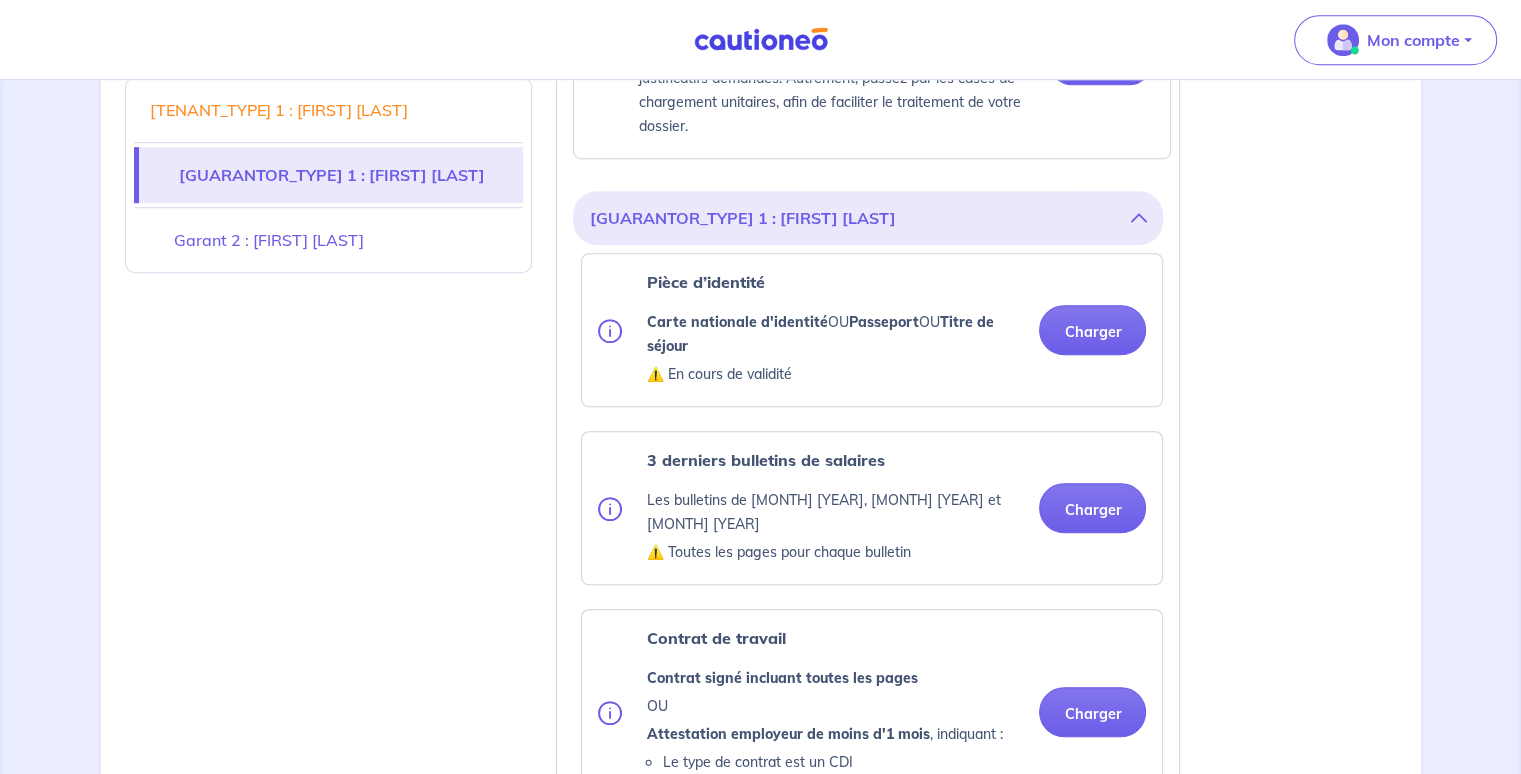 scroll, scrollTop: 1408, scrollLeft: 0, axis: vertical 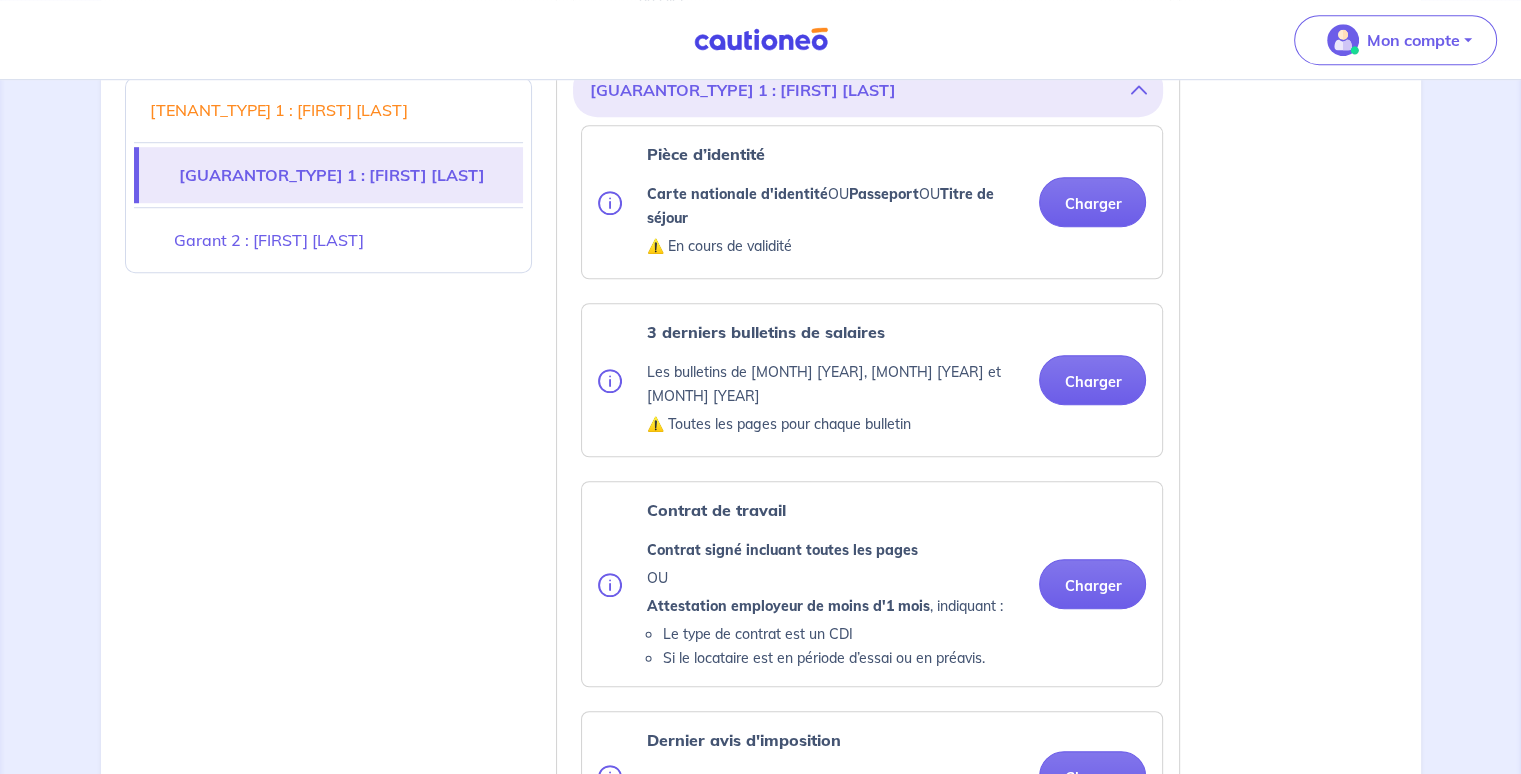 click on "[TENANT_TYPE] 1 : [FIRST] [LAST]" at bounding box center (329, 110) 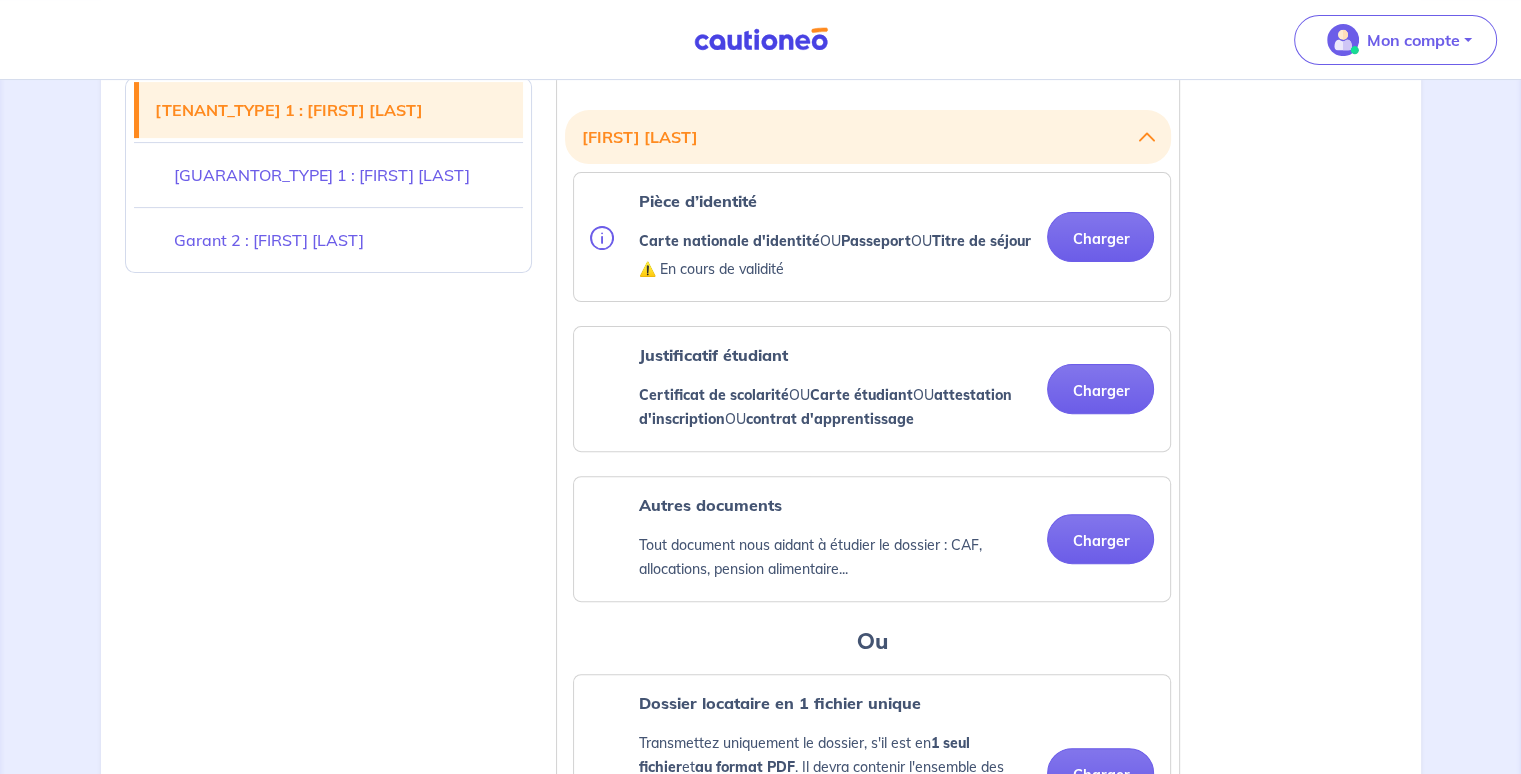 scroll, scrollTop: 522, scrollLeft: 0, axis: vertical 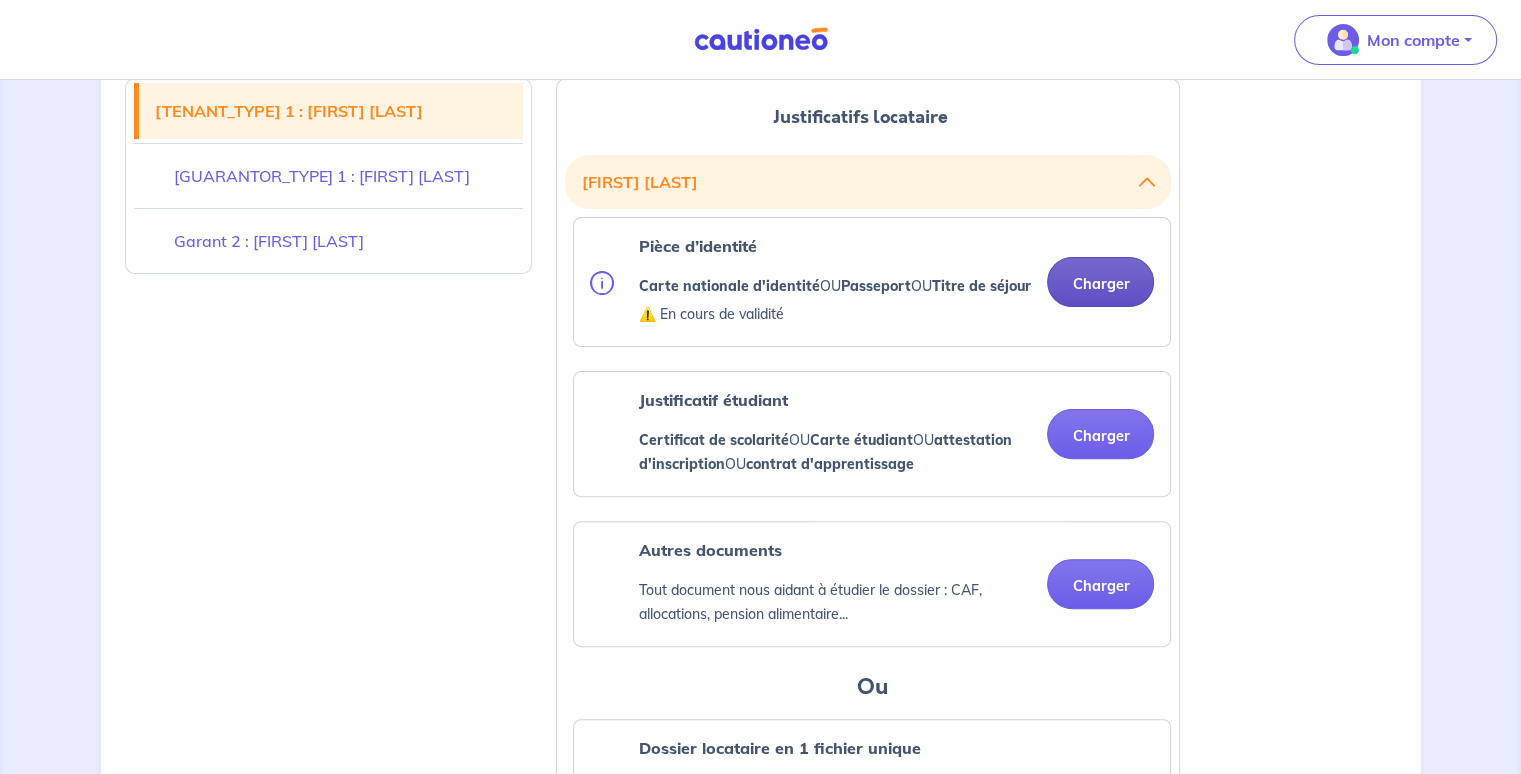 click on "Charger" at bounding box center (1100, 282) 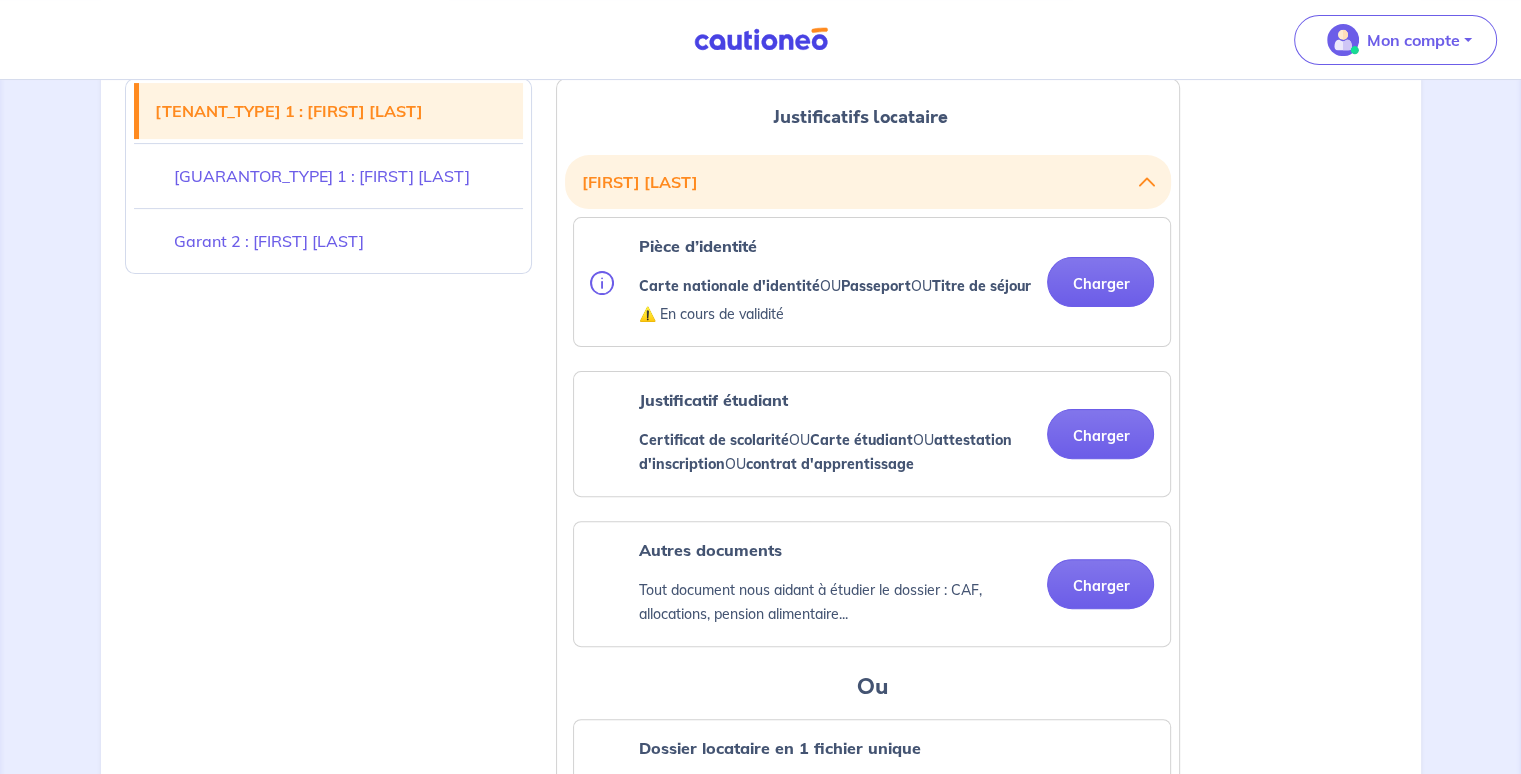 scroll, scrollTop: 0, scrollLeft: 0, axis: both 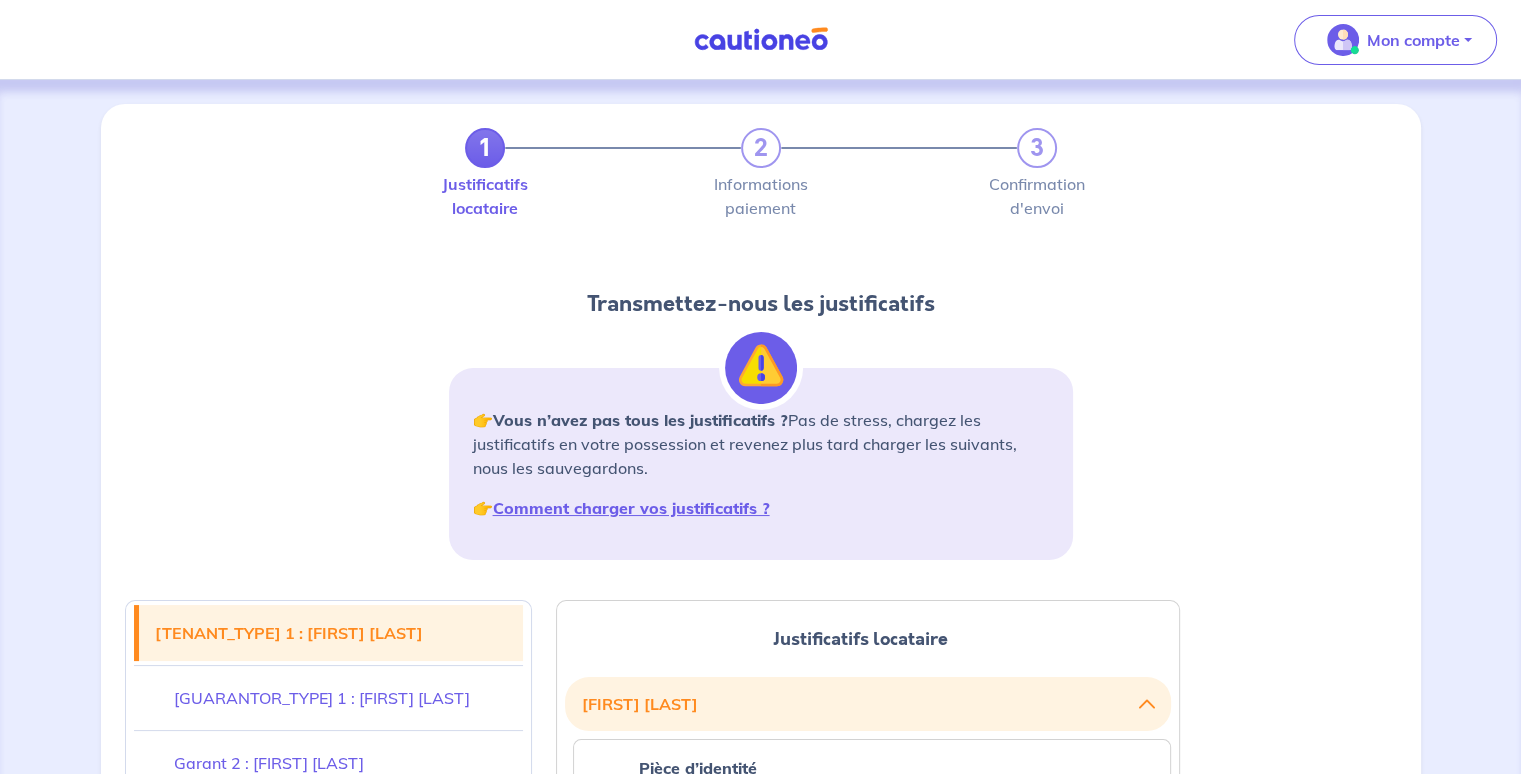 click on "Justificatifs locataire" at bounding box center (485, 196) 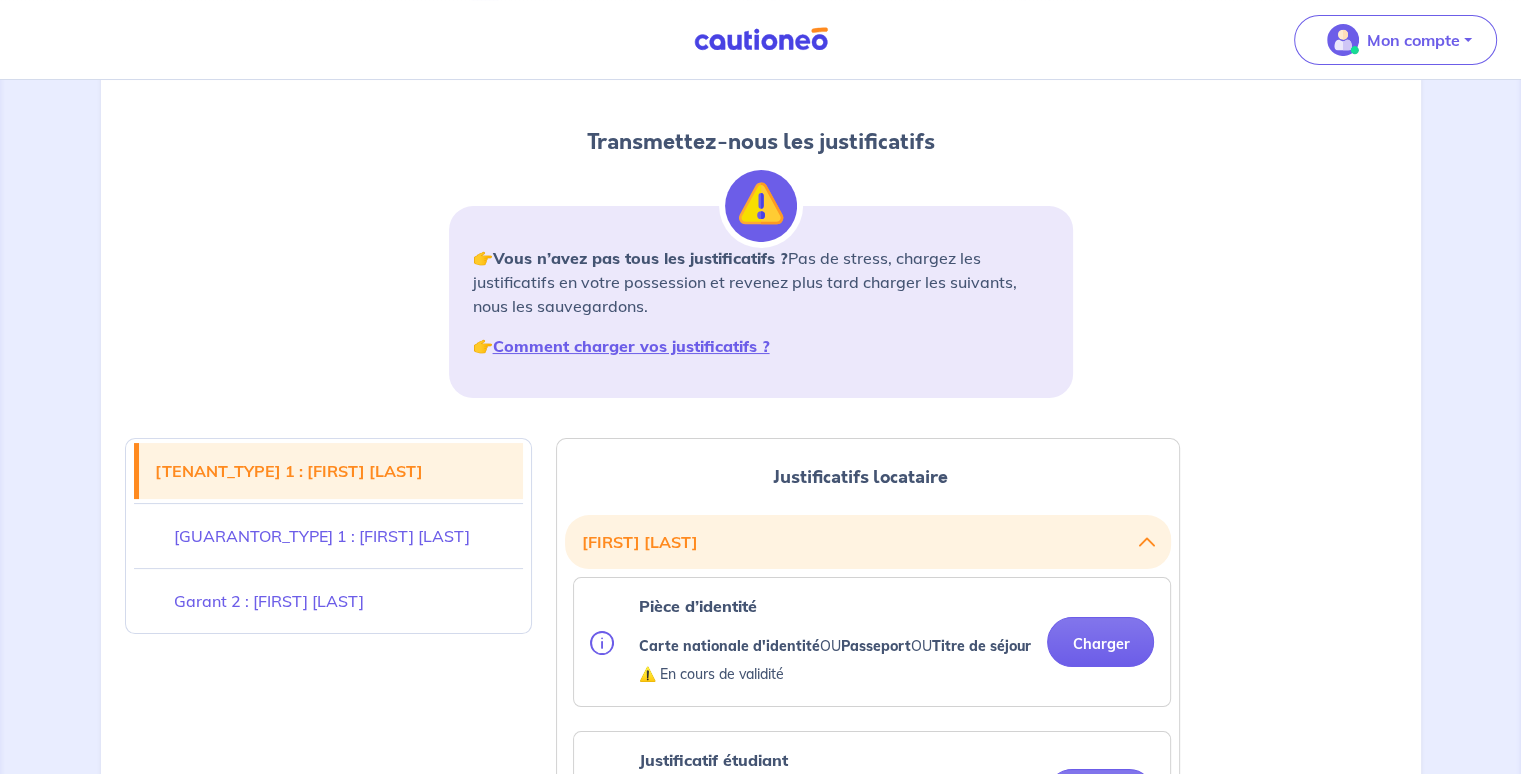 scroll, scrollTop: 0, scrollLeft: 0, axis: both 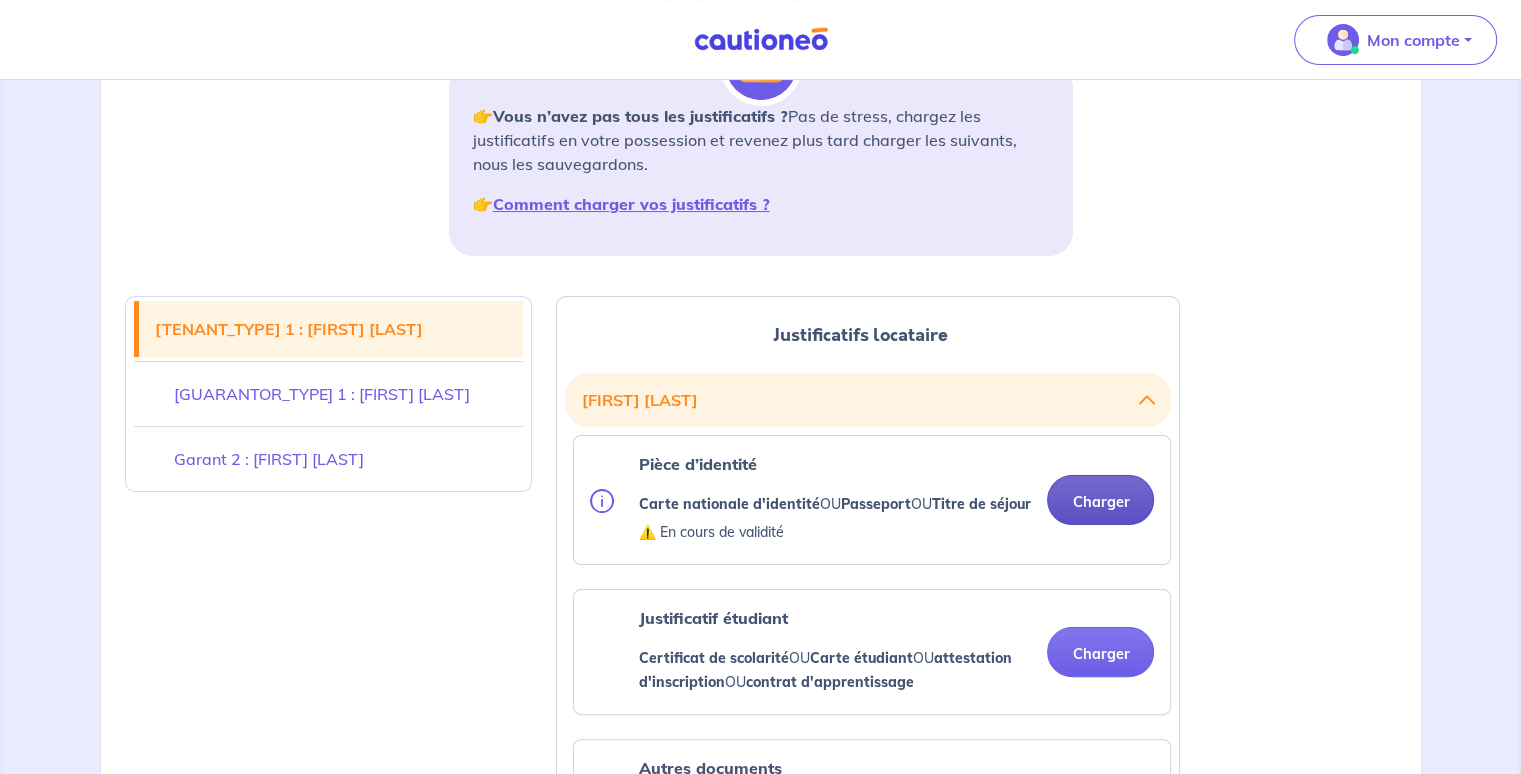 click on "Charger" at bounding box center (1100, 500) 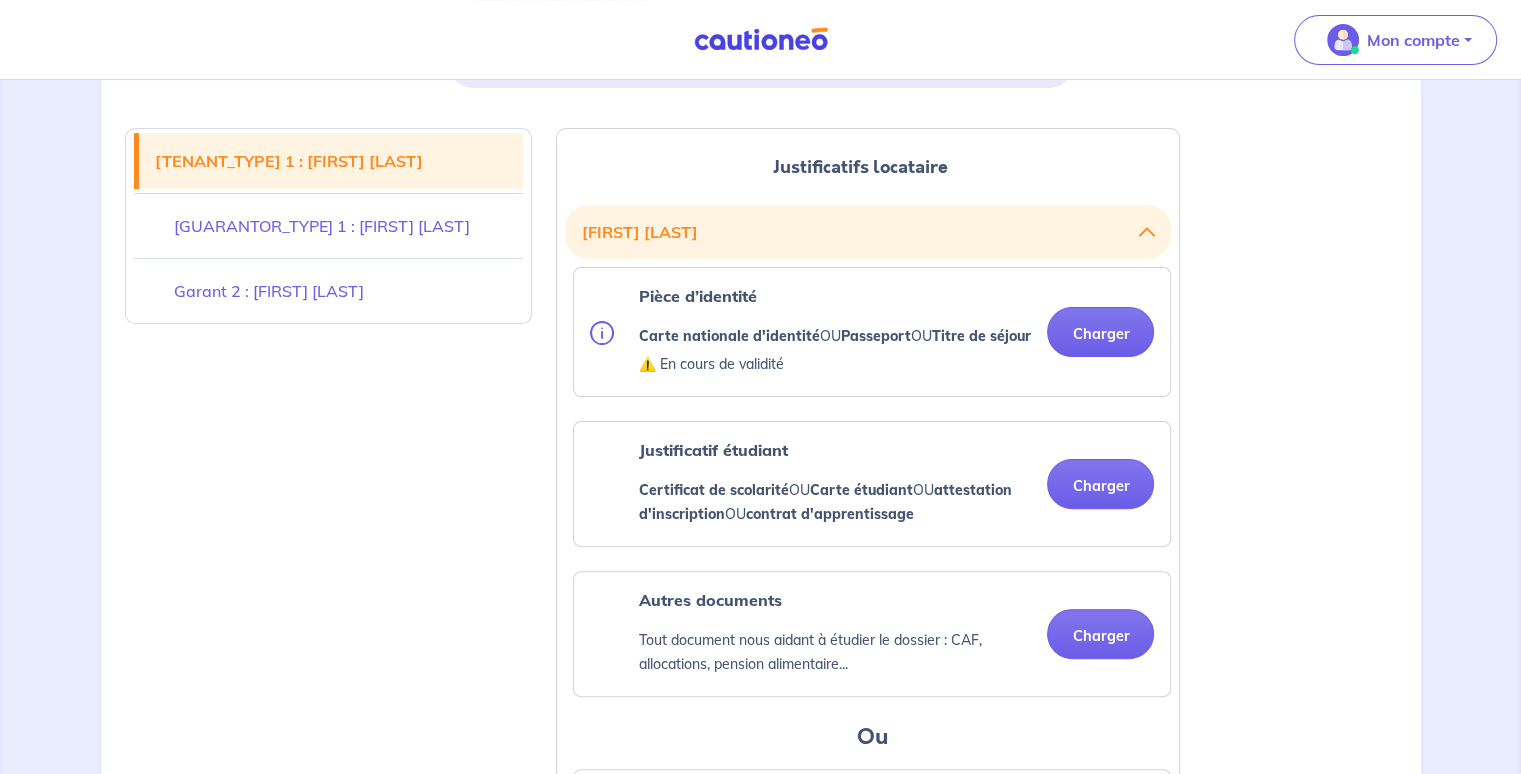 scroll, scrollTop: 481, scrollLeft: 0, axis: vertical 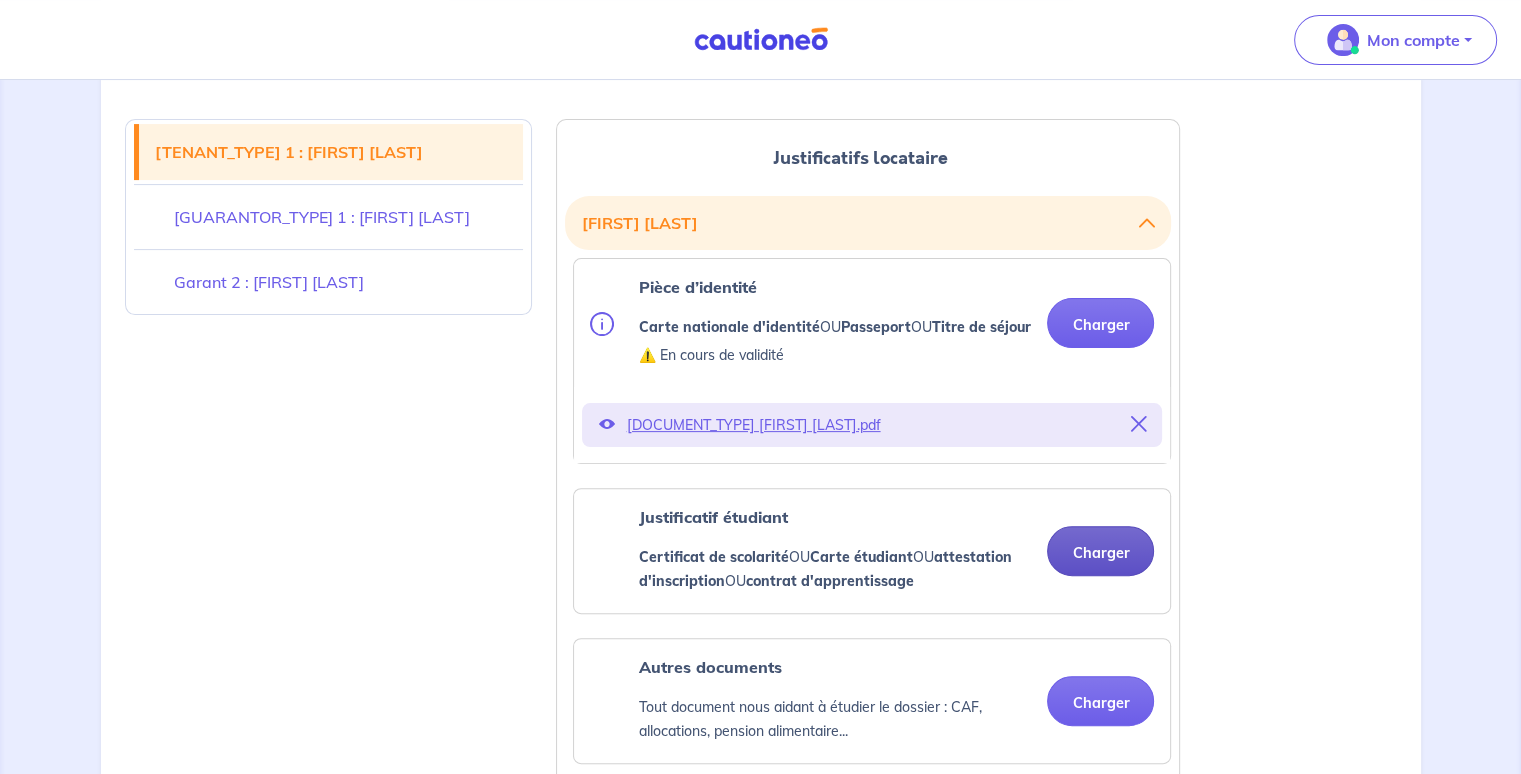click on "Charger" at bounding box center [1100, 551] 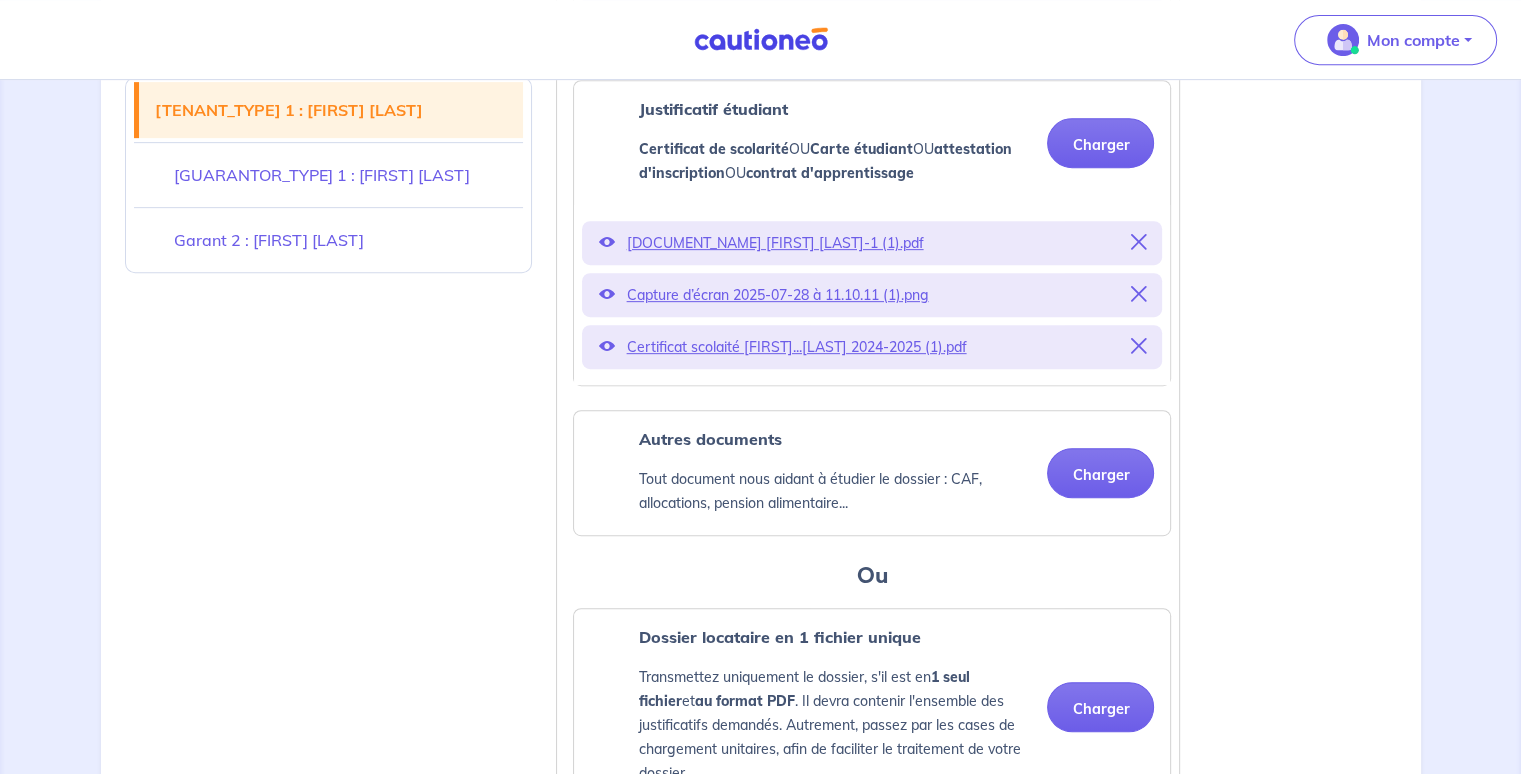 scroll, scrollTop: 851, scrollLeft: 0, axis: vertical 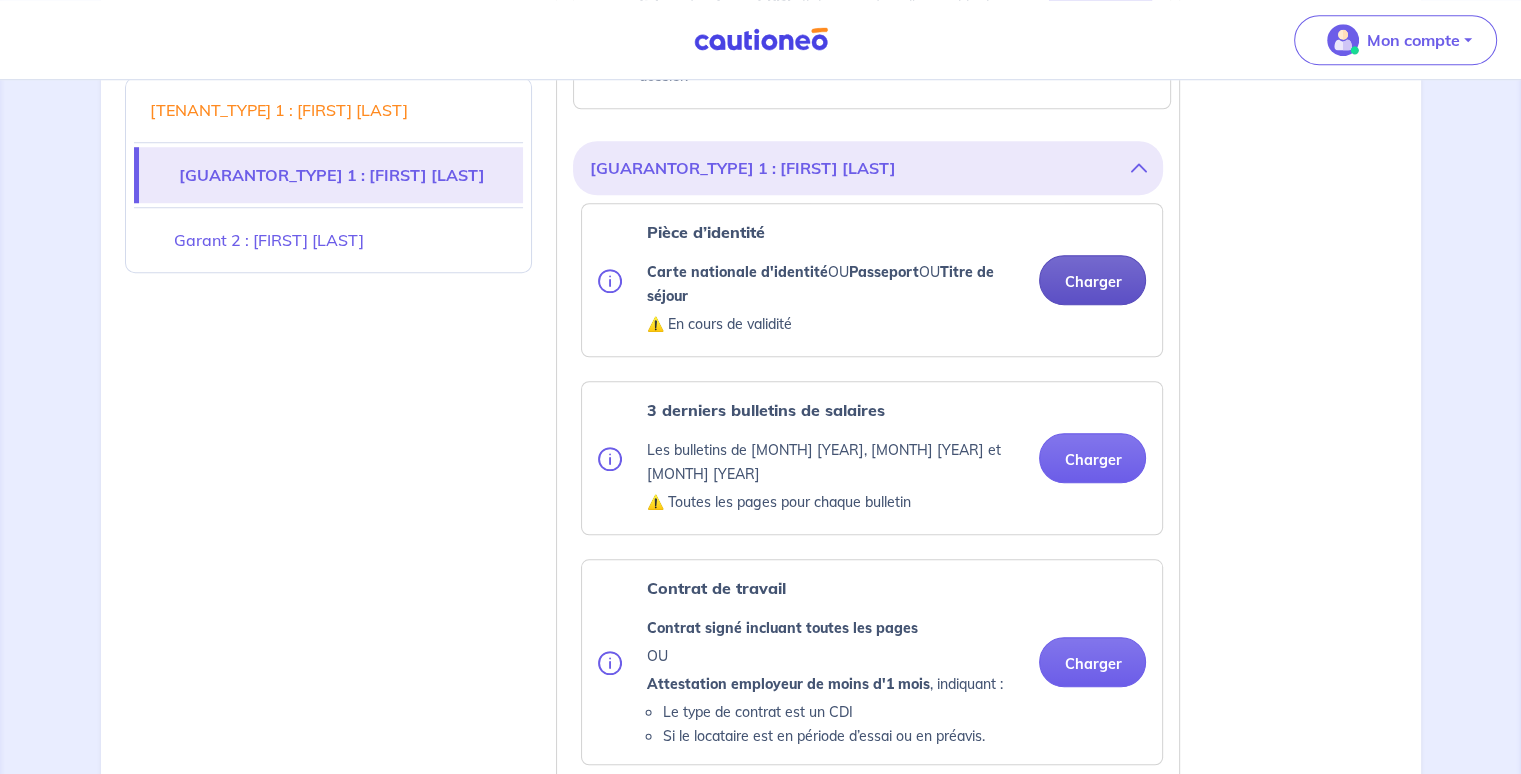 click on "Charger" at bounding box center [1092, 280] 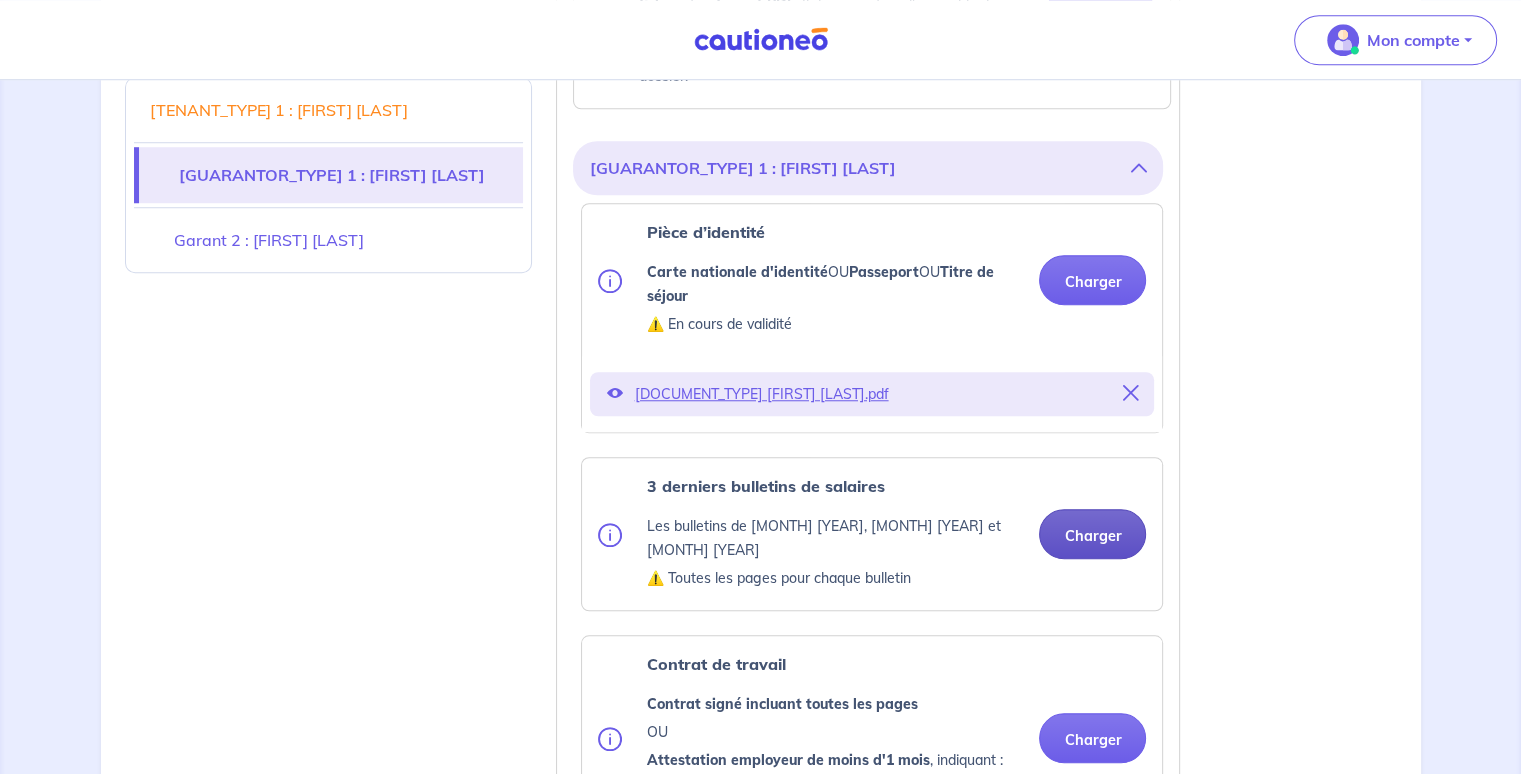 click on "Charger" at bounding box center [1092, 534] 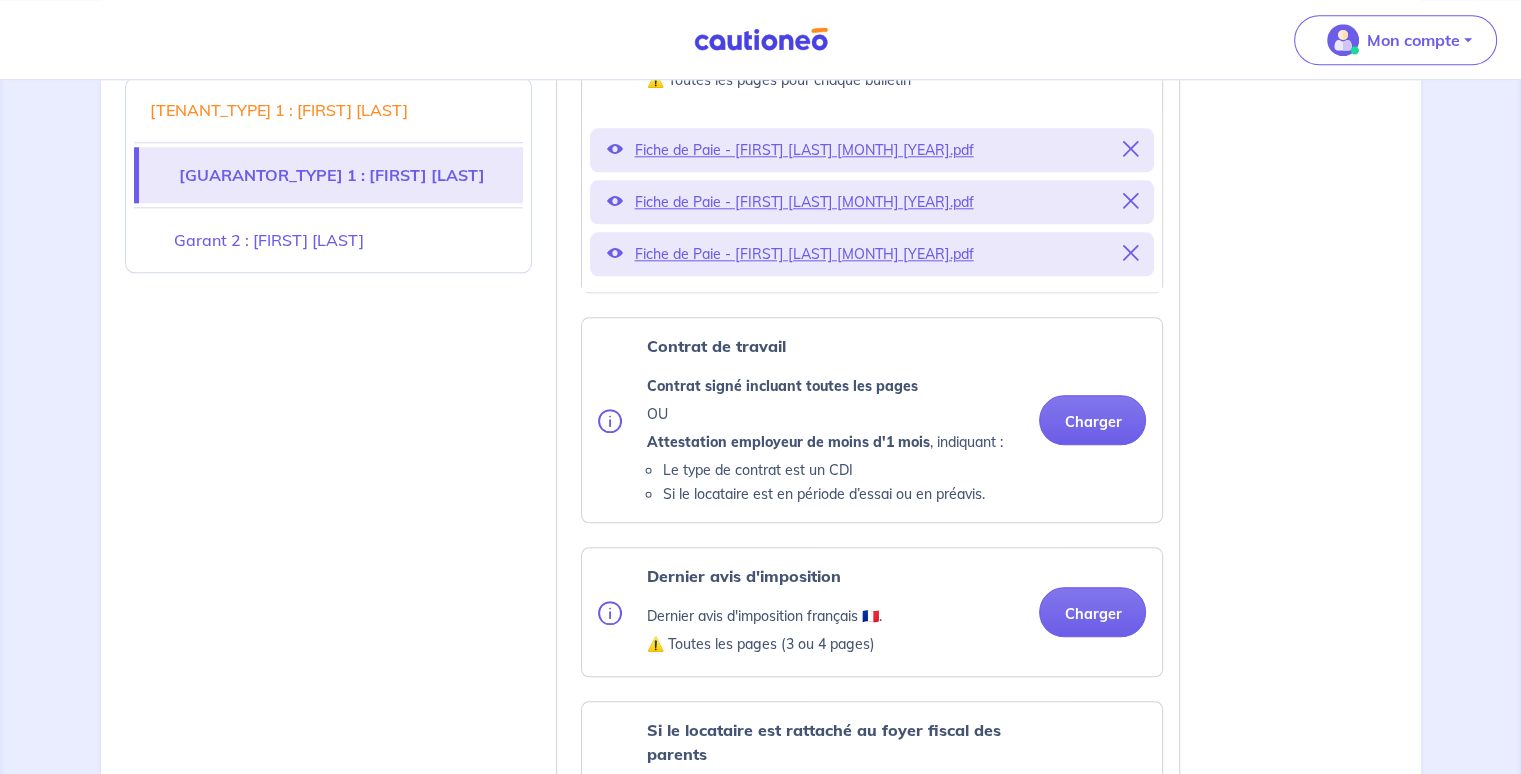 scroll, scrollTop: 2107, scrollLeft: 0, axis: vertical 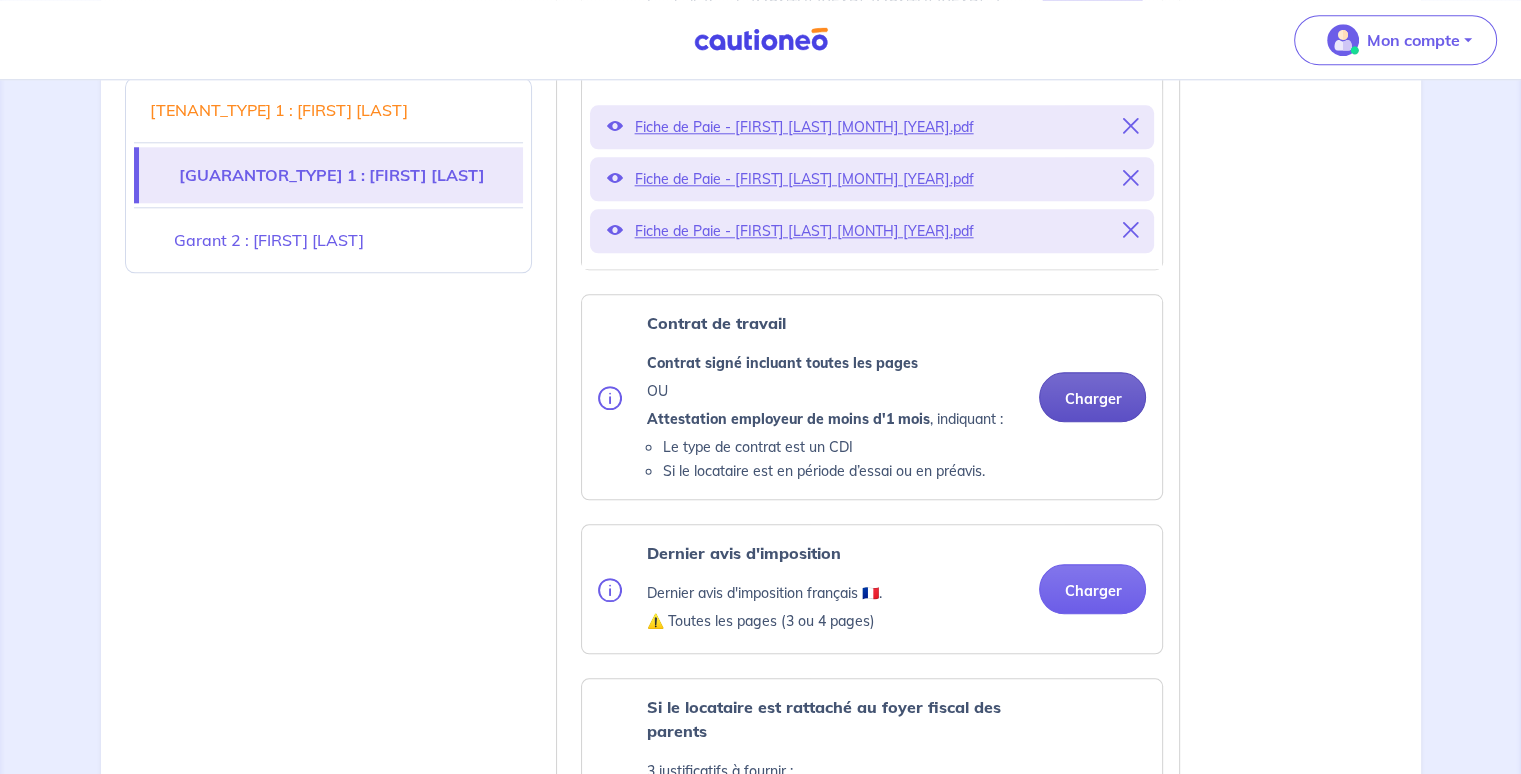 click on "Charger" at bounding box center [1092, 397] 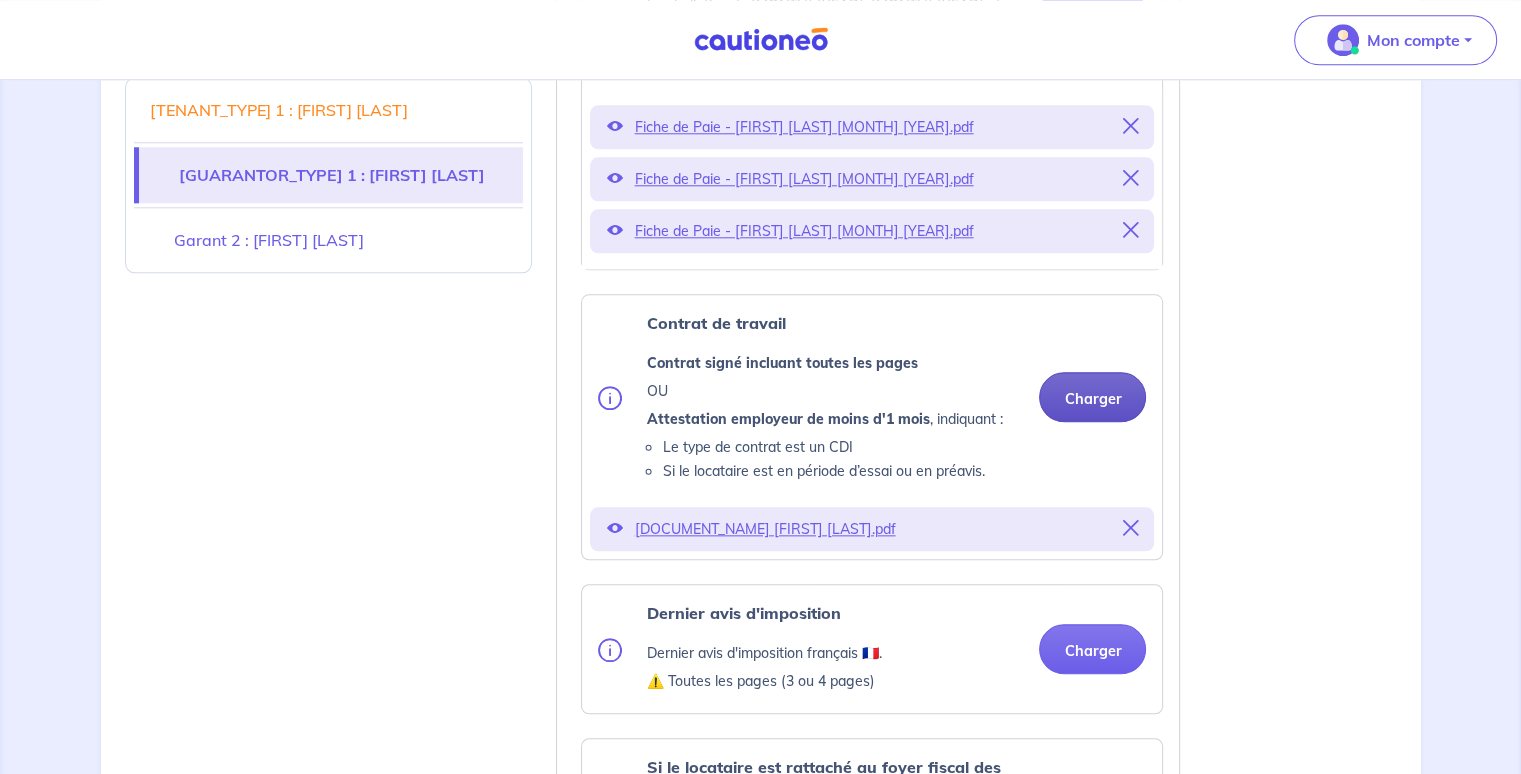 click on "Charger" at bounding box center [1092, 397] 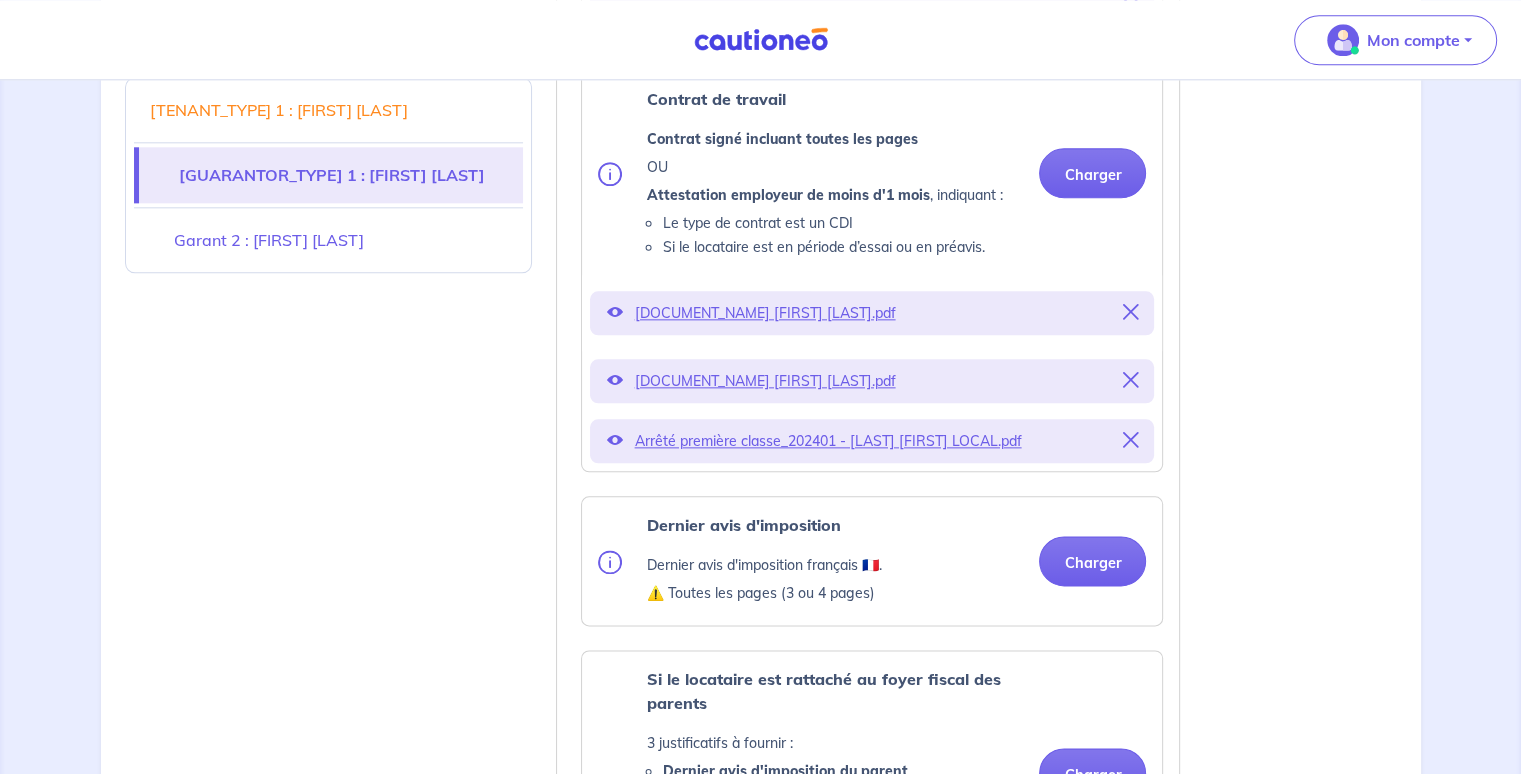 scroll, scrollTop: 2348, scrollLeft: 0, axis: vertical 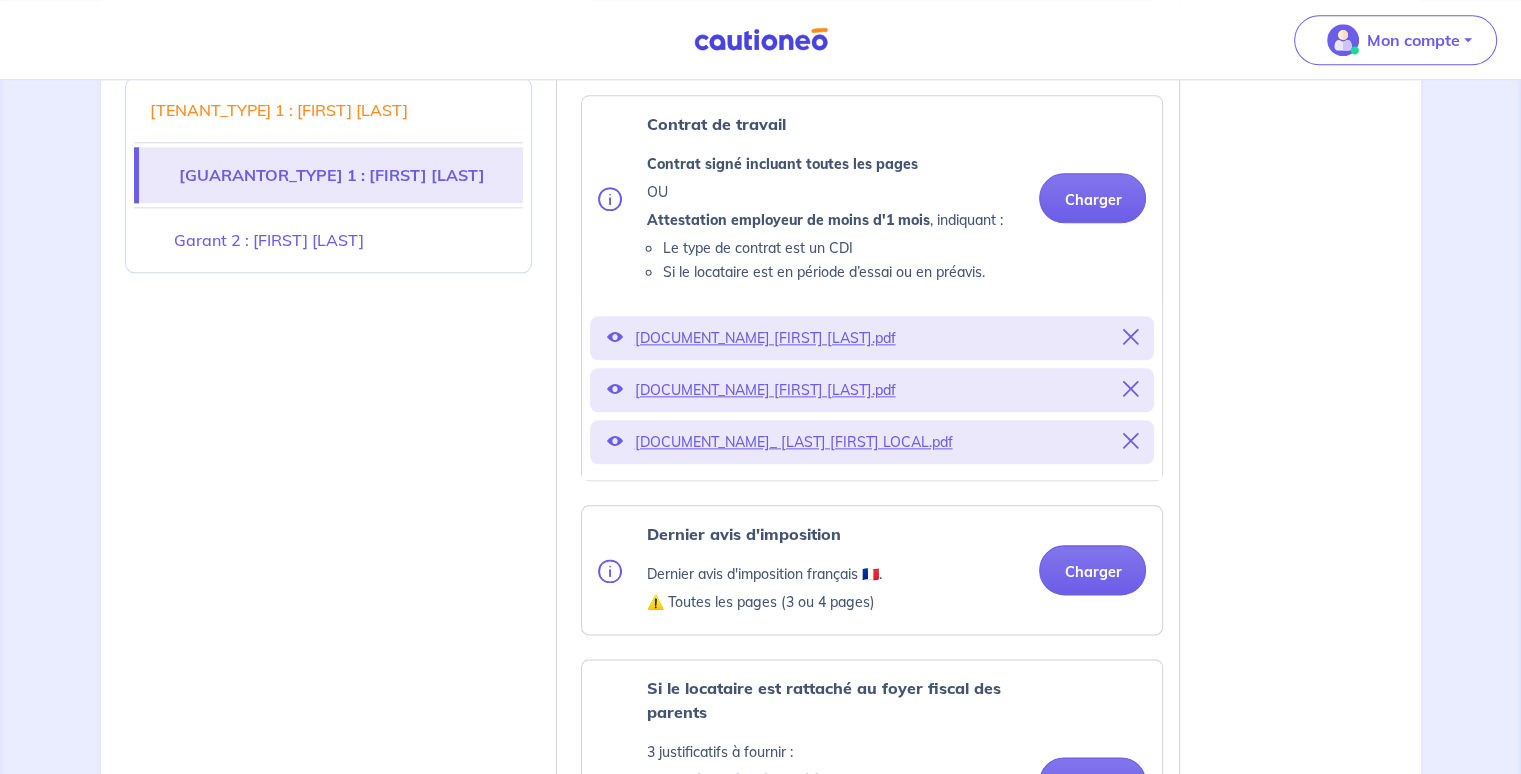 click at bounding box center [1130, 337] 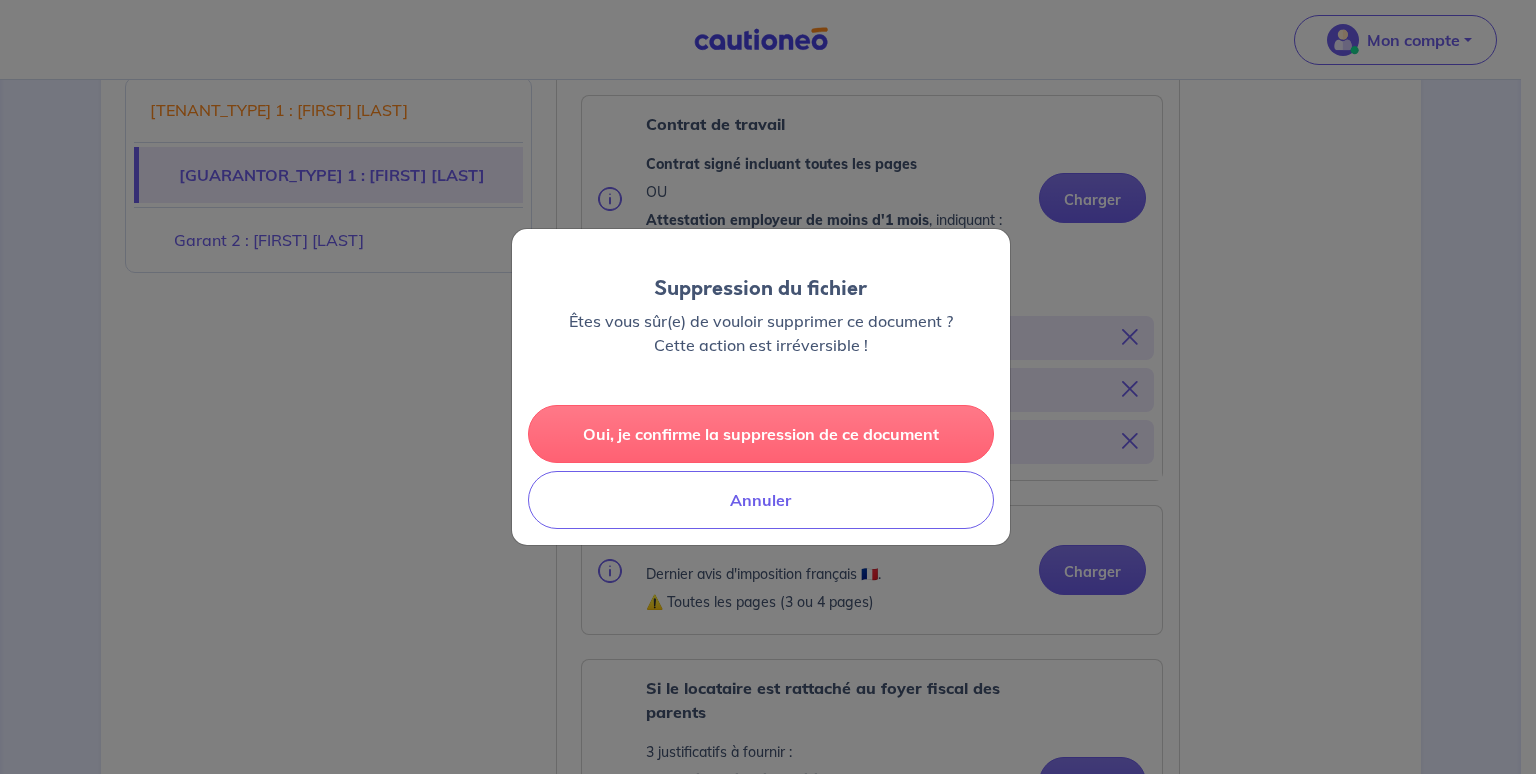 click on "Oui, je confirme la suppression de ce document" at bounding box center (761, 434) 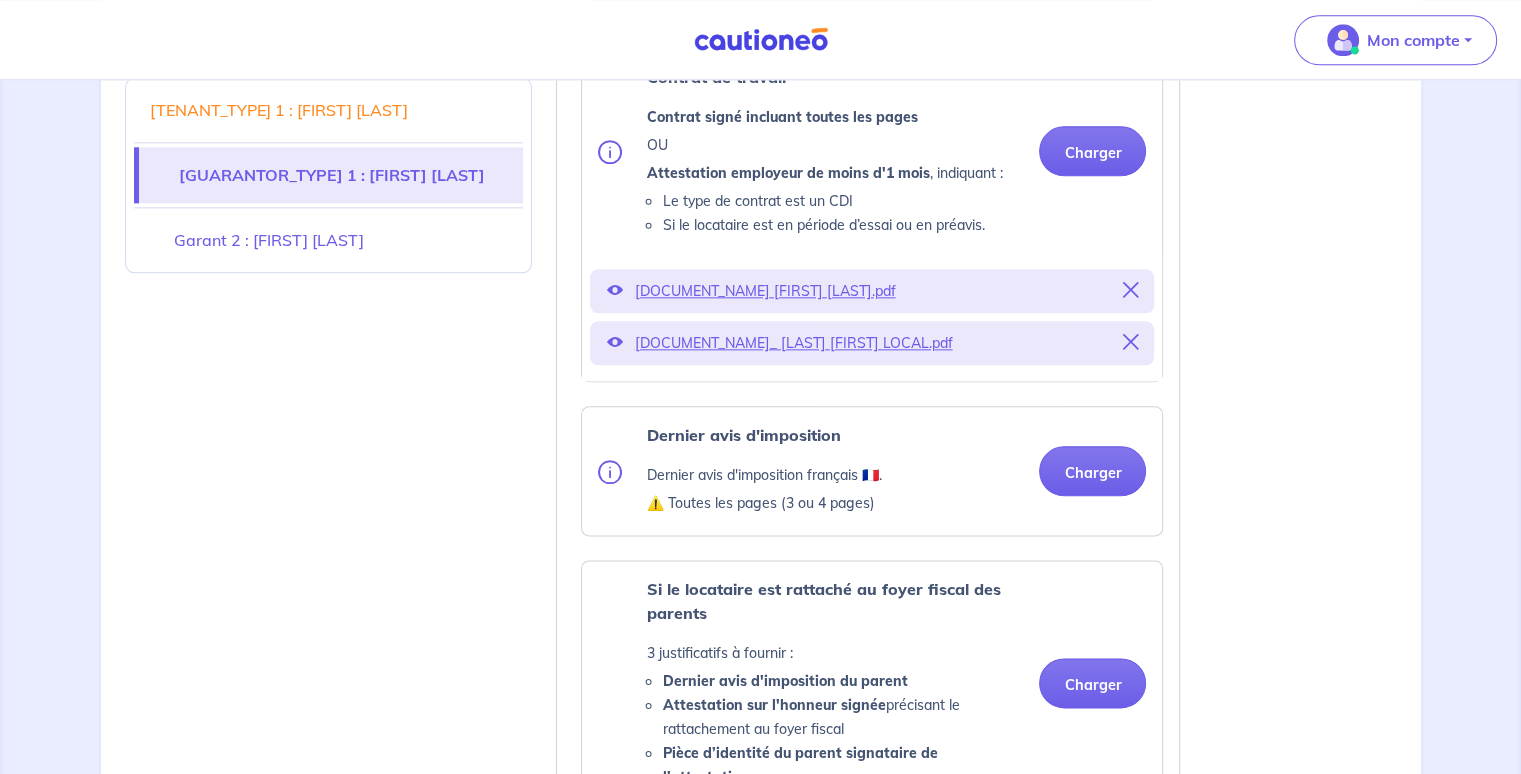 scroll, scrollTop: 2359, scrollLeft: 0, axis: vertical 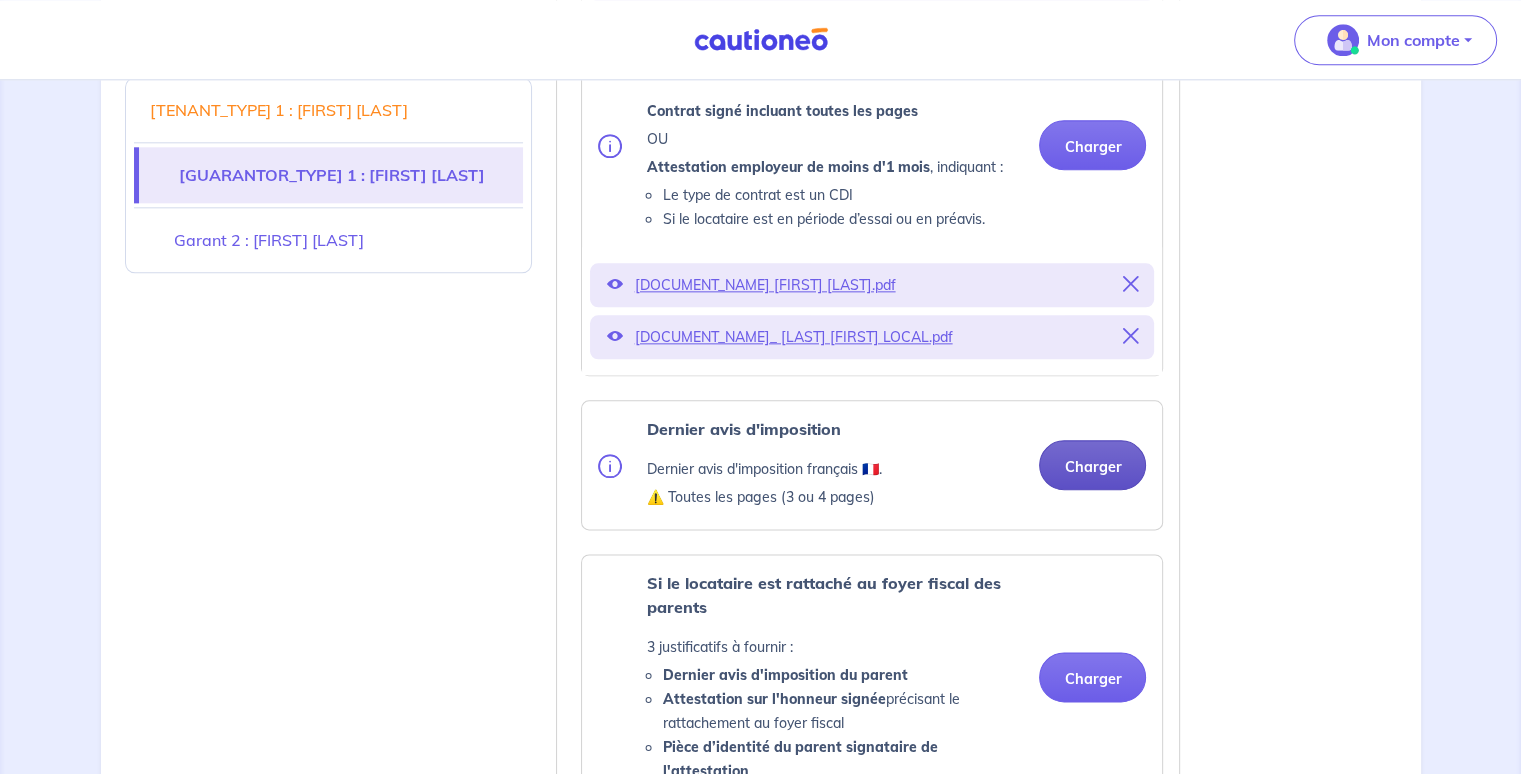 click on "Charger" at bounding box center [1092, 465] 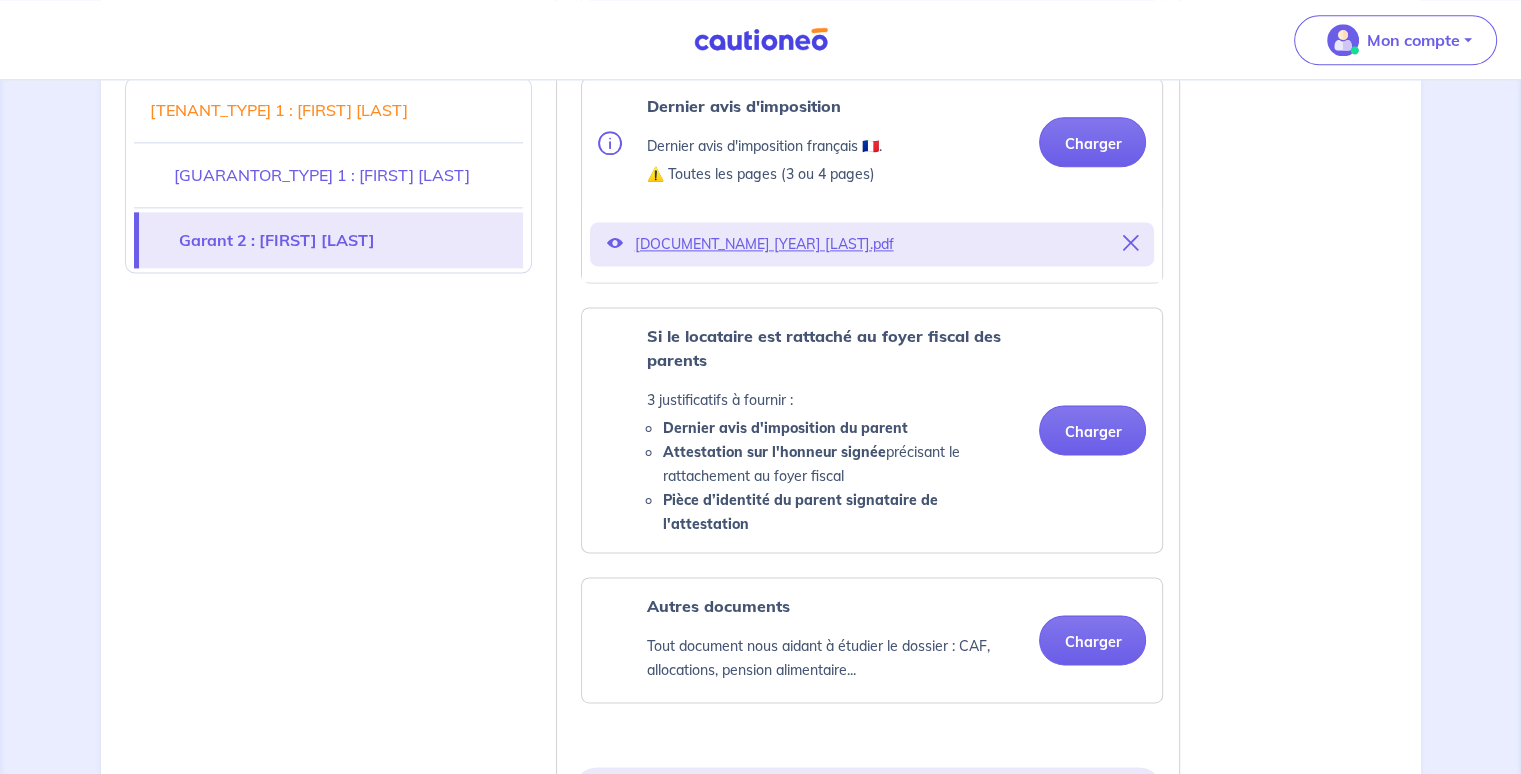 scroll, scrollTop: 2664, scrollLeft: 0, axis: vertical 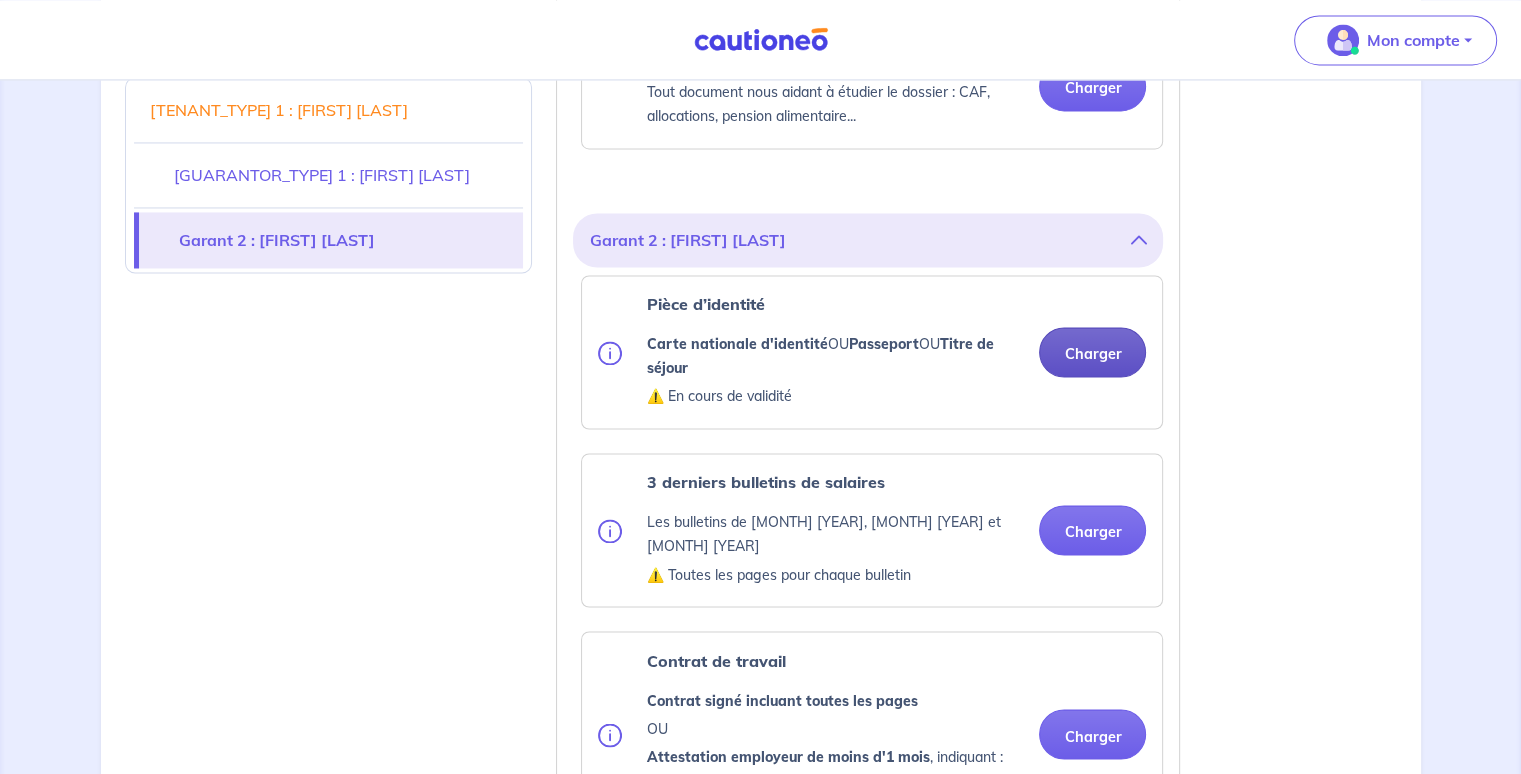 click on "Charger" at bounding box center (1092, 352) 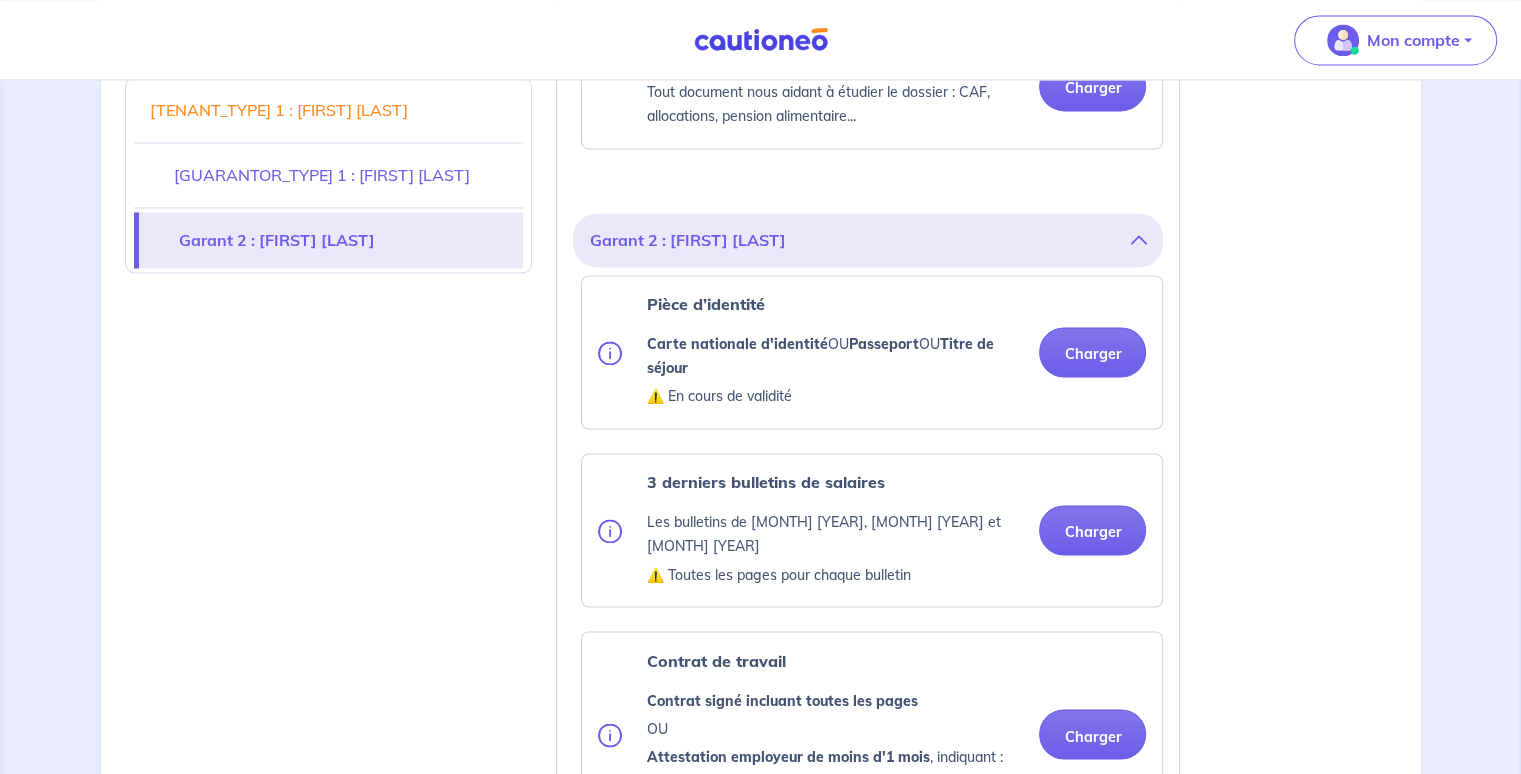 click on "Les bulletins de [MONTH] [YEAR], [MONTH] [YEAR] et [MONTH] [YEAR]" at bounding box center (872, 530) 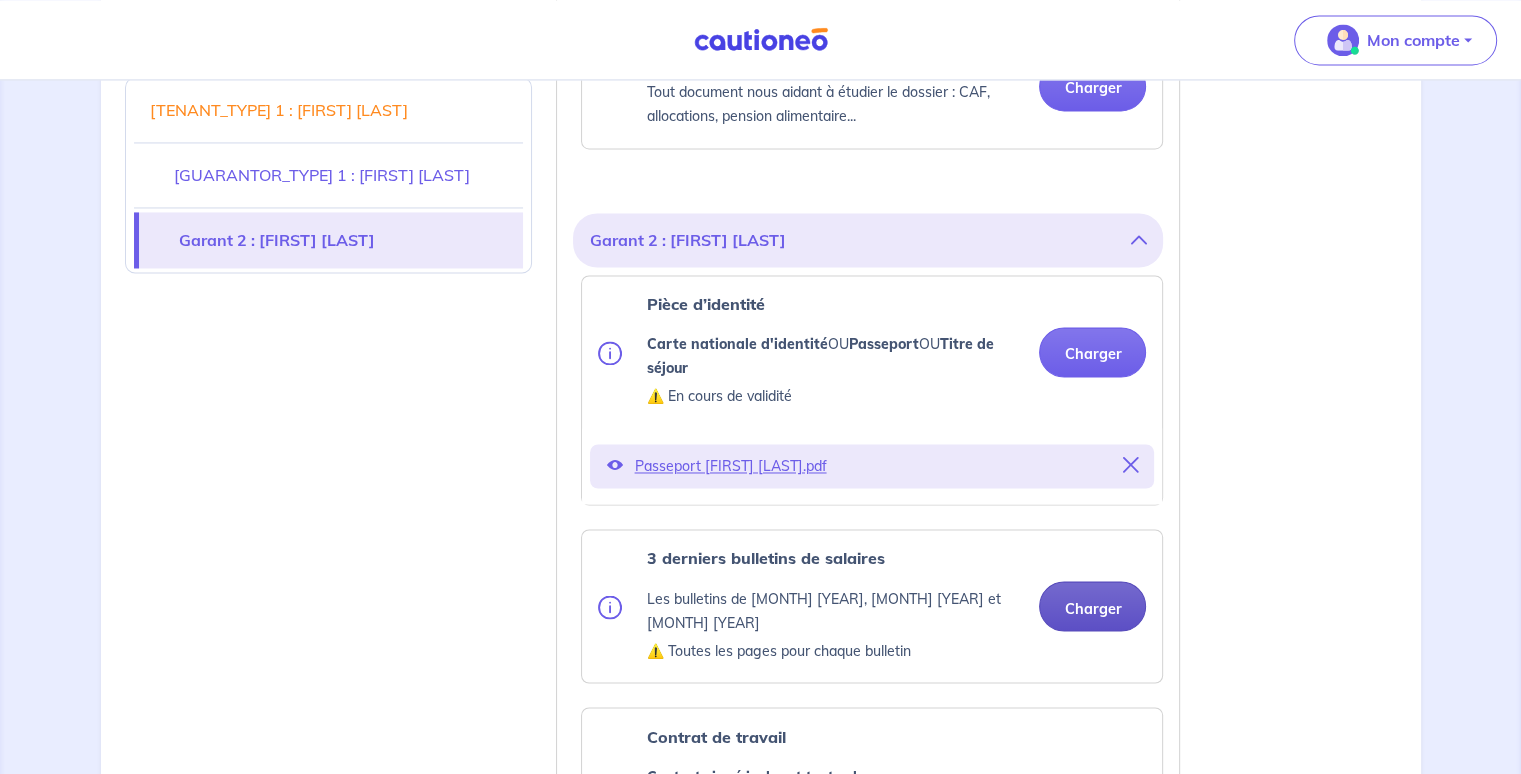 click on "Charger" at bounding box center (1092, 606) 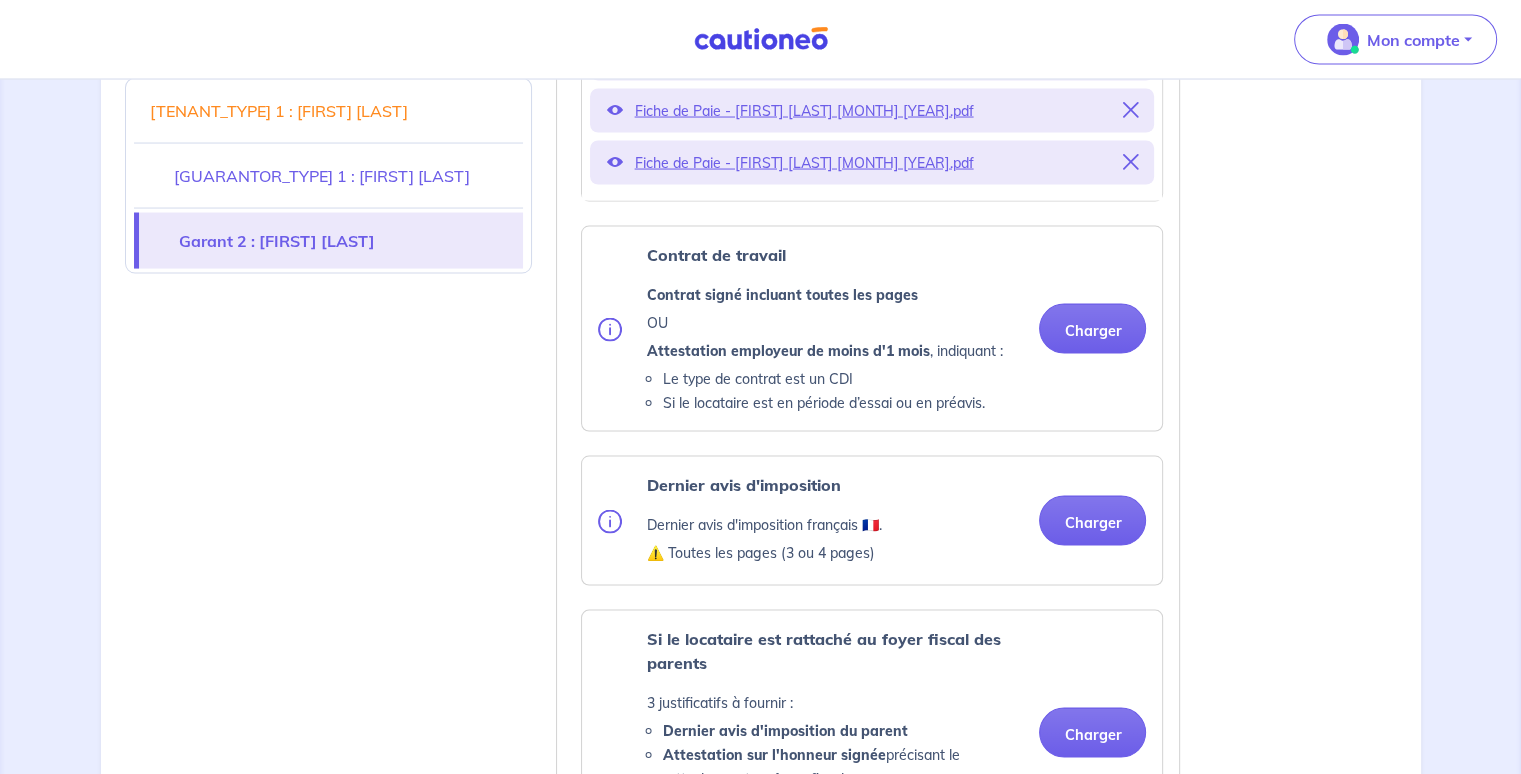 scroll, scrollTop: 3891, scrollLeft: 0, axis: vertical 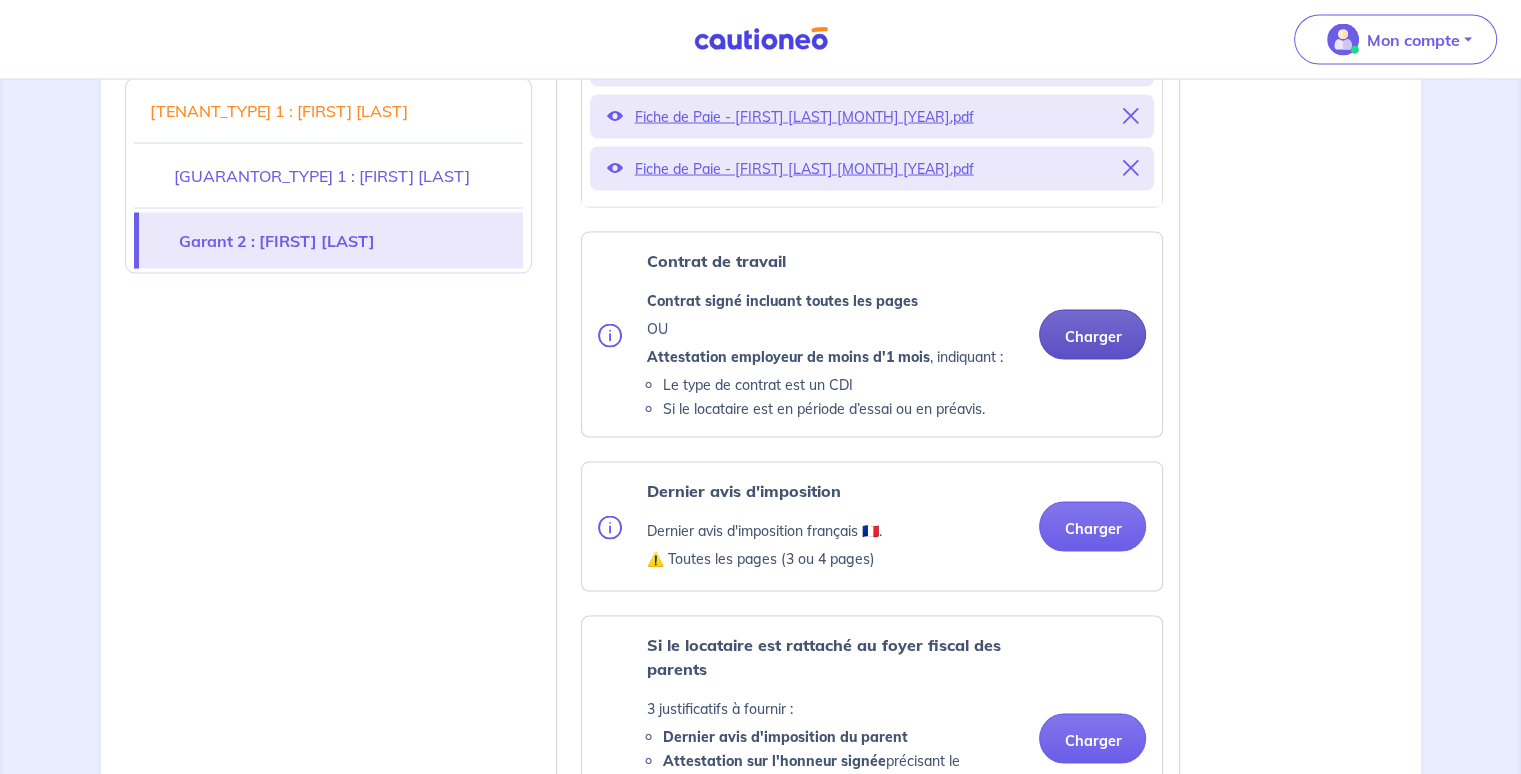 click on "Charger" at bounding box center [1092, 335] 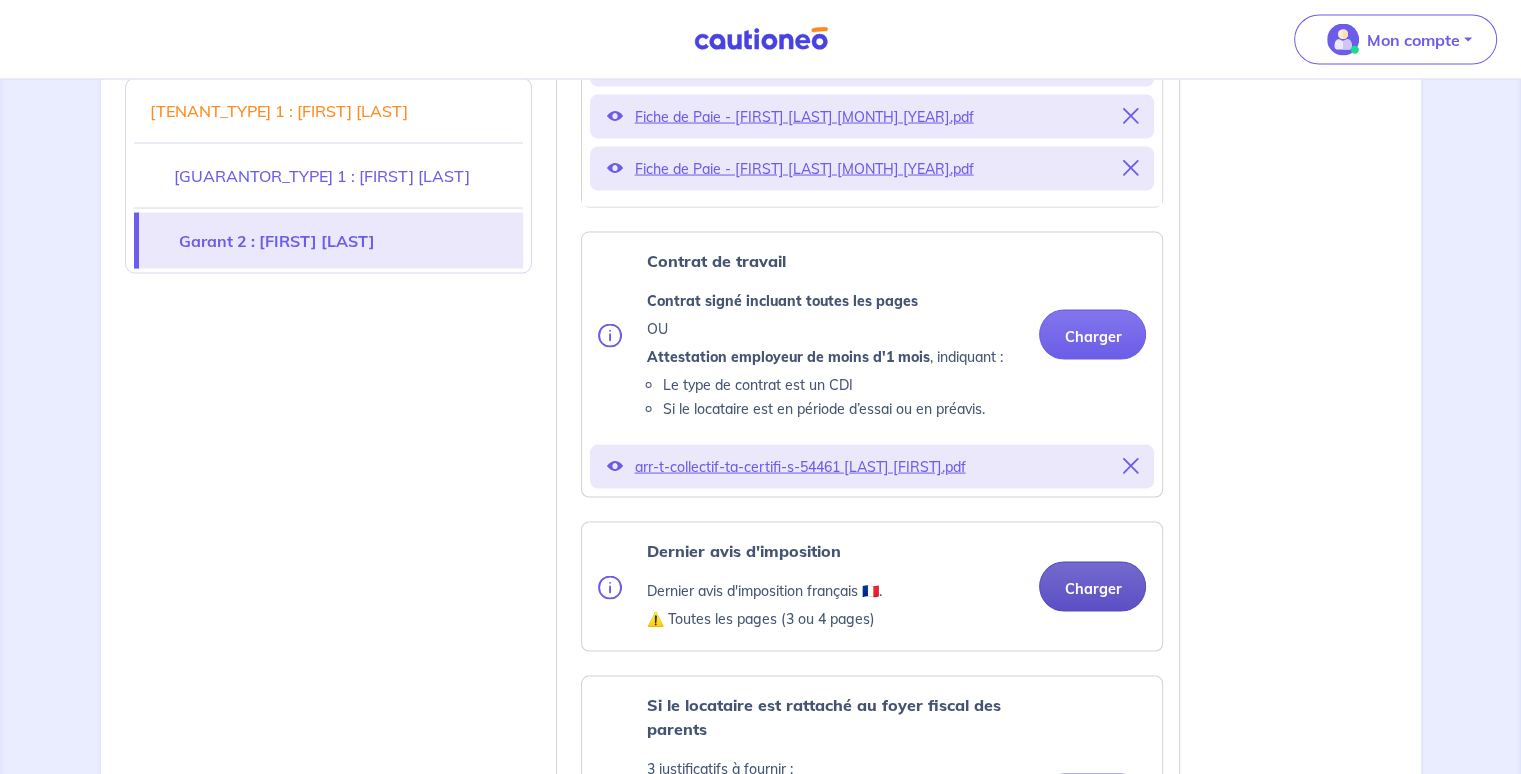 click on "Charger" at bounding box center (1092, 587) 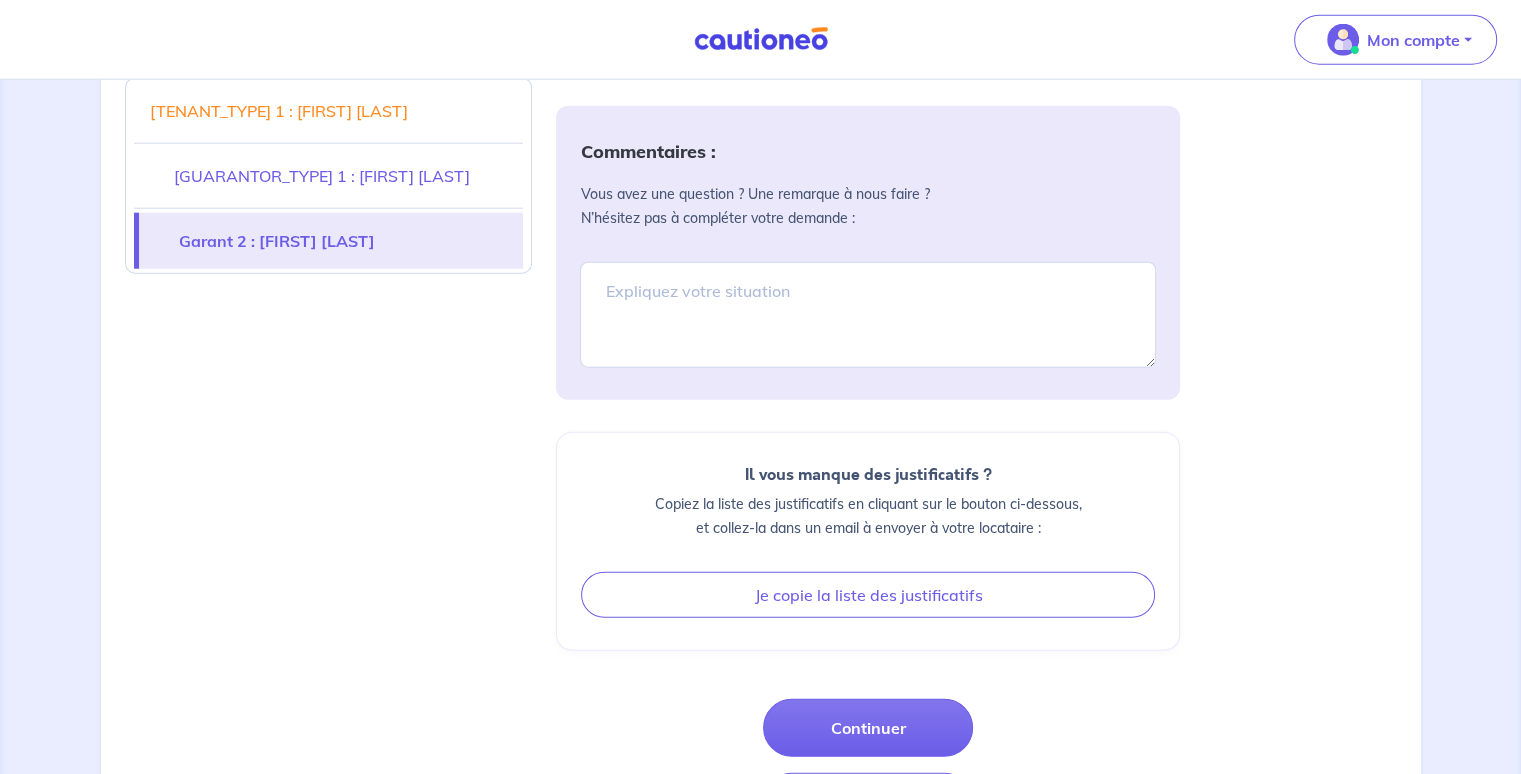 scroll, scrollTop: 5071, scrollLeft: 0, axis: vertical 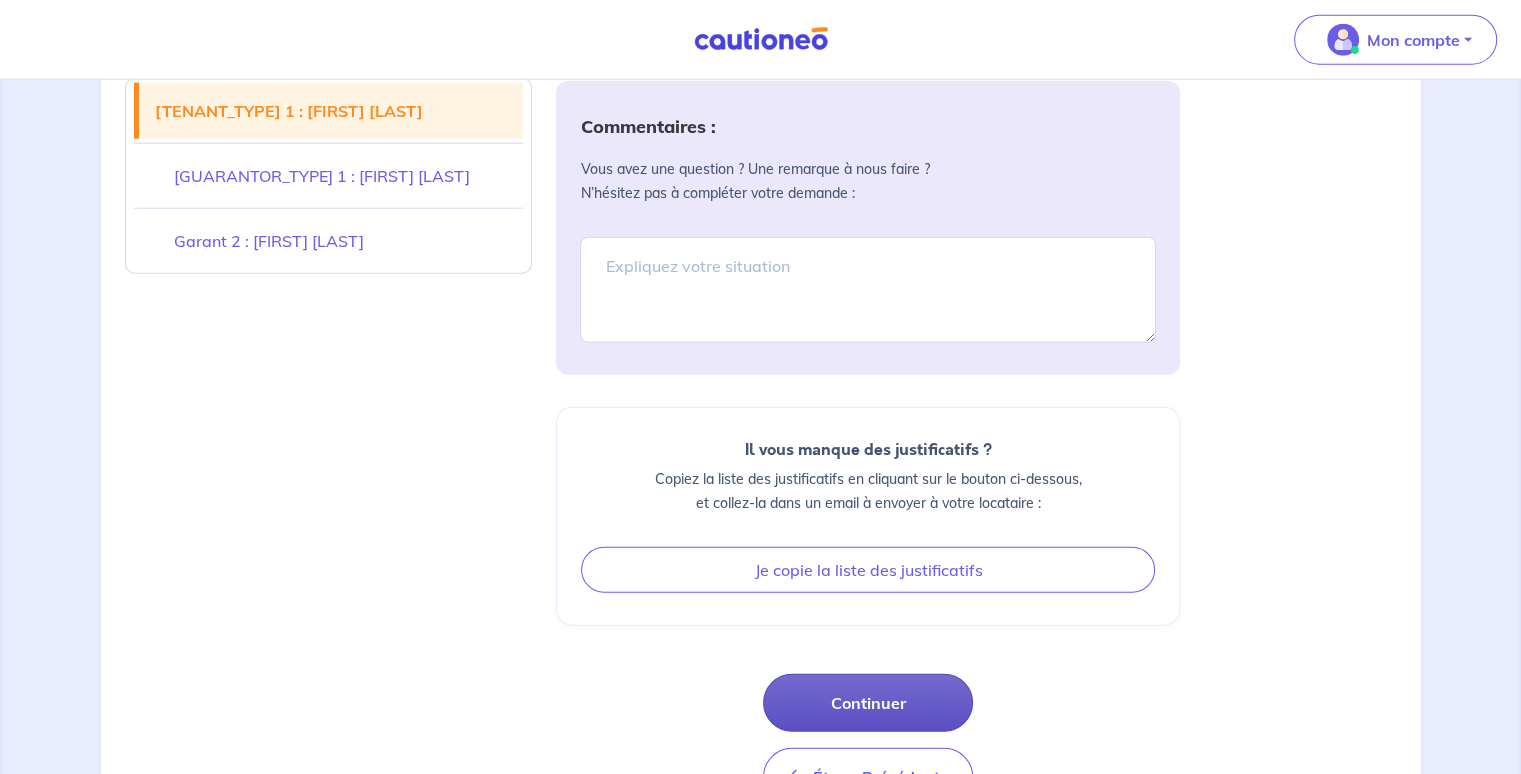 click on "Continuer" at bounding box center (868, 703) 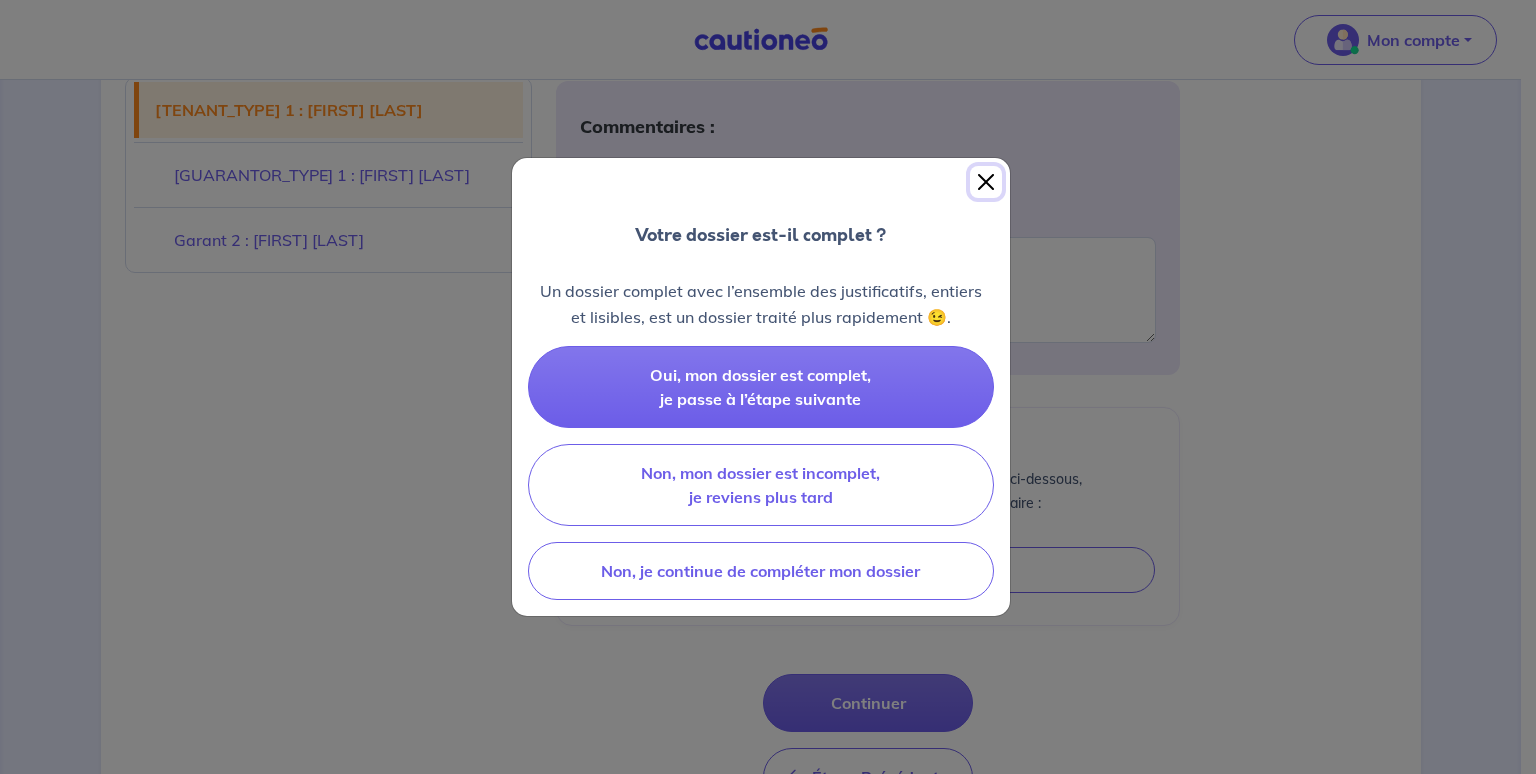 click at bounding box center [986, 182] 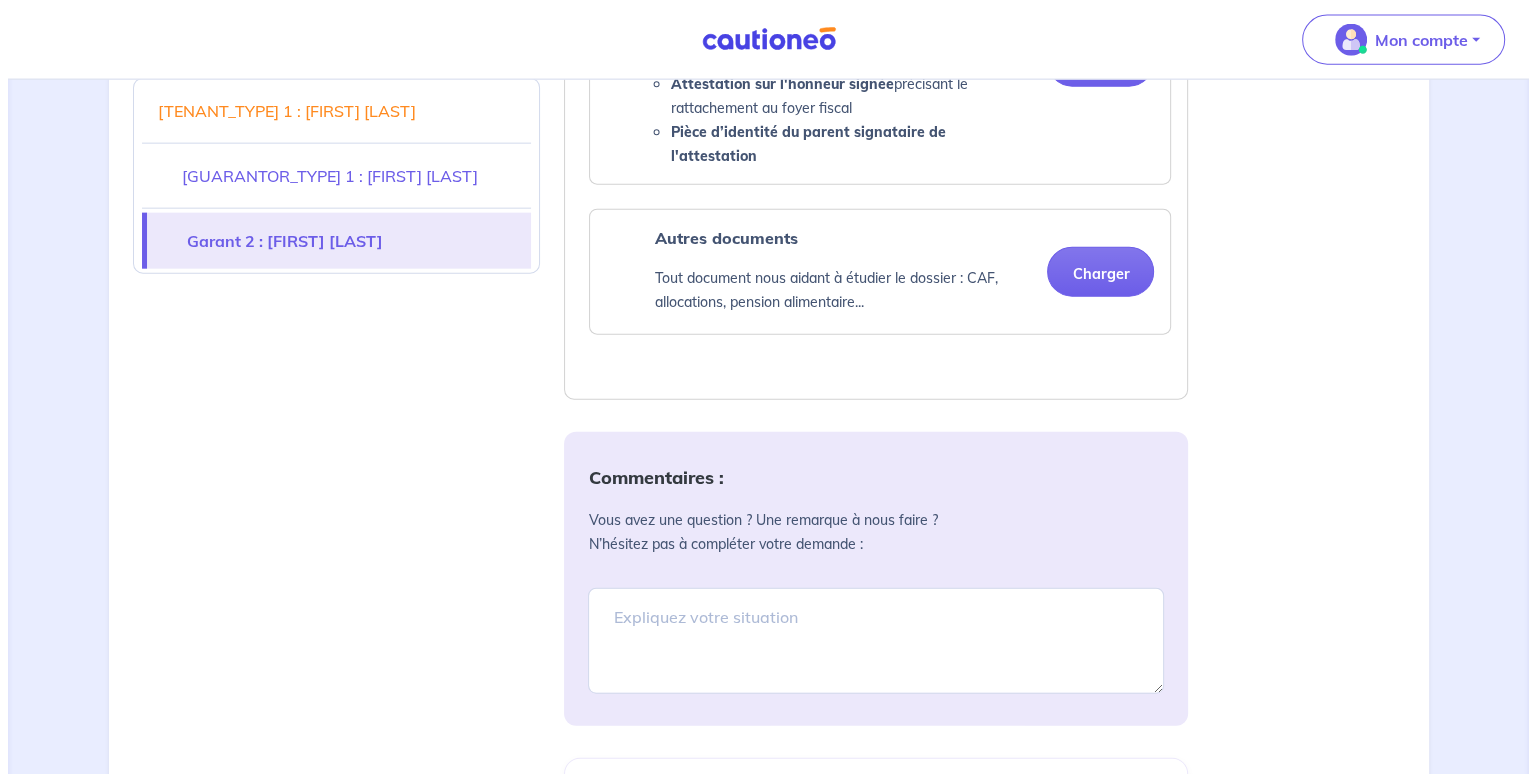scroll, scrollTop: 5071, scrollLeft: 0, axis: vertical 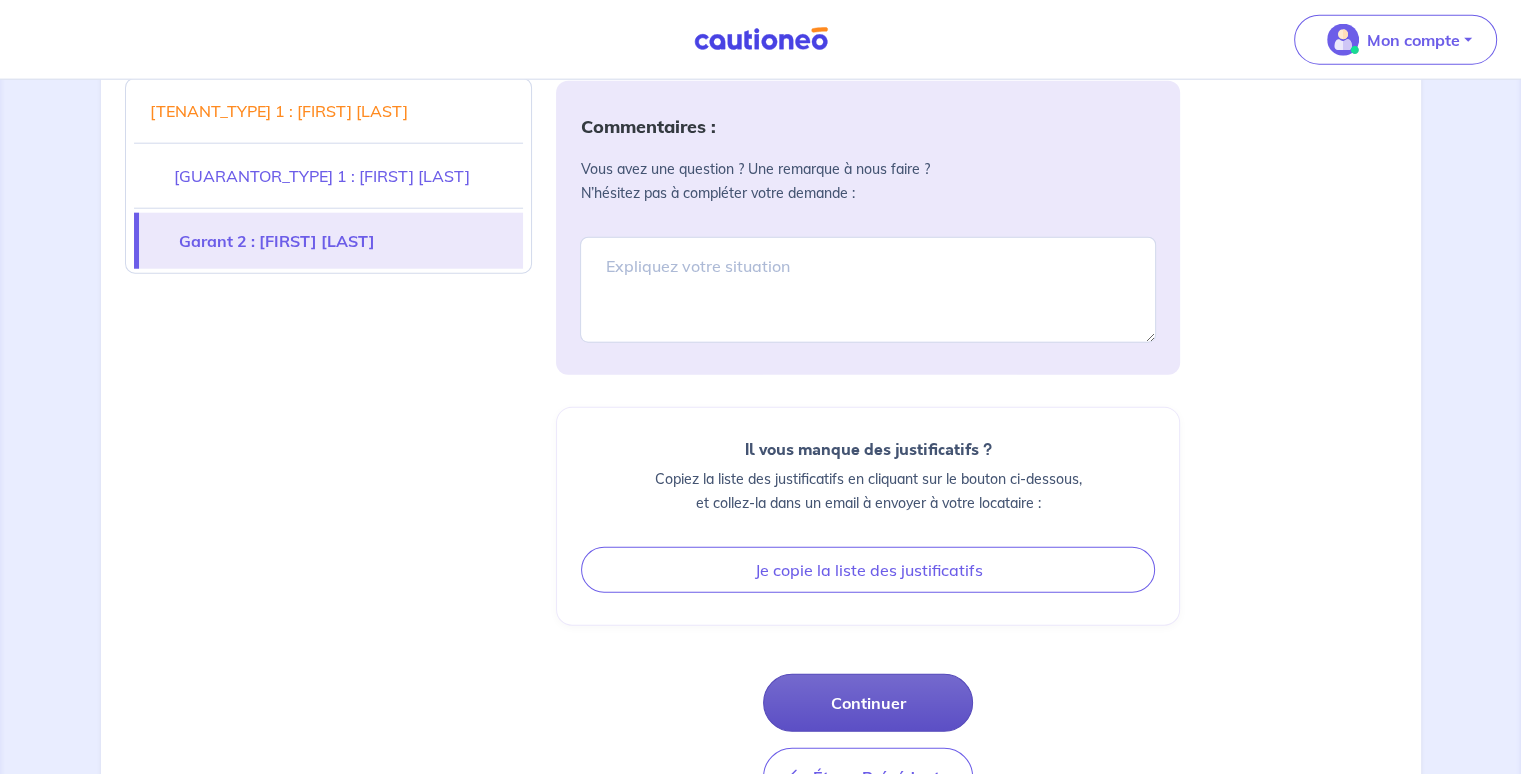 click on "Continuer" at bounding box center [868, 703] 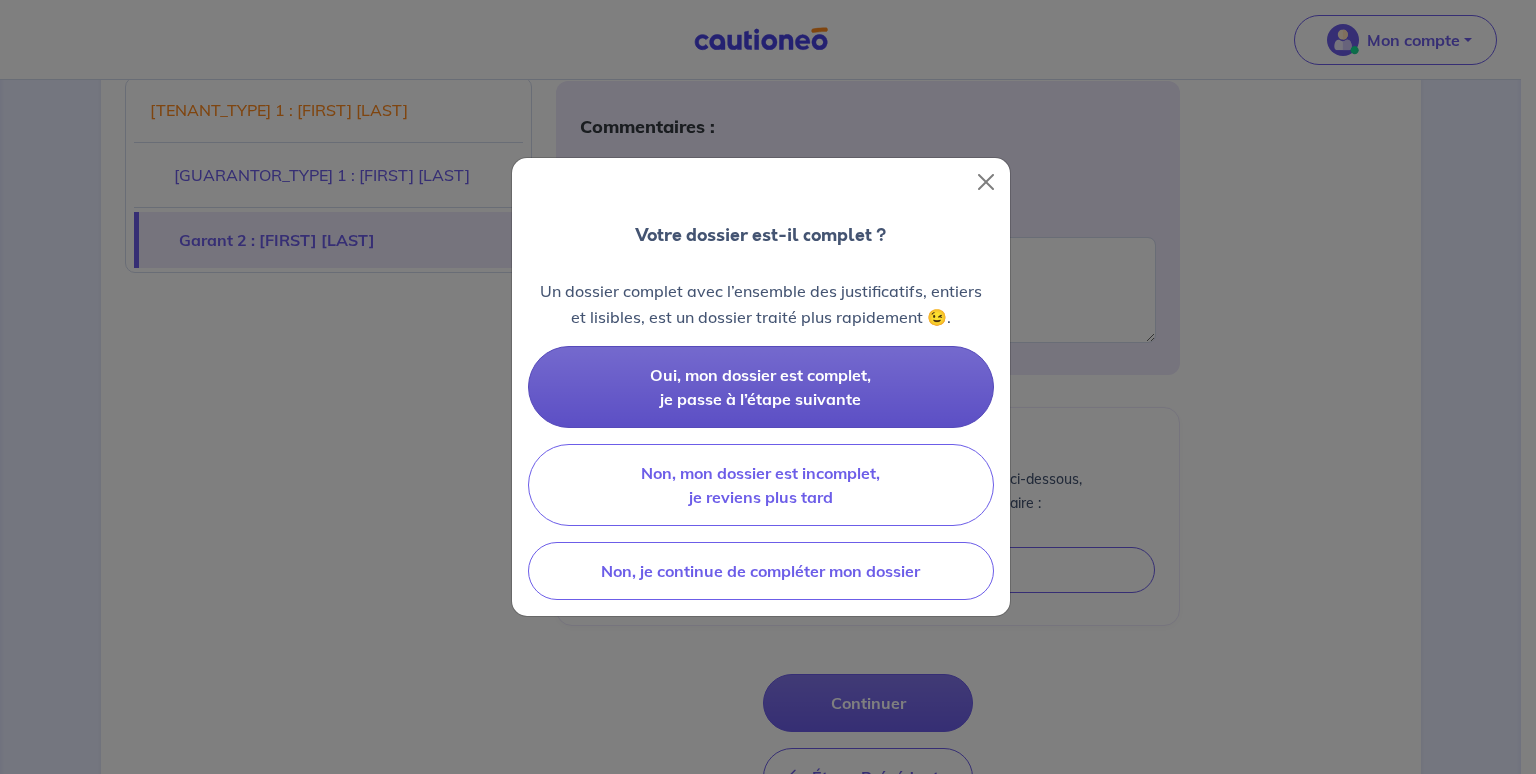 click on "Oui, mon dossier est complet,
je passe à l’étape suivante" at bounding box center (760, 387) 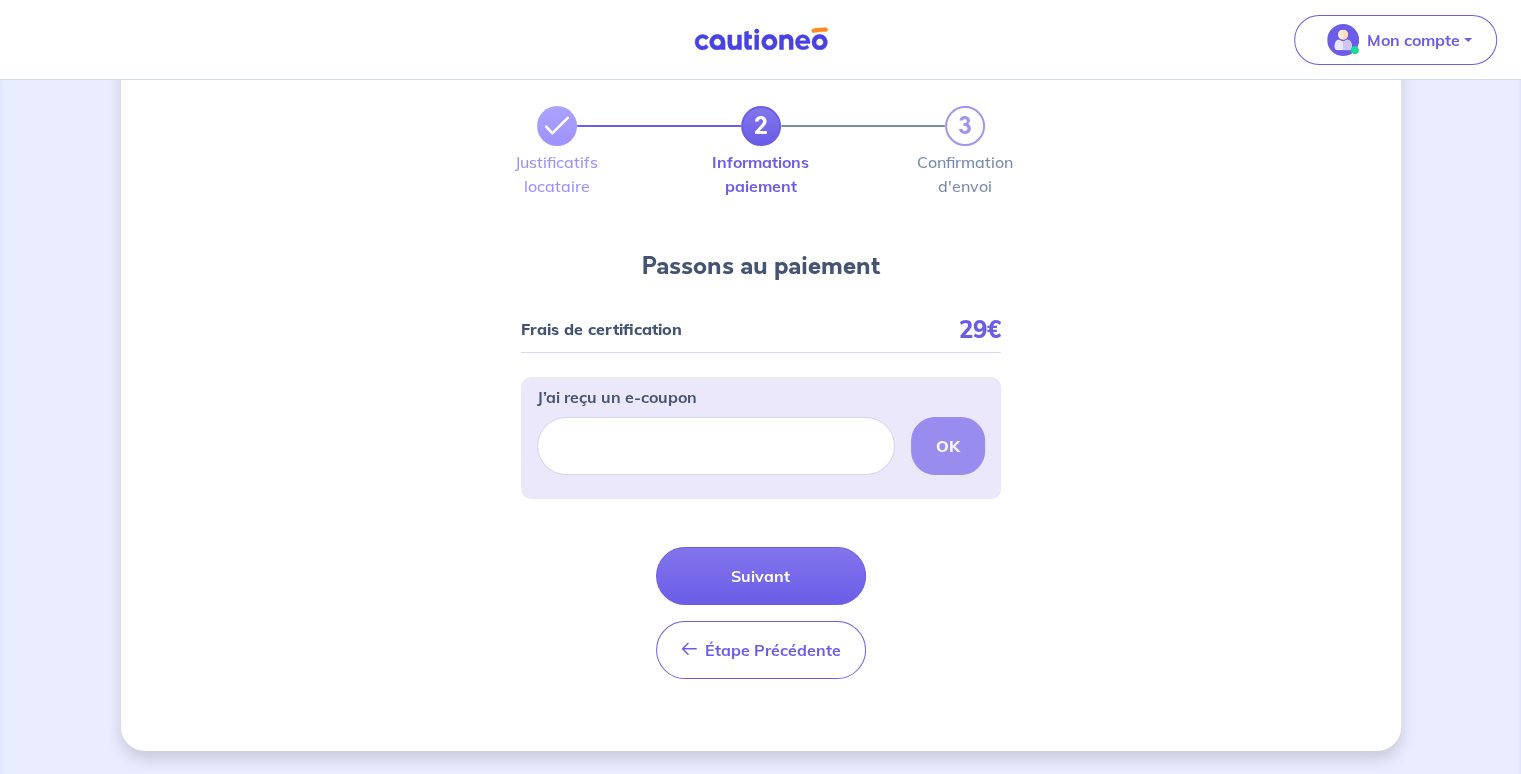scroll, scrollTop: 0, scrollLeft: 0, axis: both 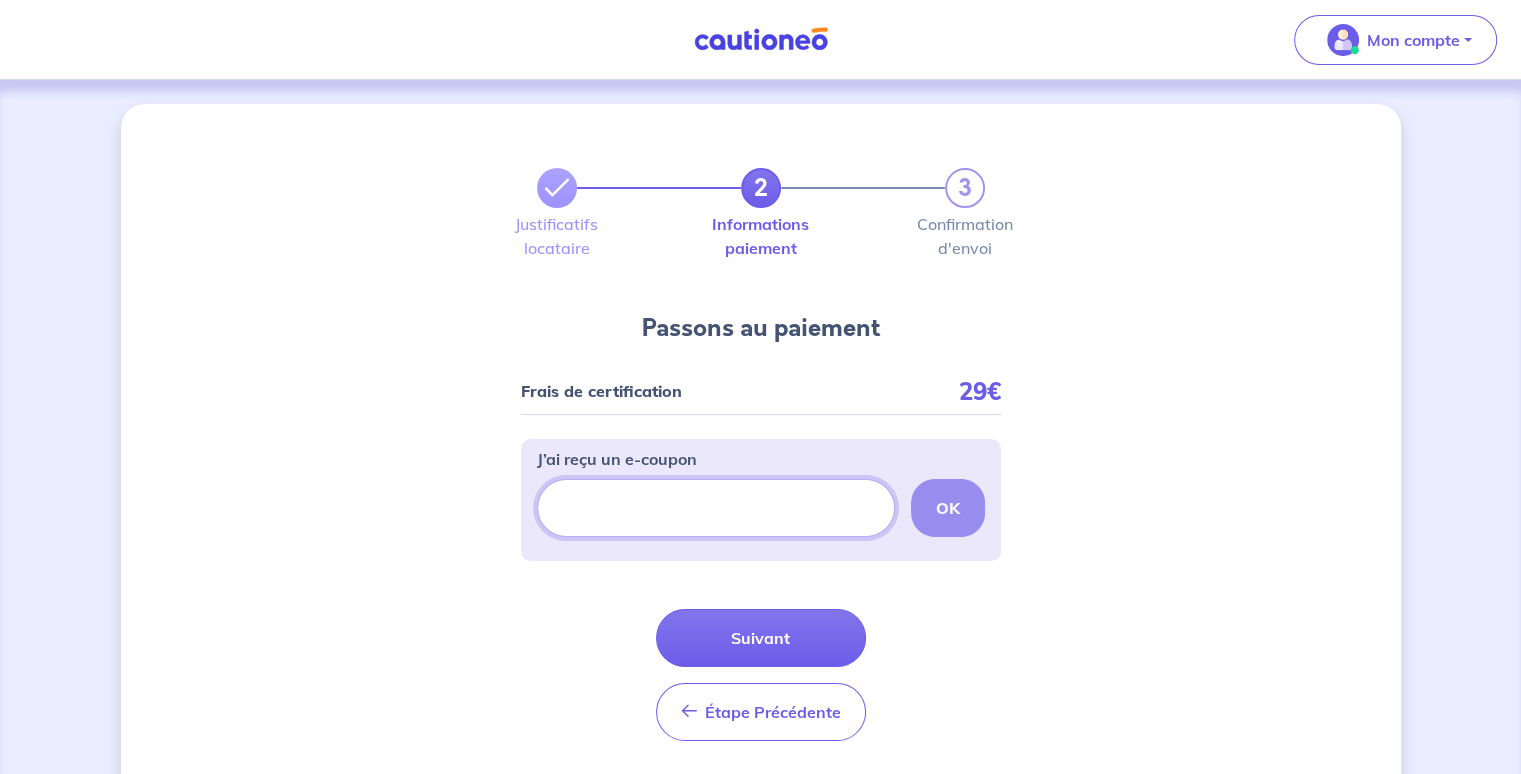 click on "J’ai reçu un e-coupon" at bounding box center [716, 508] 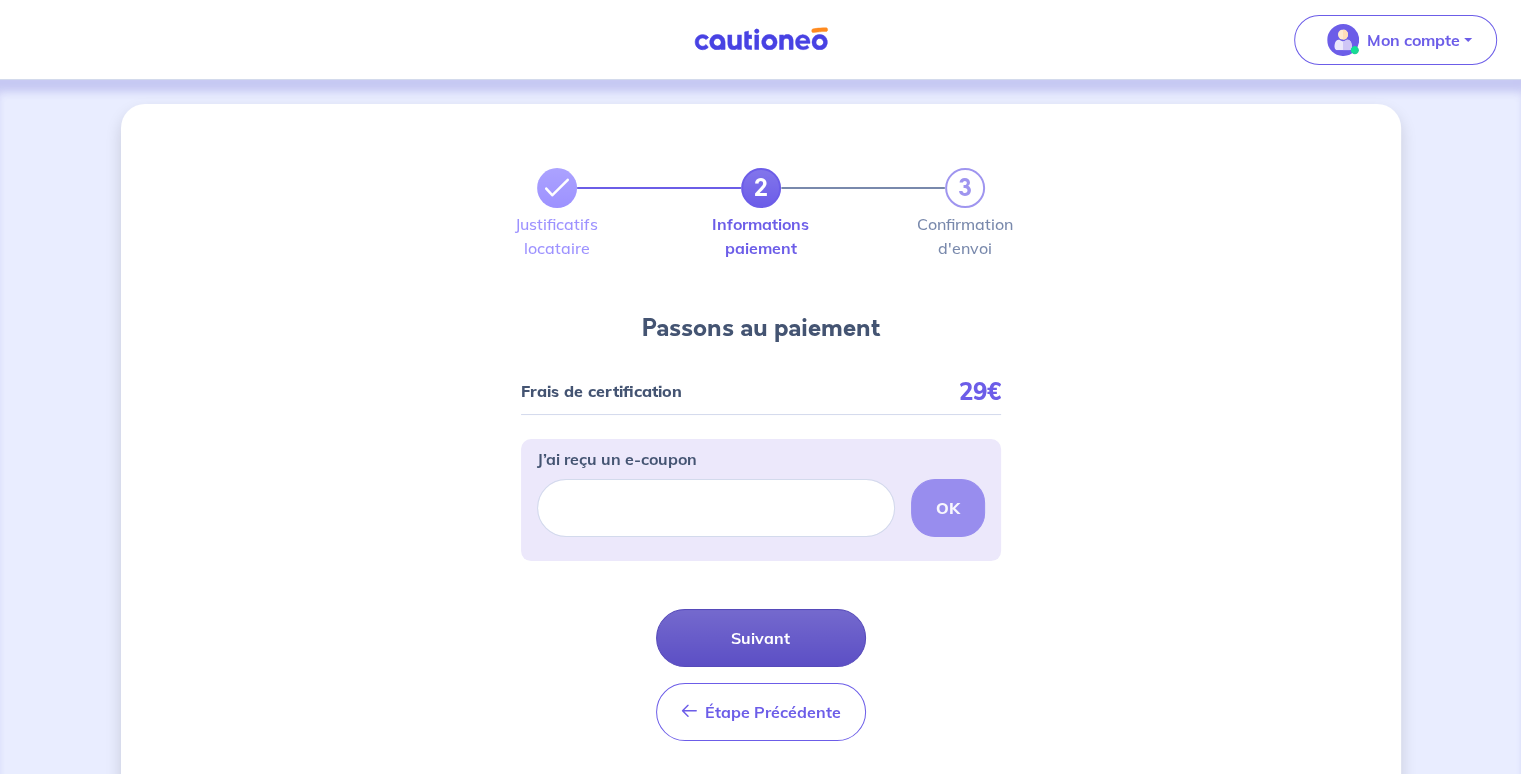 click on "Suivant" at bounding box center [761, 638] 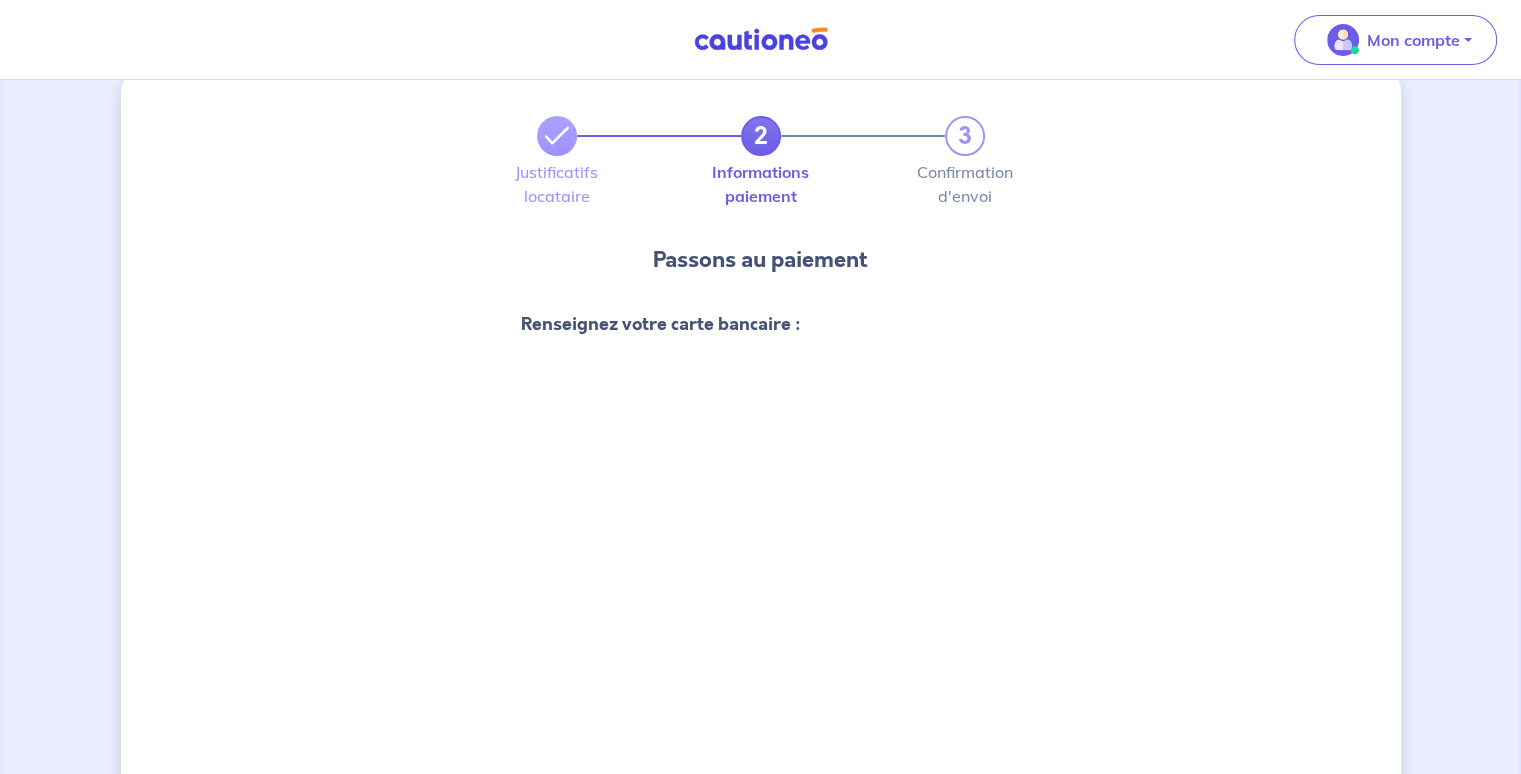 scroll, scrollTop: 32, scrollLeft: 0, axis: vertical 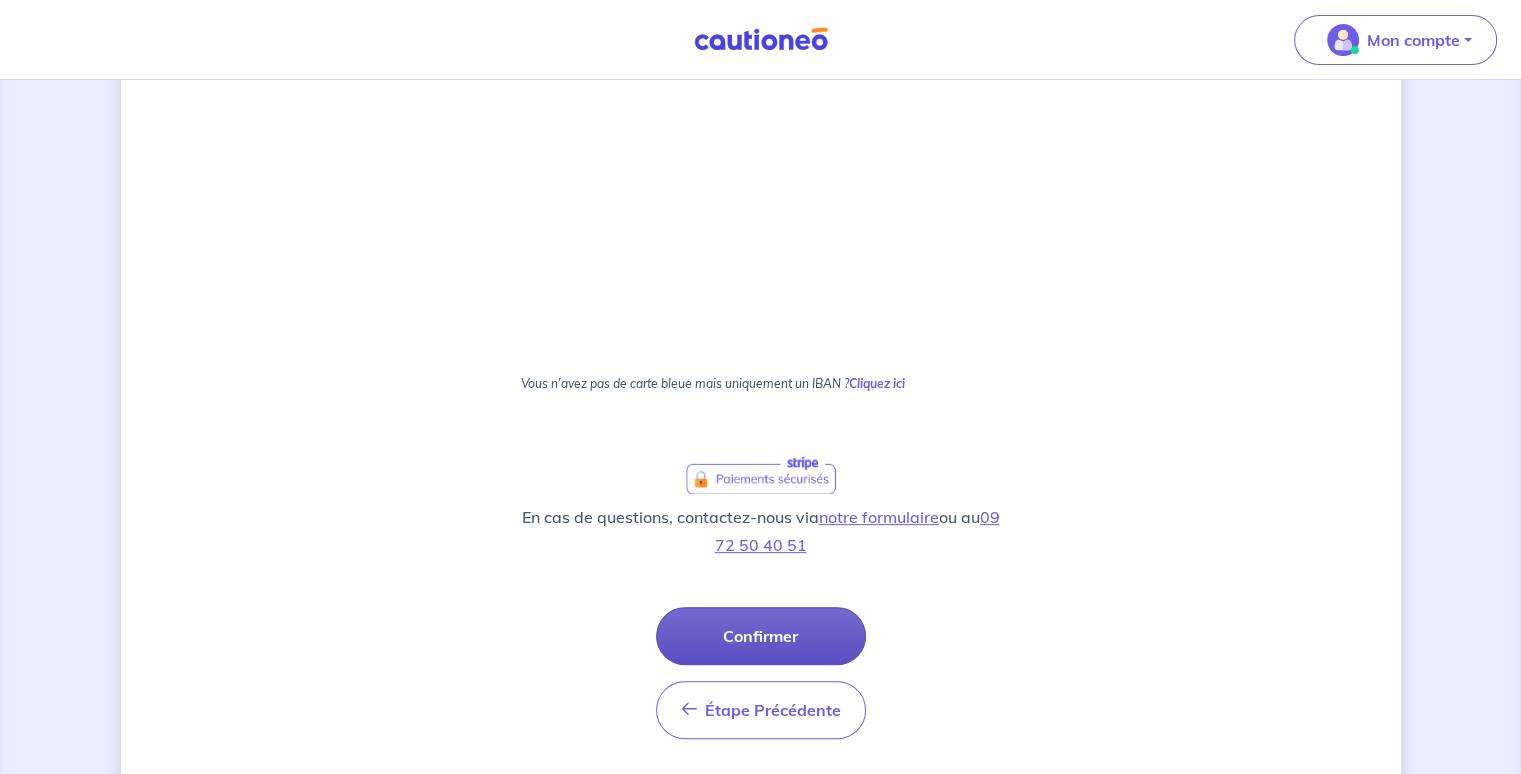 click on "Confirmer" at bounding box center [761, 636] 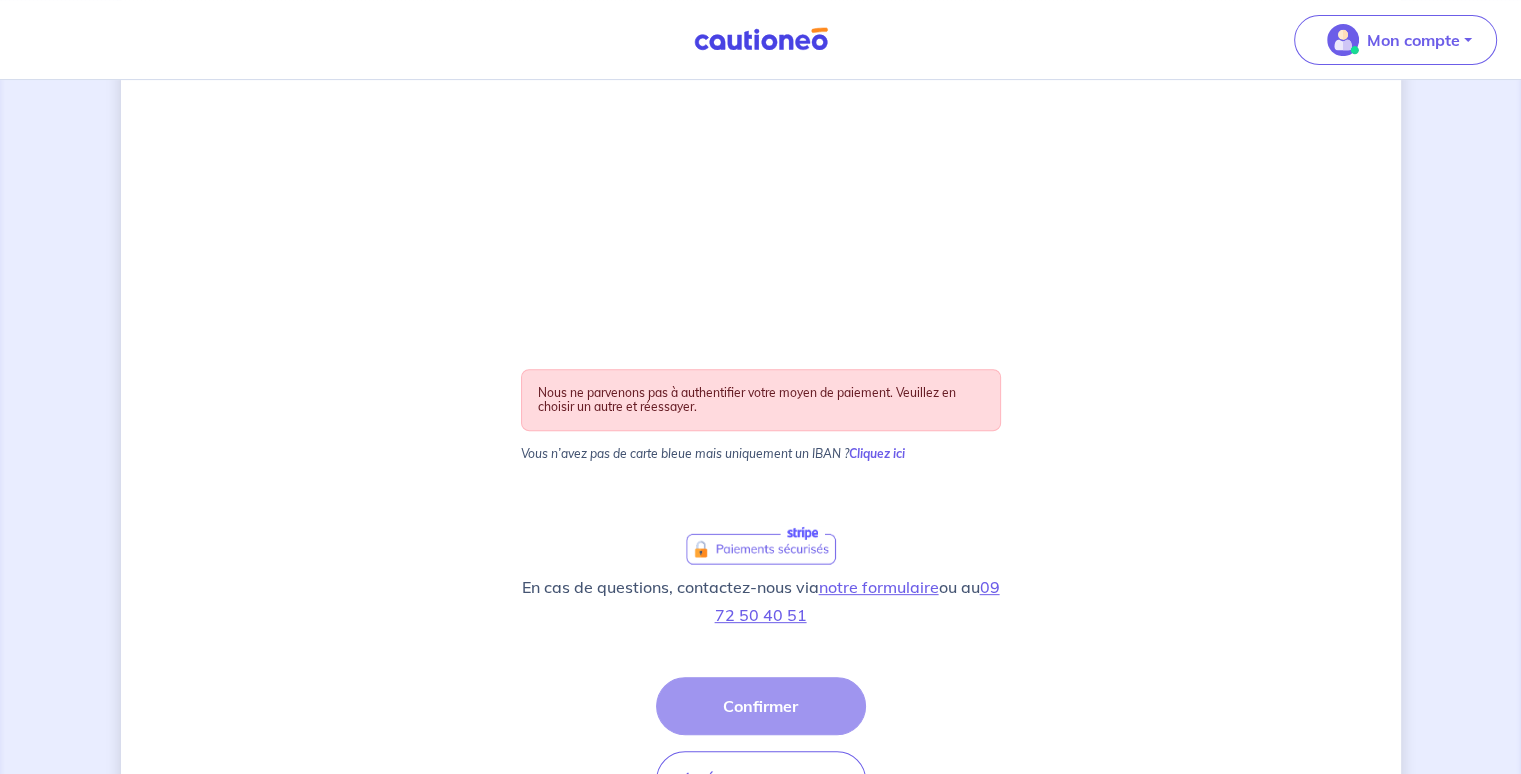 scroll, scrollTop: 714, scrollLeft: 0, axis: vertical 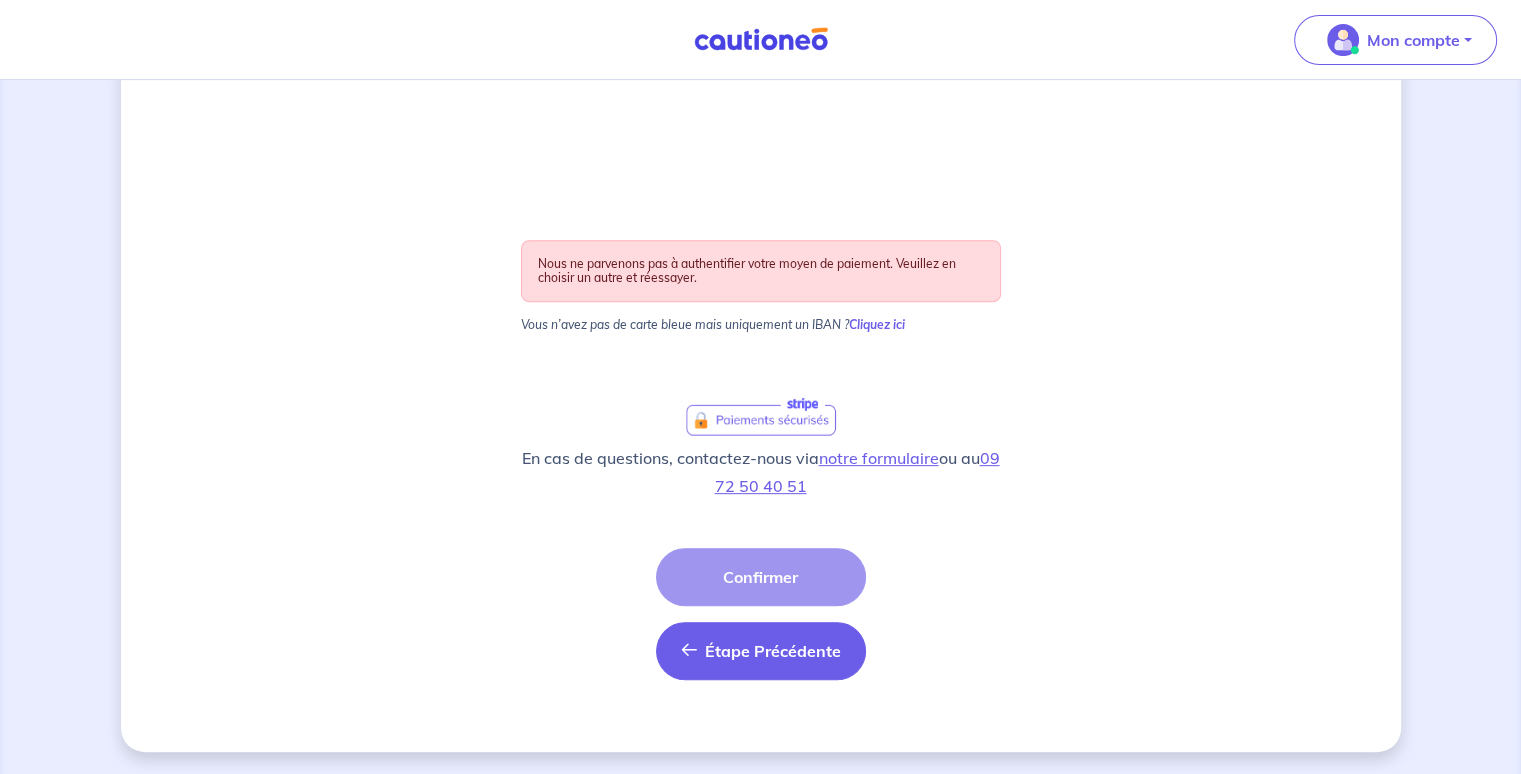 click on "Étape Précédente" at bounding box center (773, 651) 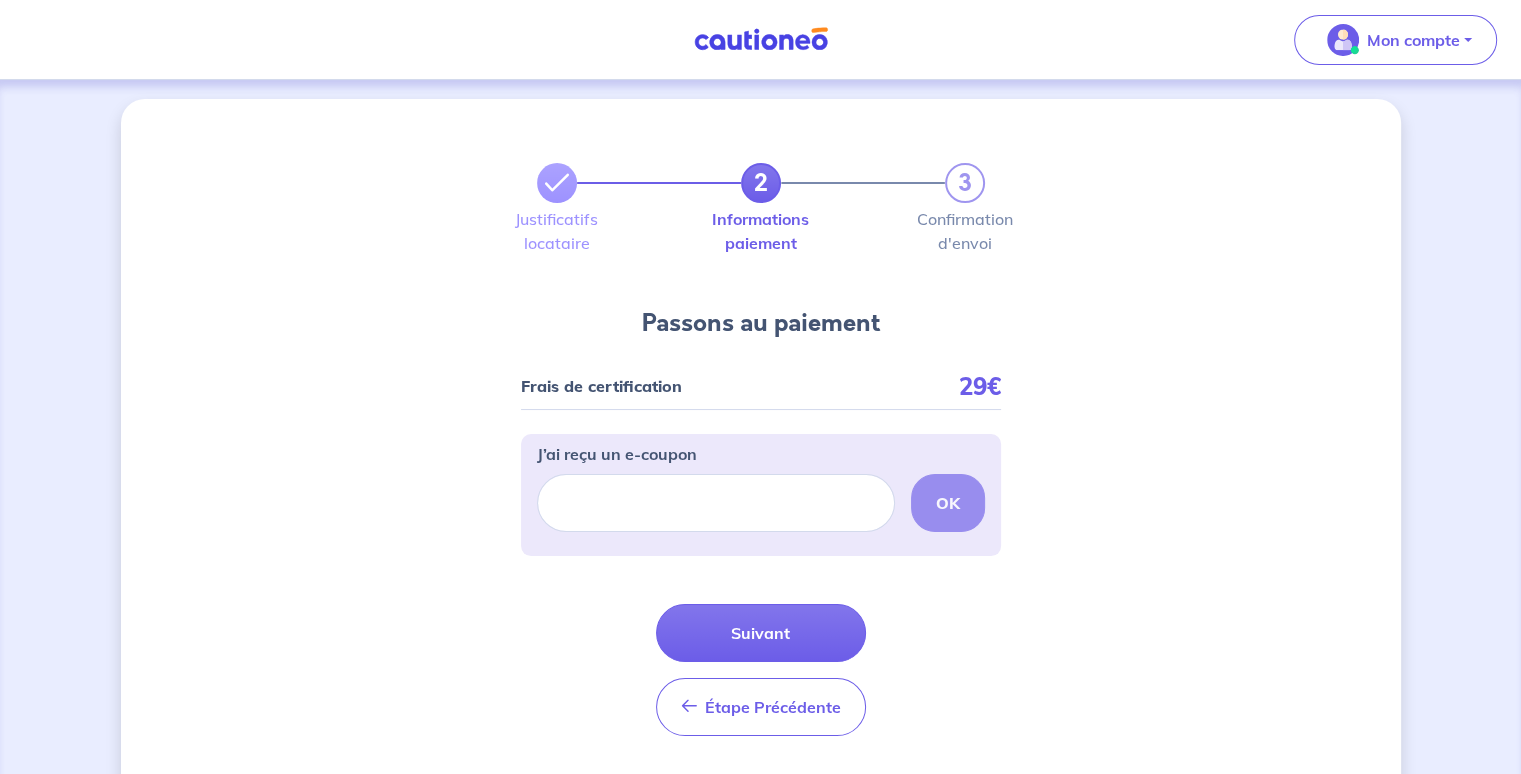 scroll, scrollTop: 0, scrollLeft: 0, axis: both 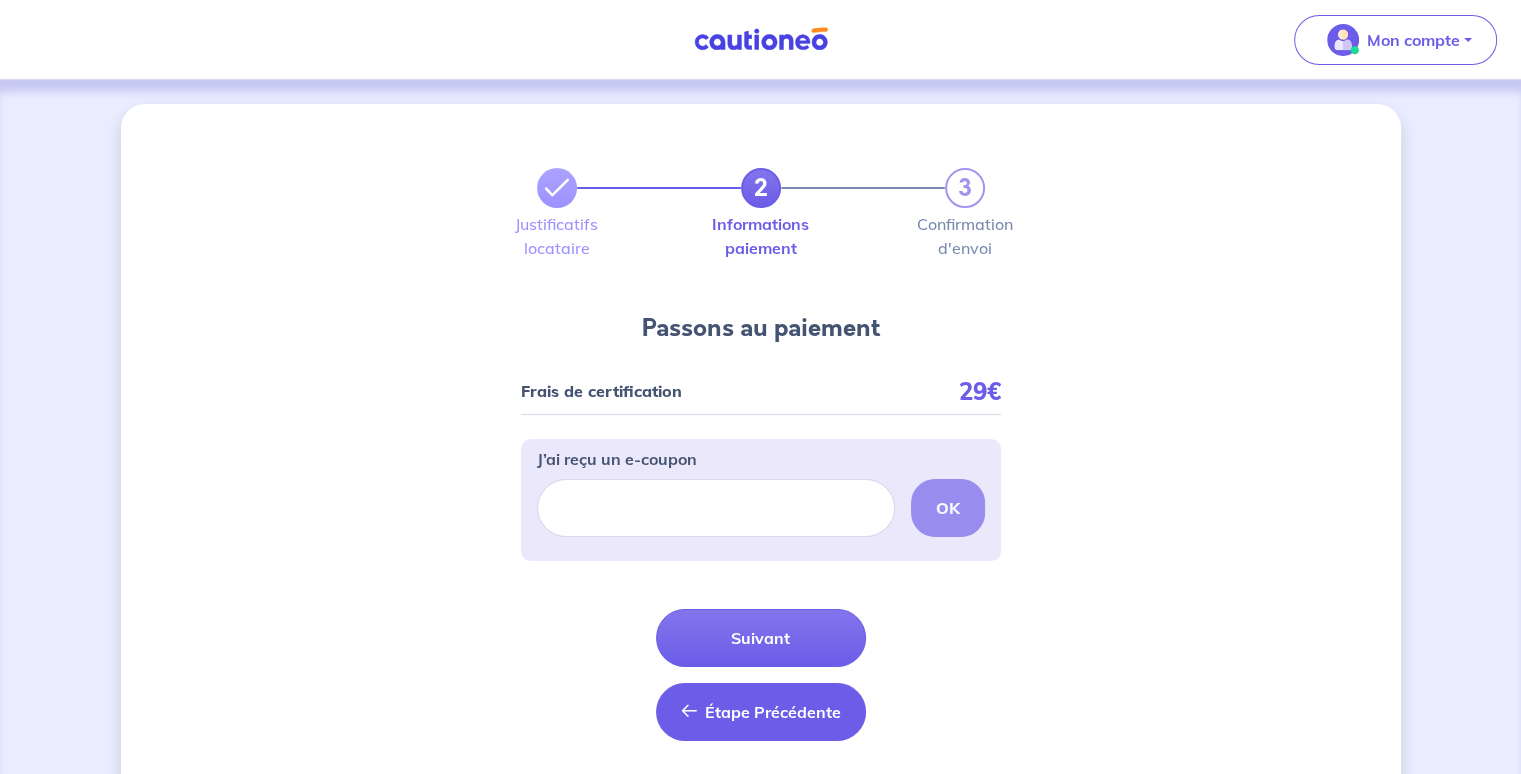click on "Étape Précédente" at bounding box center (773, 712) 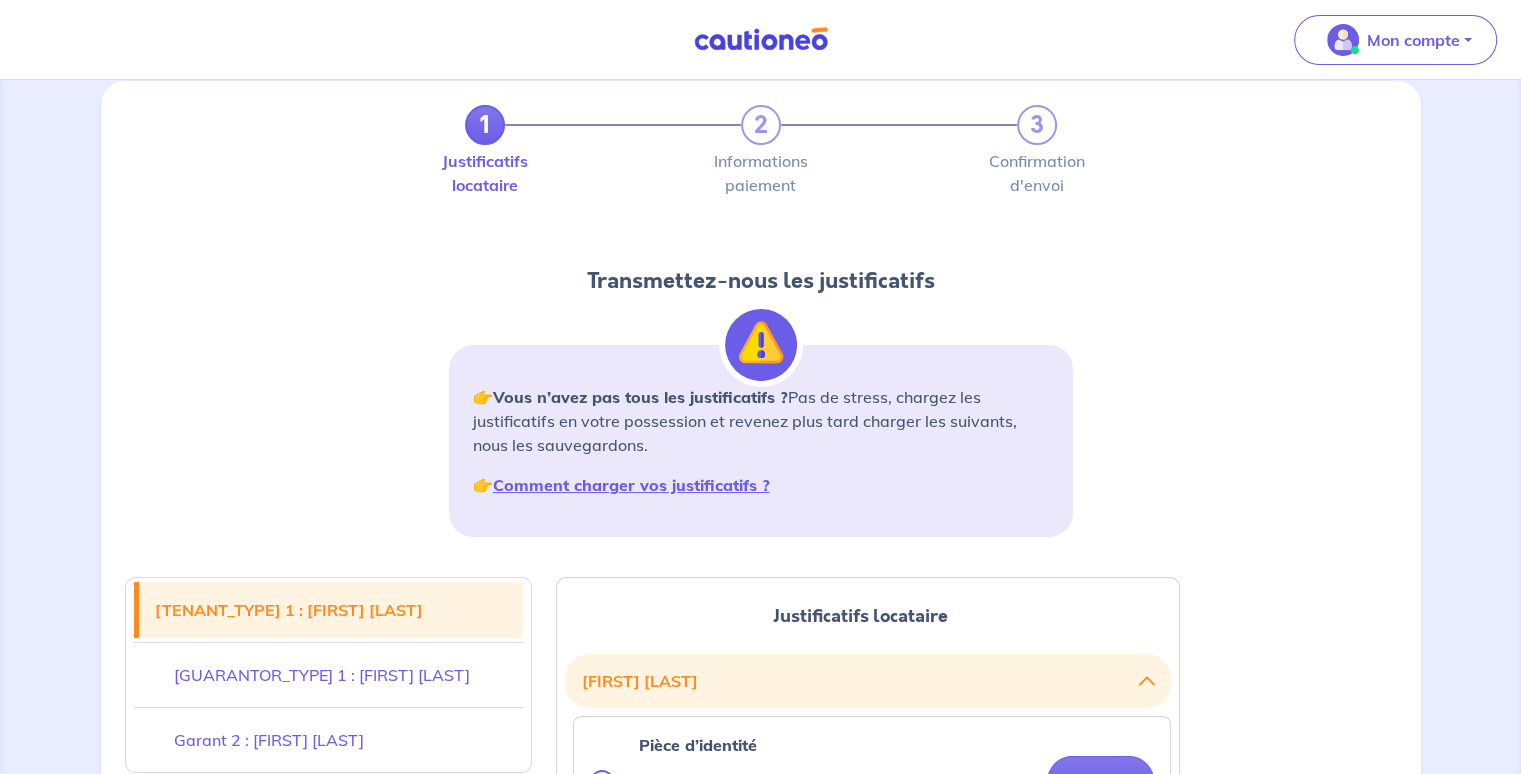 scroll, scrollTop: 0, scrollLeft: 0, axis: both 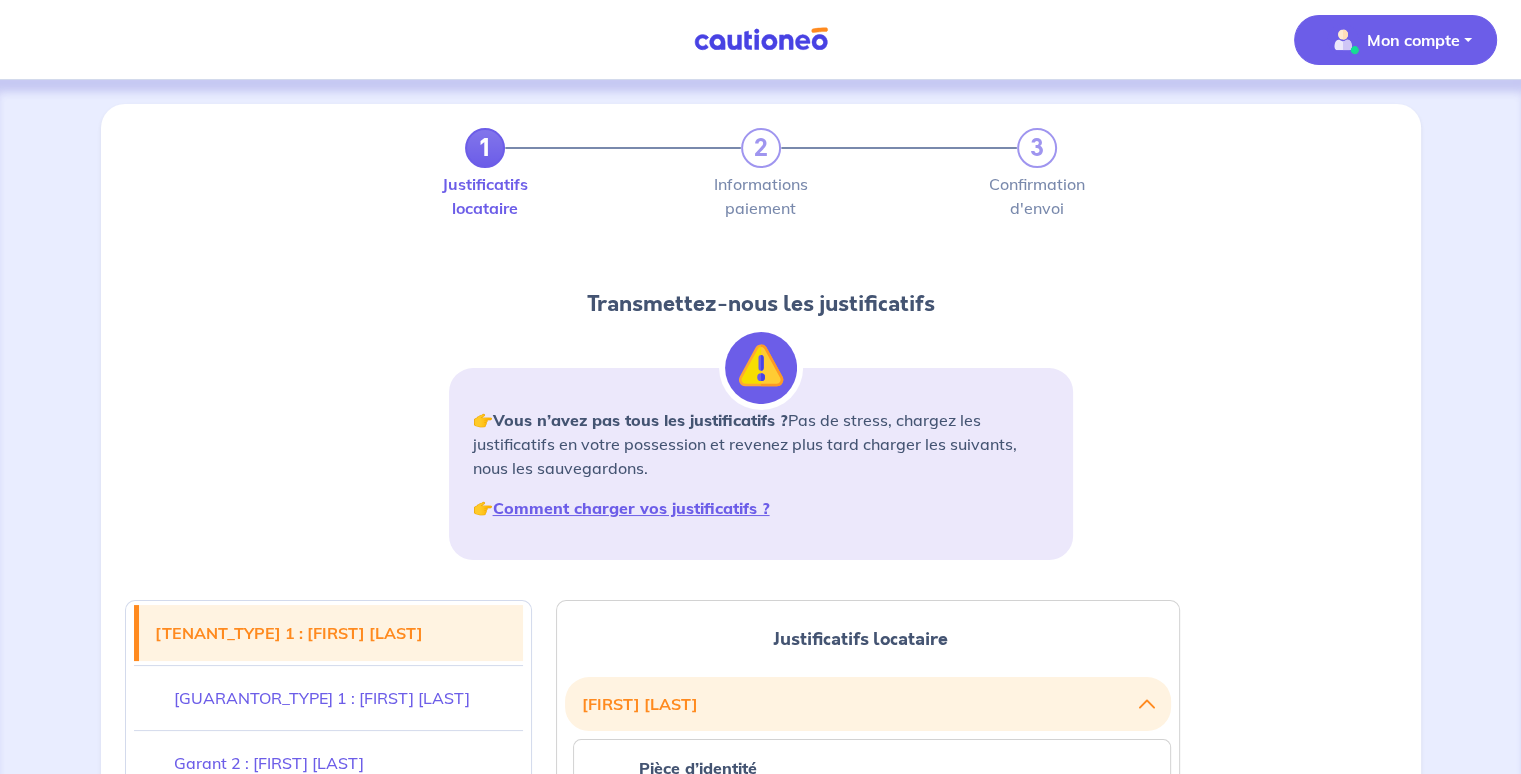 click on "Mon compte" at bounding box center [1389, 40] 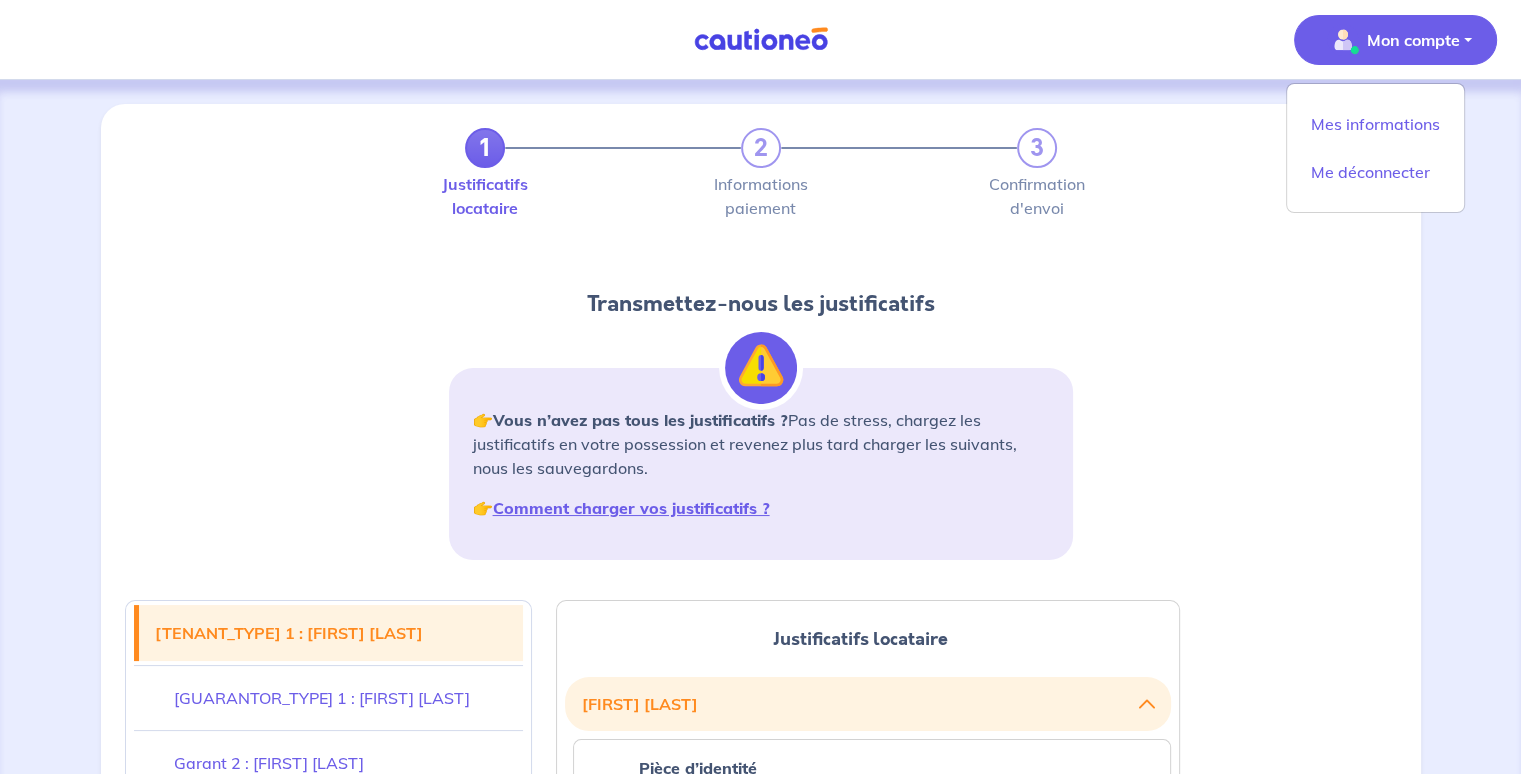 click on "Mon compte" at bounding box center (1395, 40) 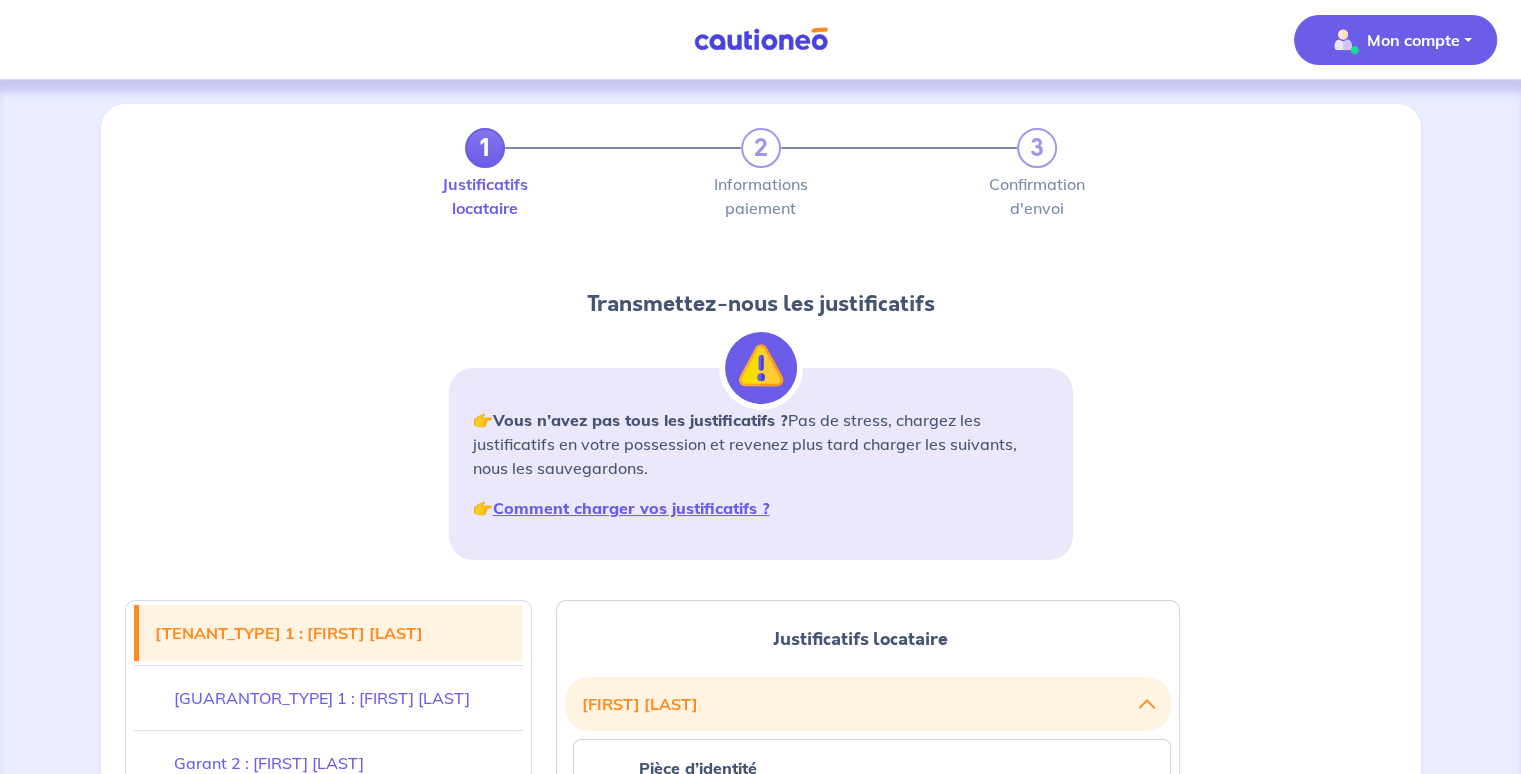 click at bounding box center (1343, 40) 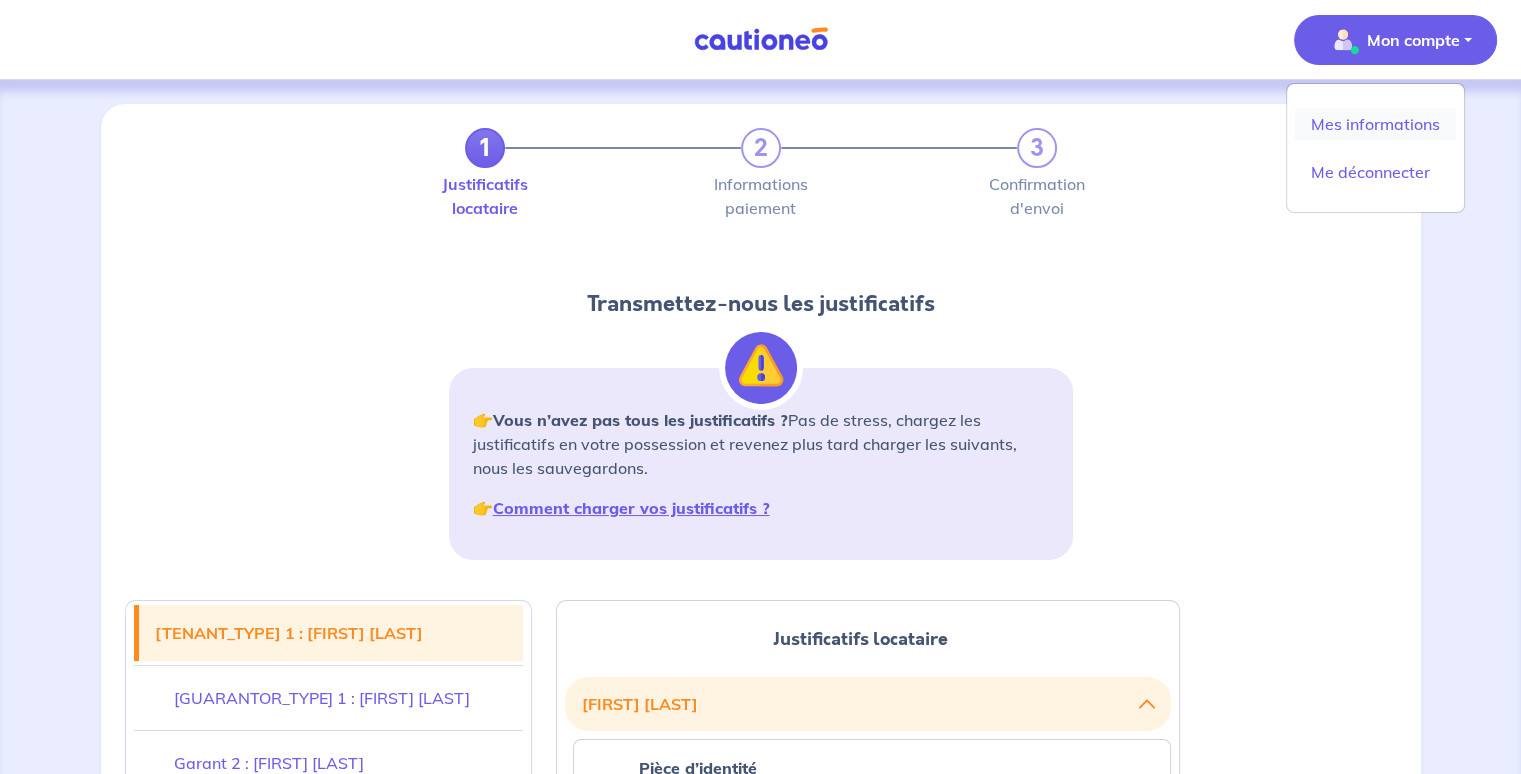 click on "Mes informations" at bounding box center (1375, 124) 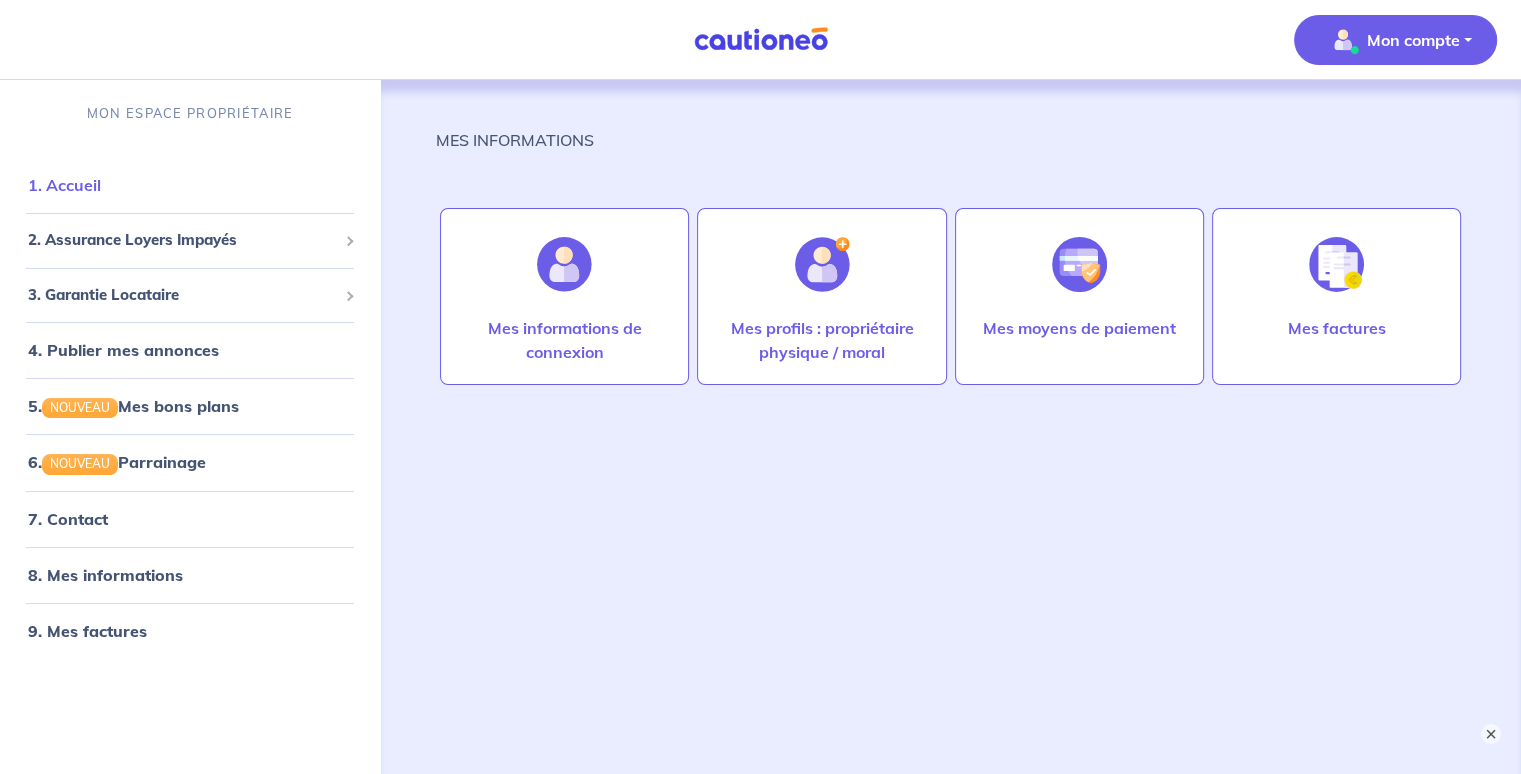 click on "1. Accueil" at bounding box center (64, 185) 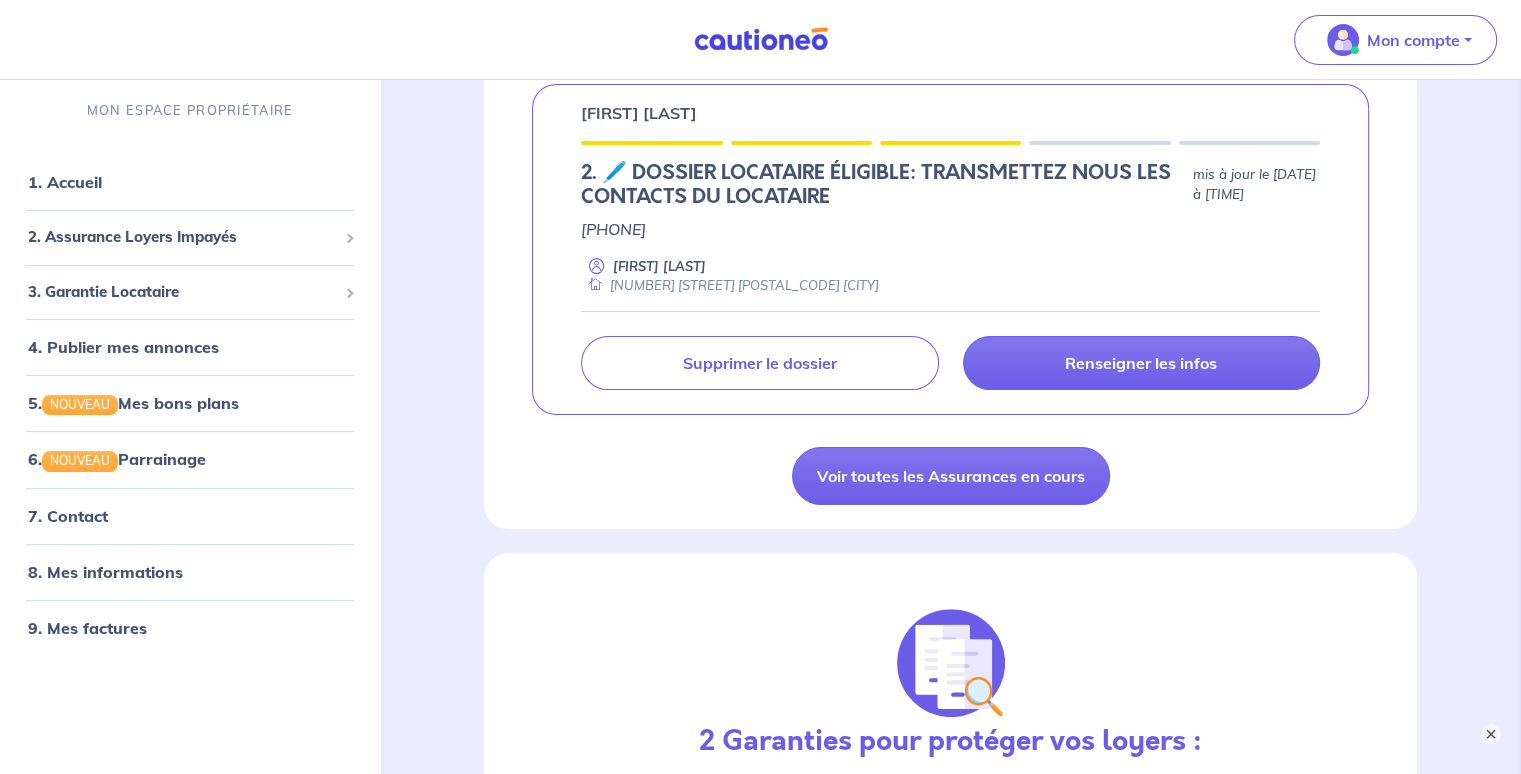 scroll, scrollTop: 369, scrollLeft: 0, axis: vertical 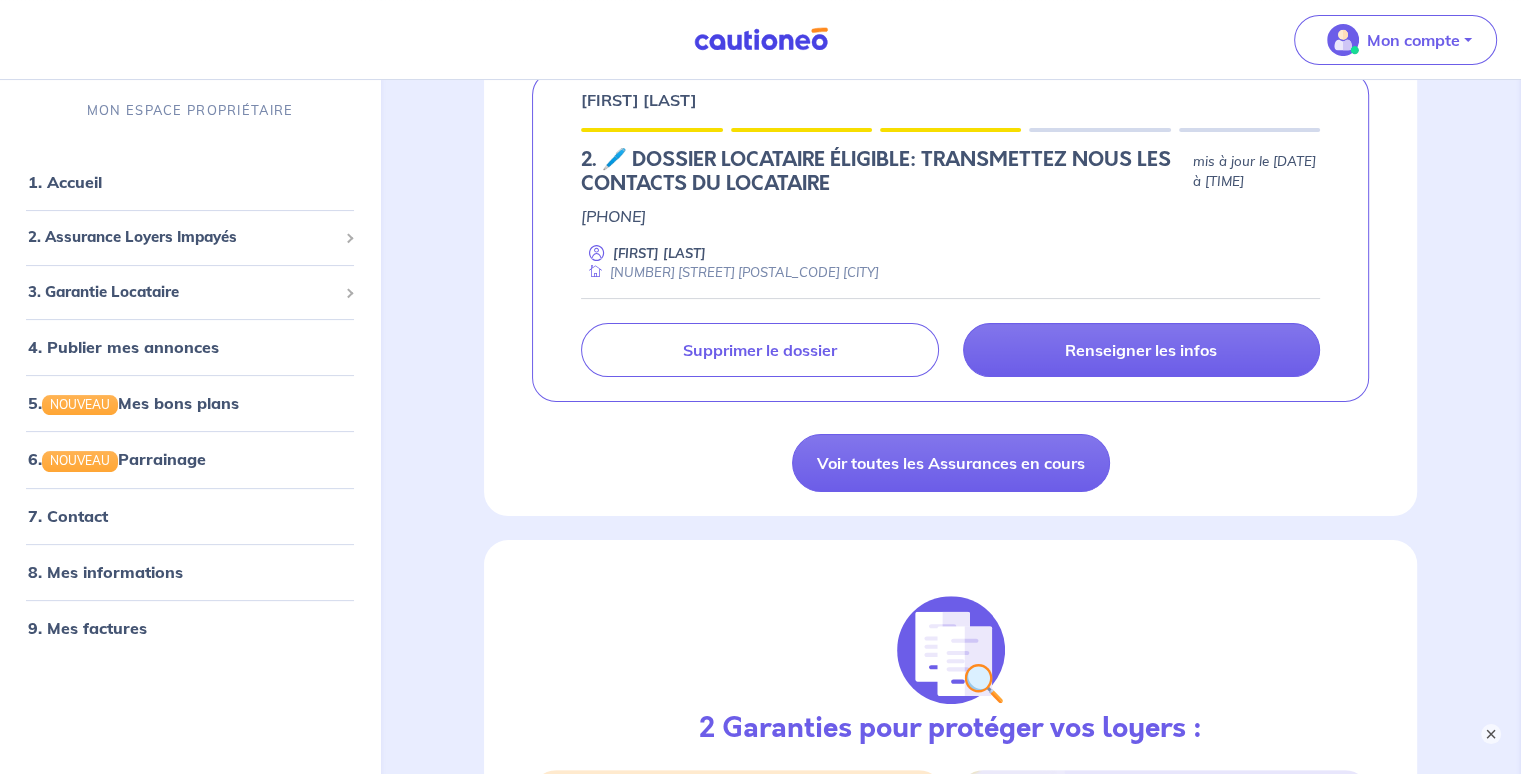 drag, startPoint x: 1052, startPoint y: 377, endPoint x: 1206, endPoint y: 504, distance: 199.61212 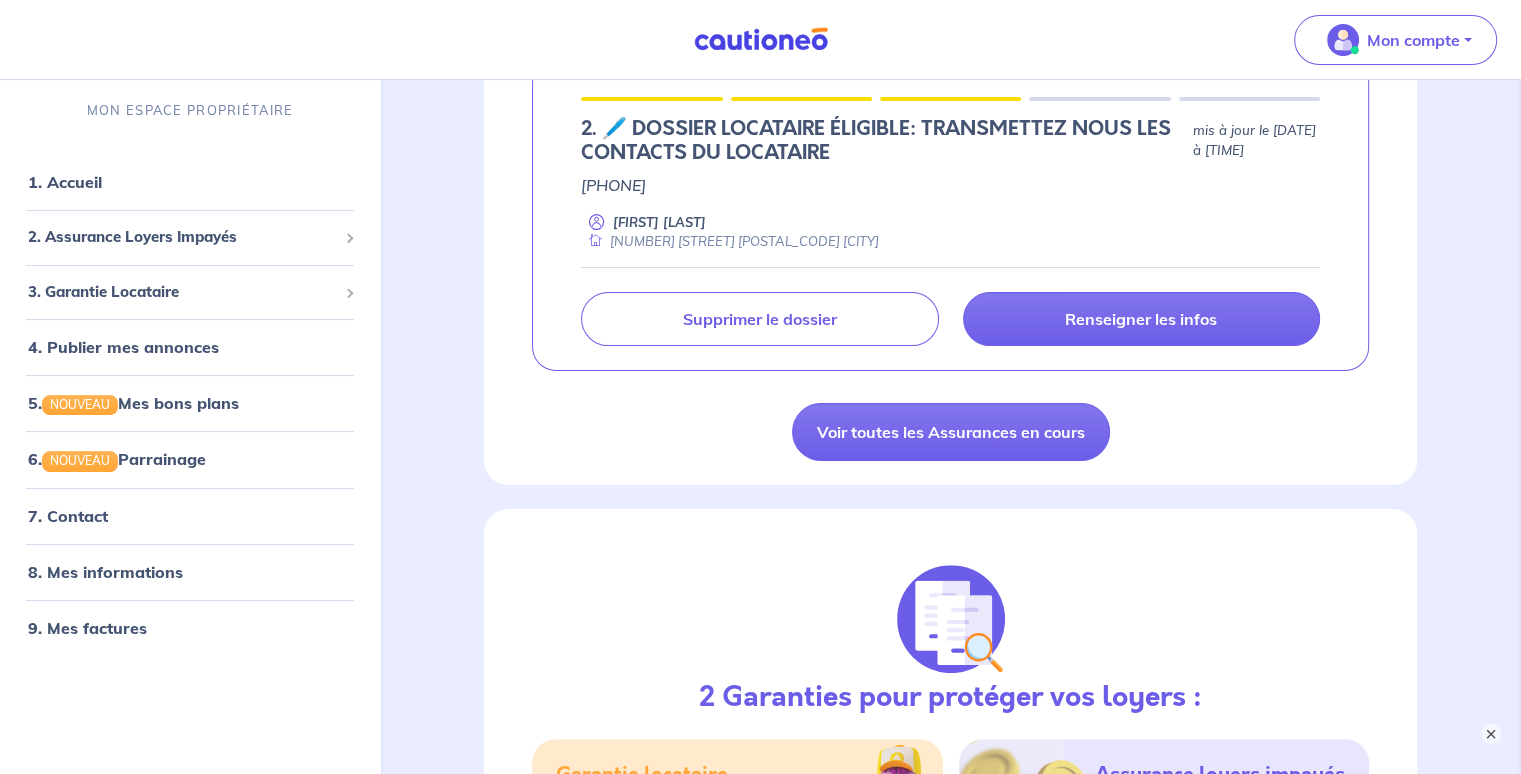 scroll, scrollTop: 379, scrollLeft: 0, axis: vertical 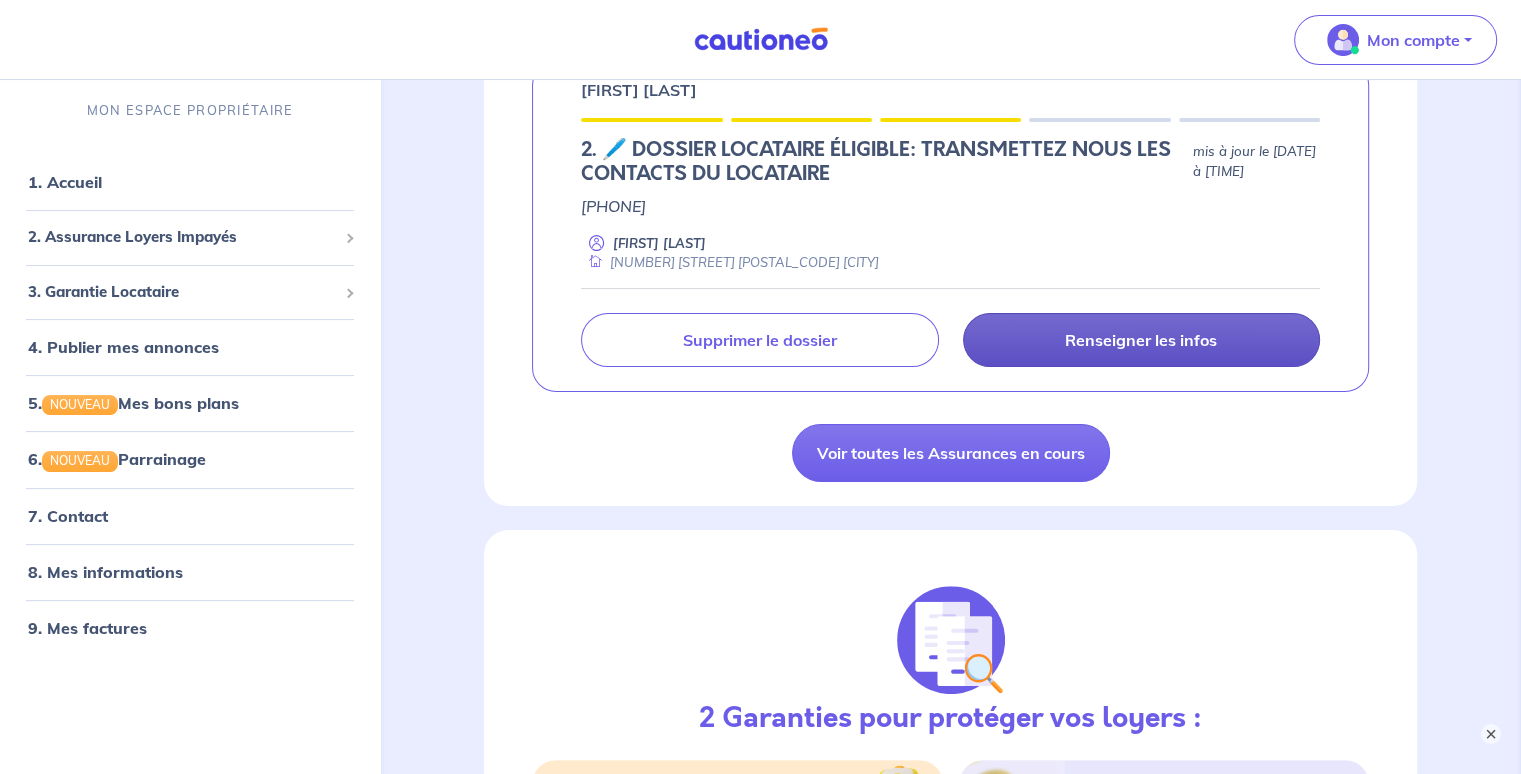 click on "Renseigner les infos" at bounding box center (1141, 340) 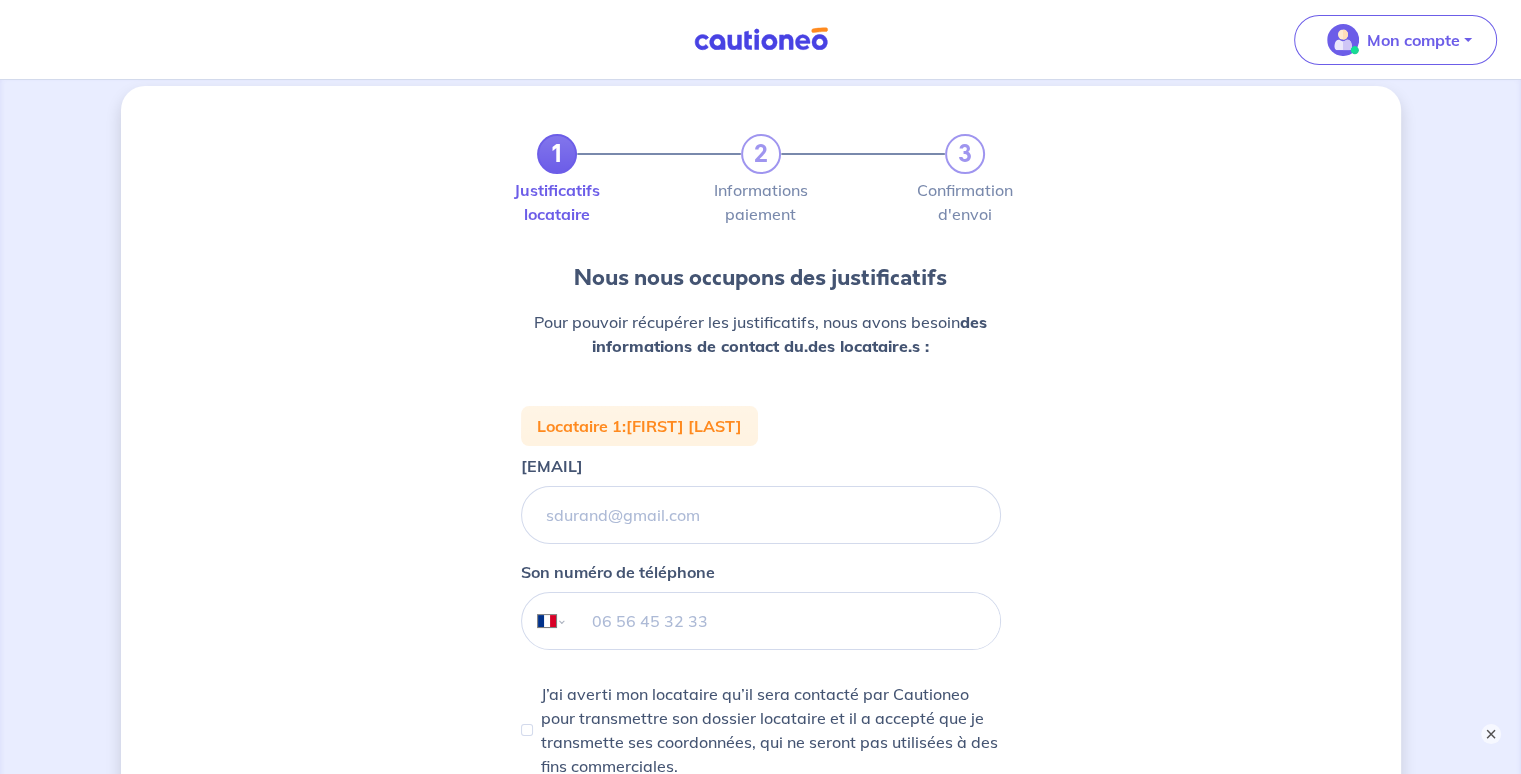 scroll, scrollTop: 0, scrollLeft: 0, axis: both 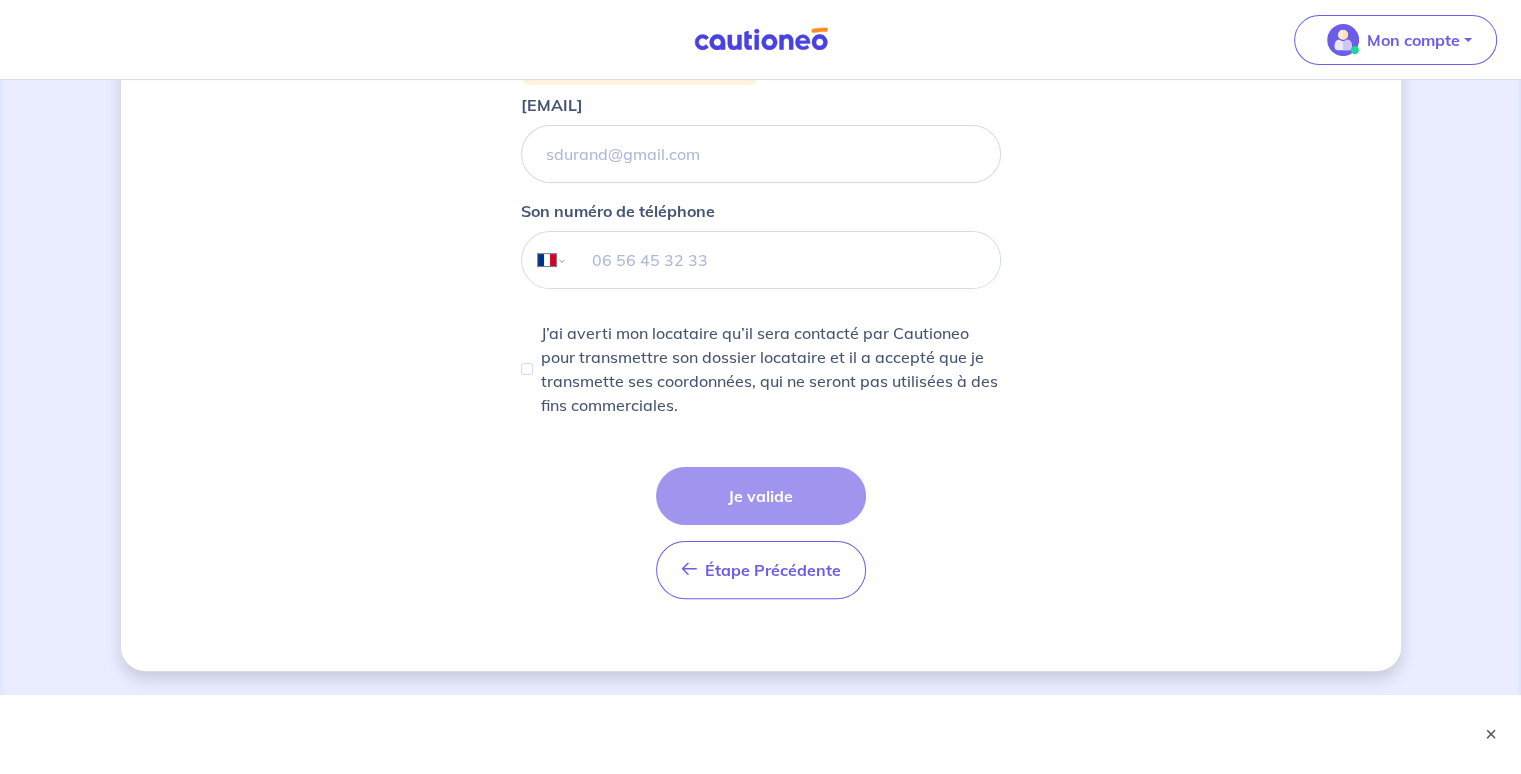 click on "Étape Précédente Précédent Je valide Je valide" at bounding box center (761, 533) 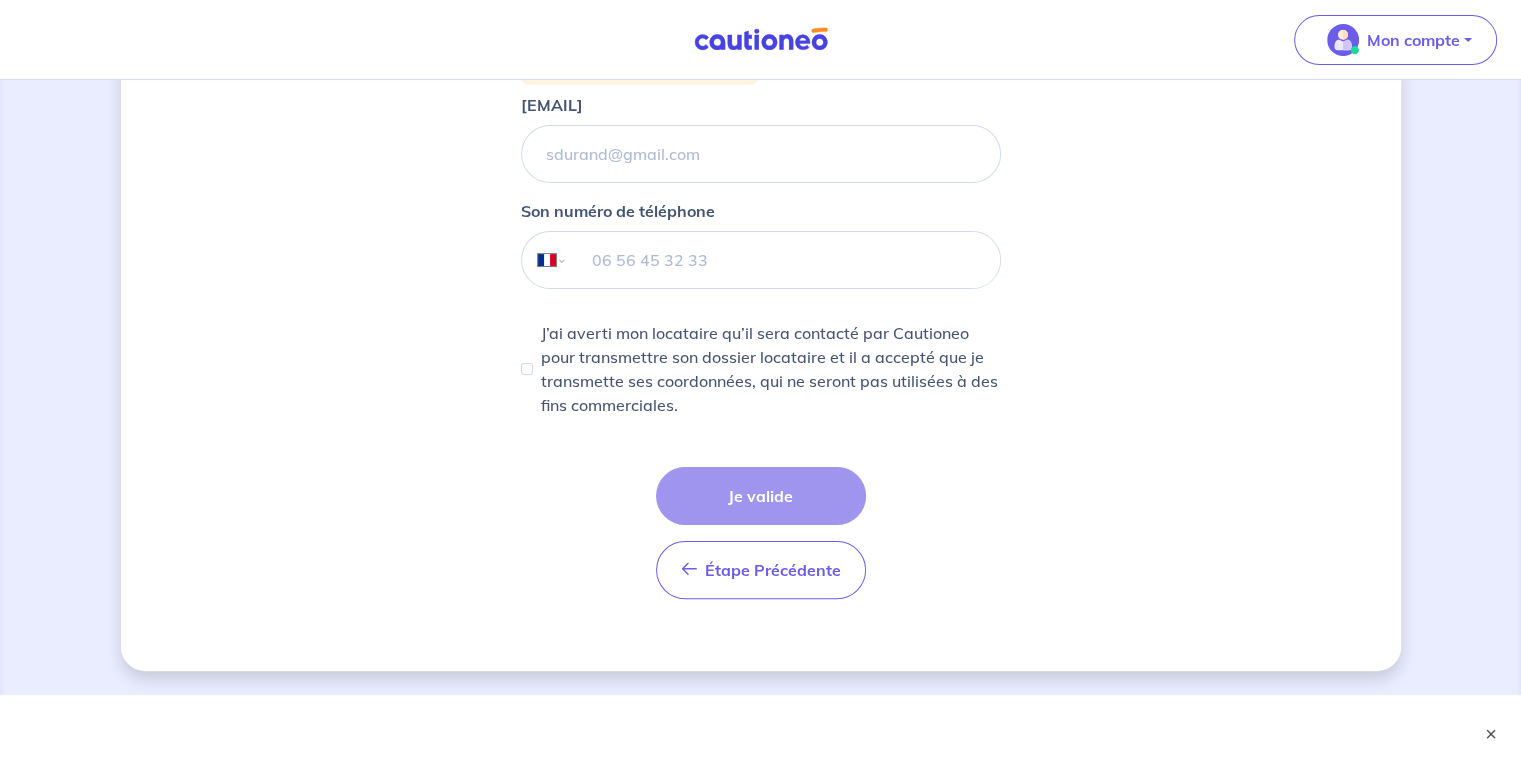 drag, startPoint x: 1515, startPoint y: 423, endPoint x: 1535, endPoint y: 321, distance: 103.94229 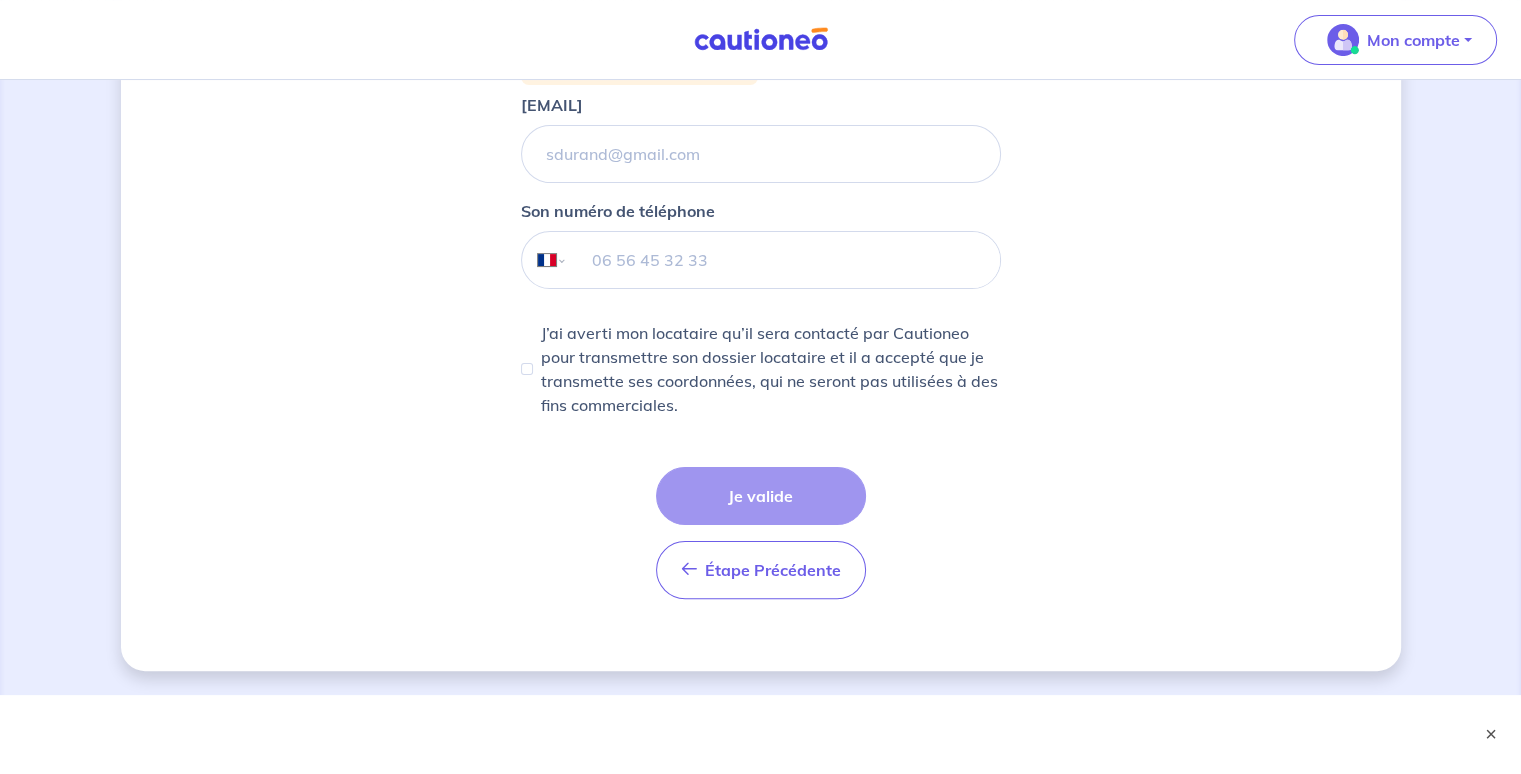 click on "[TENANT_TYPE] 1 : [FIRST] [LAST] [EMAIL] [PHONE]" at bounding box center [760, 198] 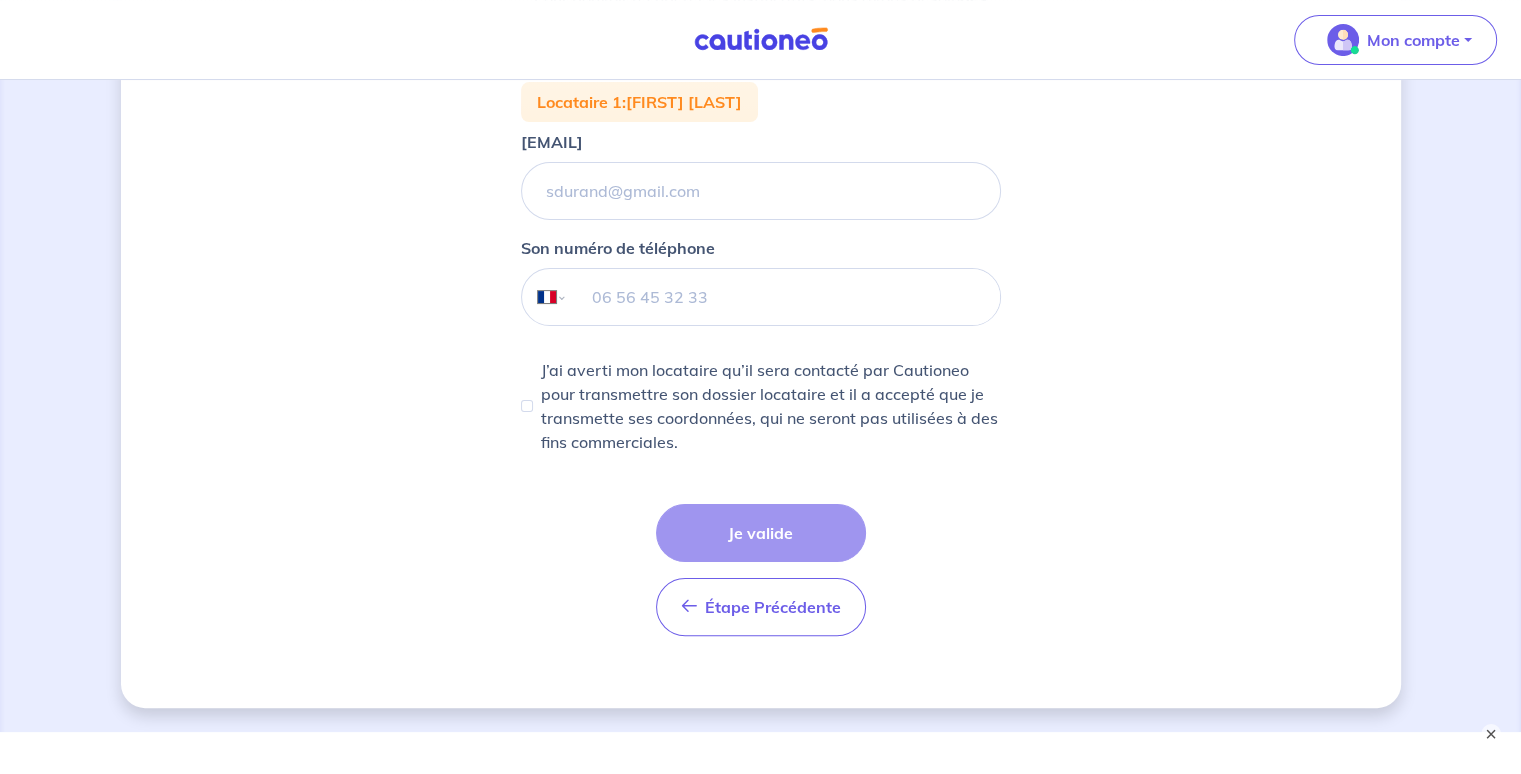 scroll, scrollTop: 379, scrollLeft: 0, axis: vertical 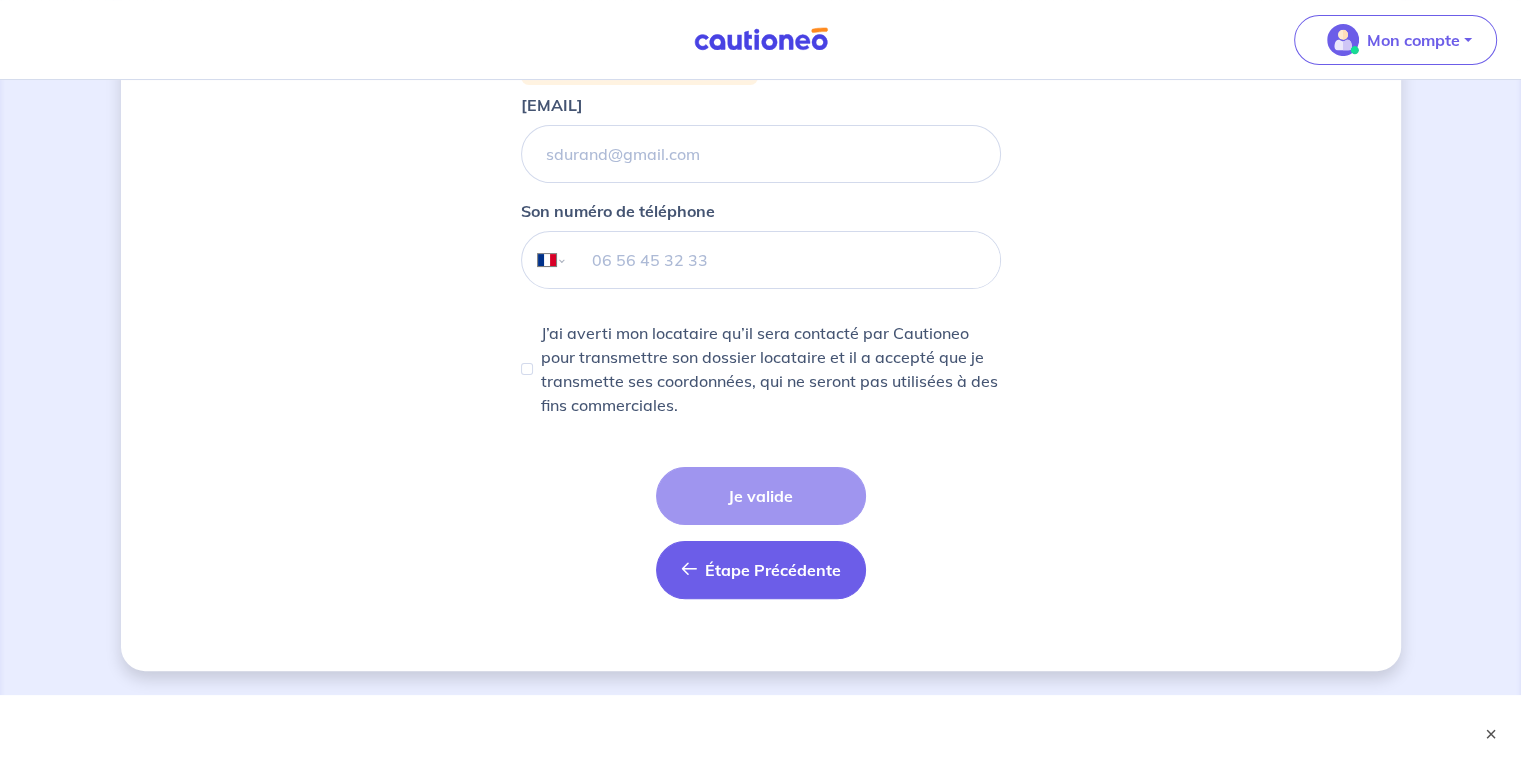 click on "Étape Précédente" at bounding box center [773, 570] 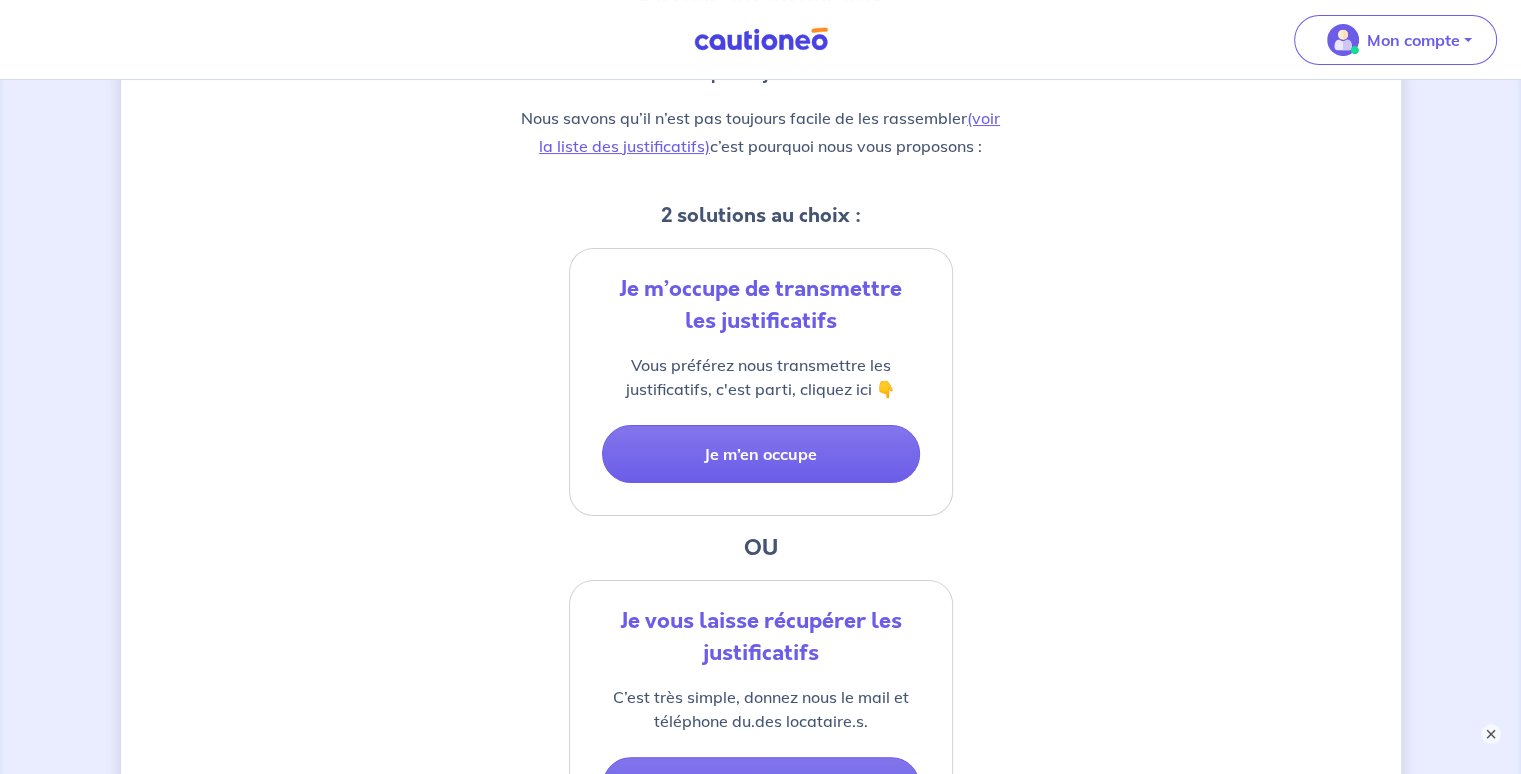 scroll, scrollTop: 594, scrollLeft: 0, axis: vertical 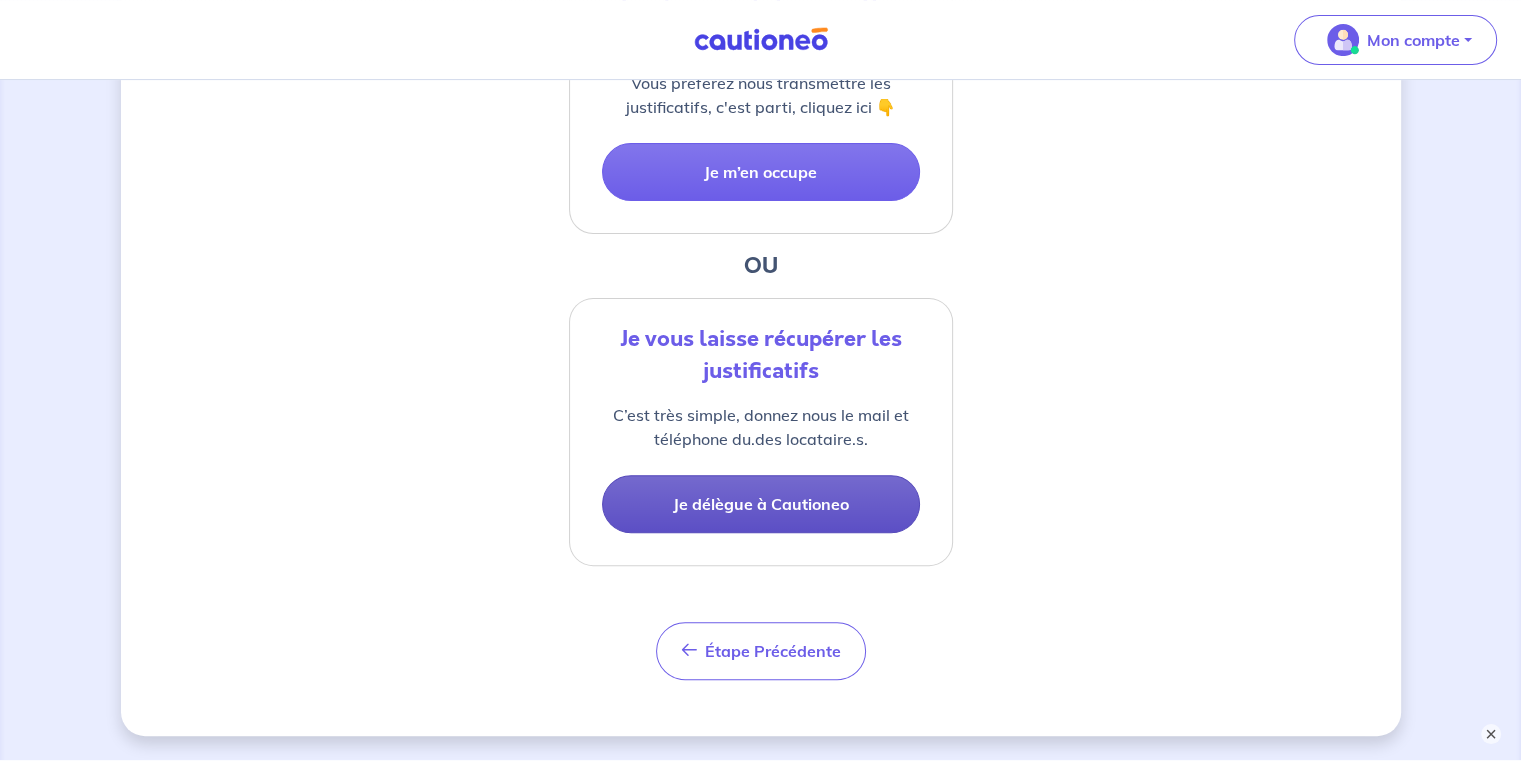 click on "Je délègue à Cautioneo" at bounding box center (761, 504) 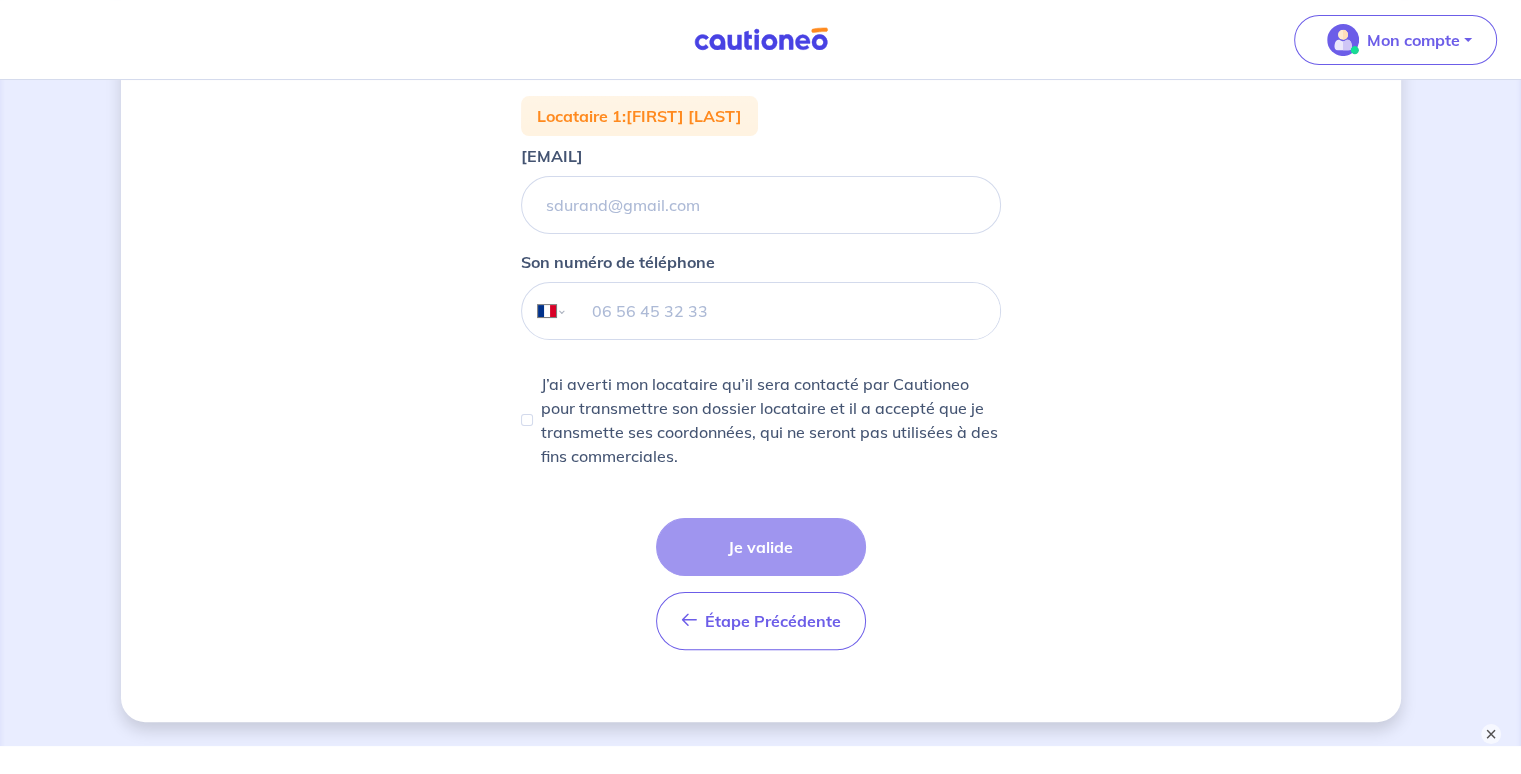 scroll, scrollTop: 379, scrollLeft: 0, axis: vertical 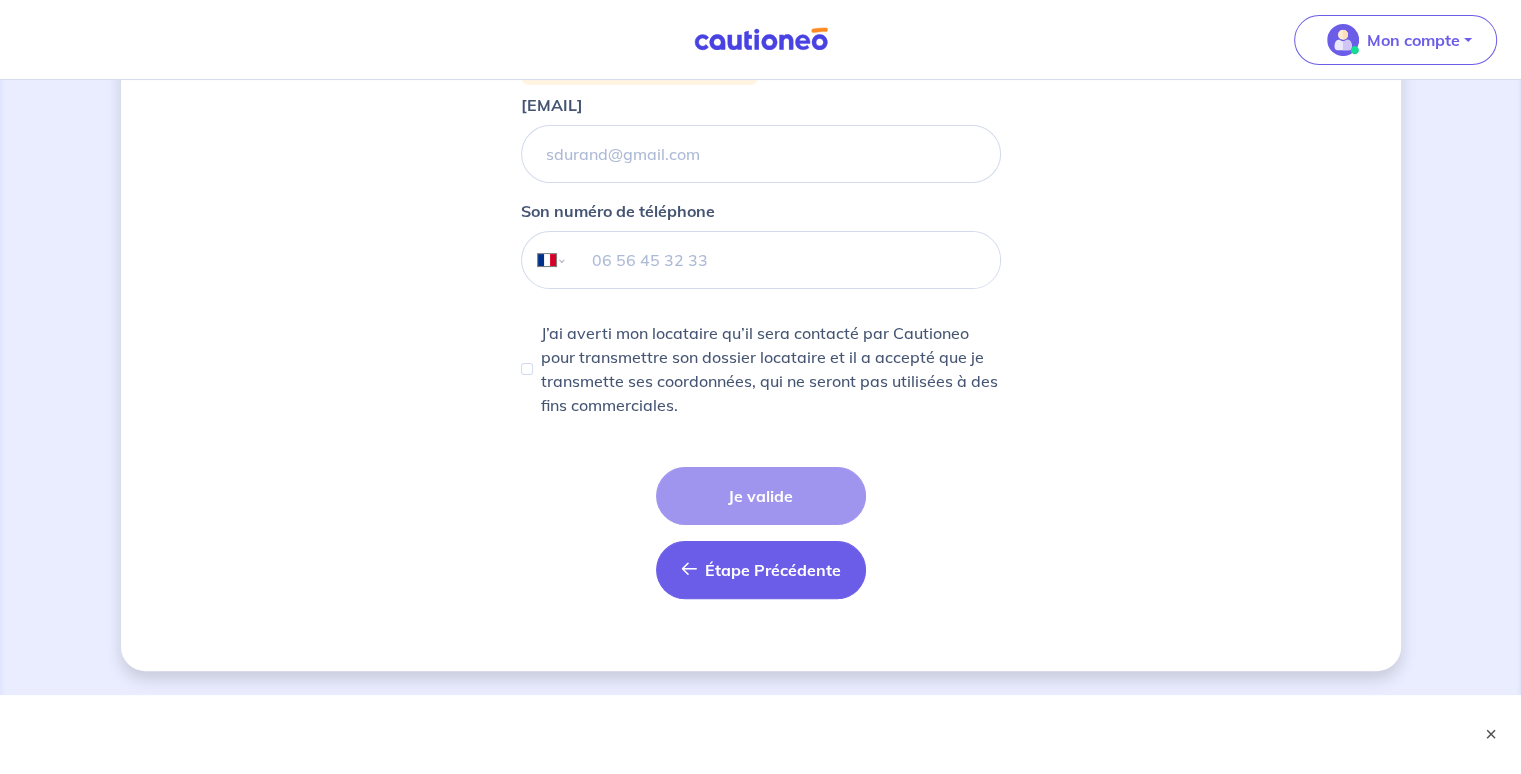 click on "Étape Précédente" at bounding box center (773, 570) 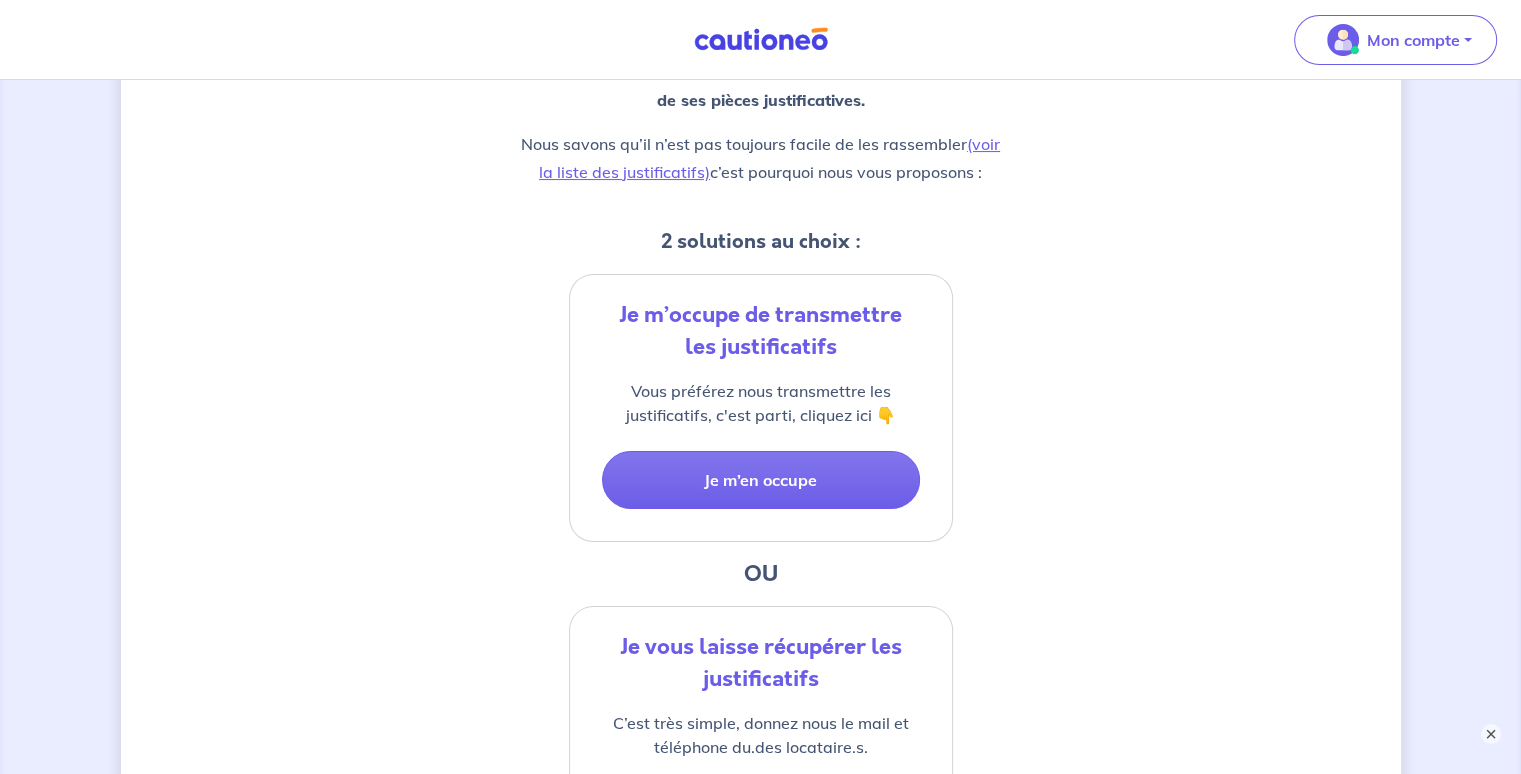 scroll, scrollTop: 365, scrollLeft: 0, axis: vertical 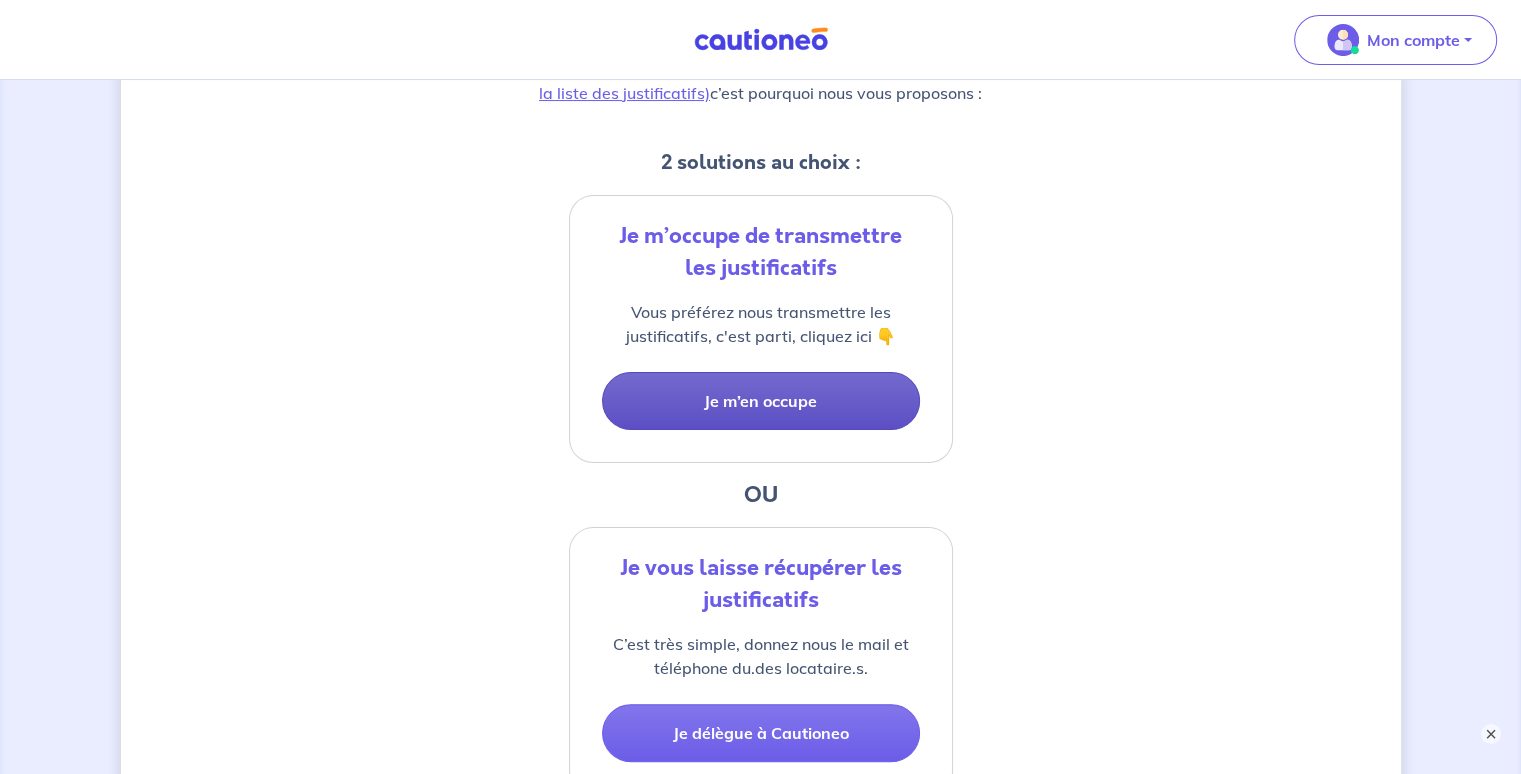 click on "Je m’en occupe" at bounding box center [761, 401] 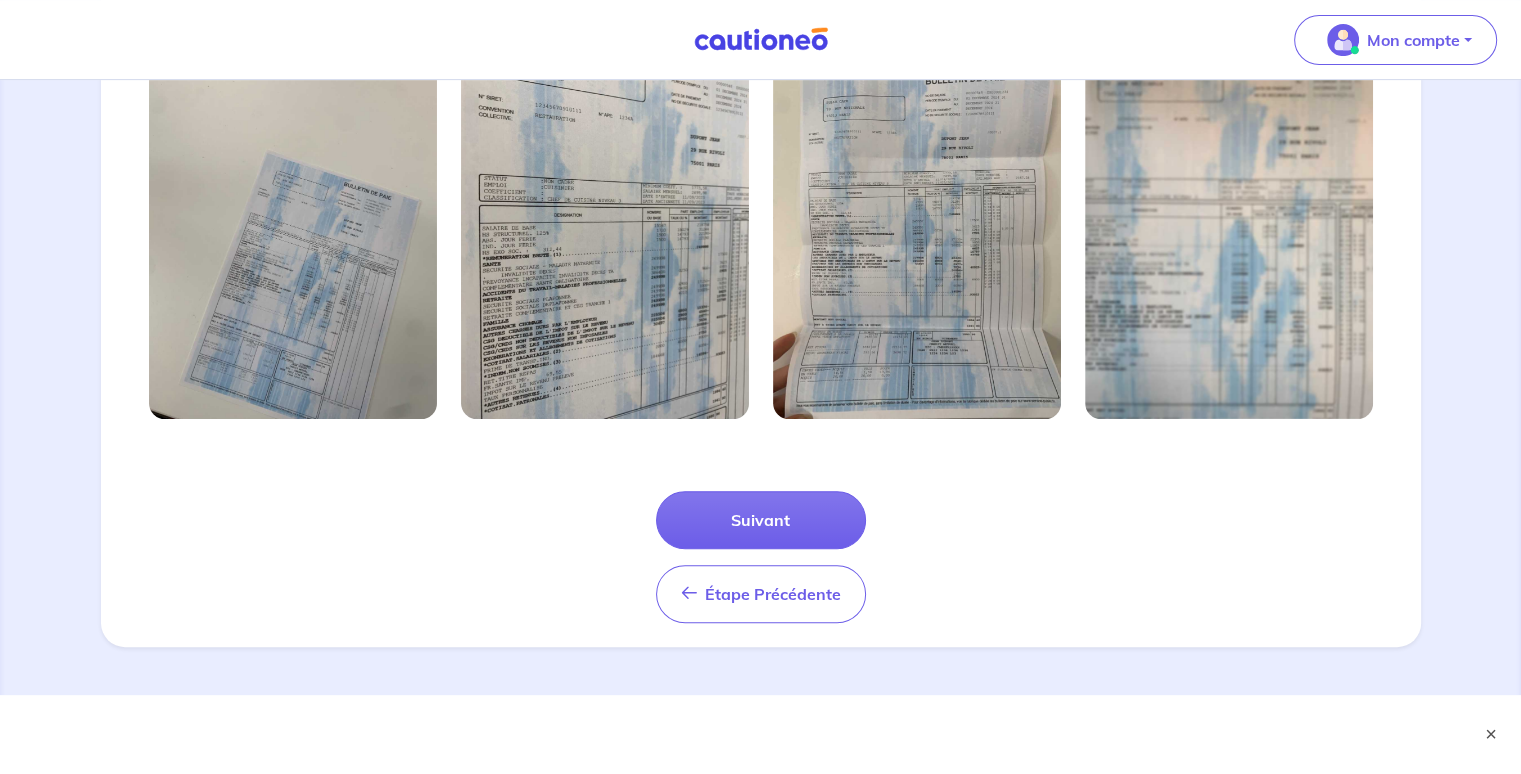 scroll, scrollTop: 0, scrollLeft: 0, axis: both 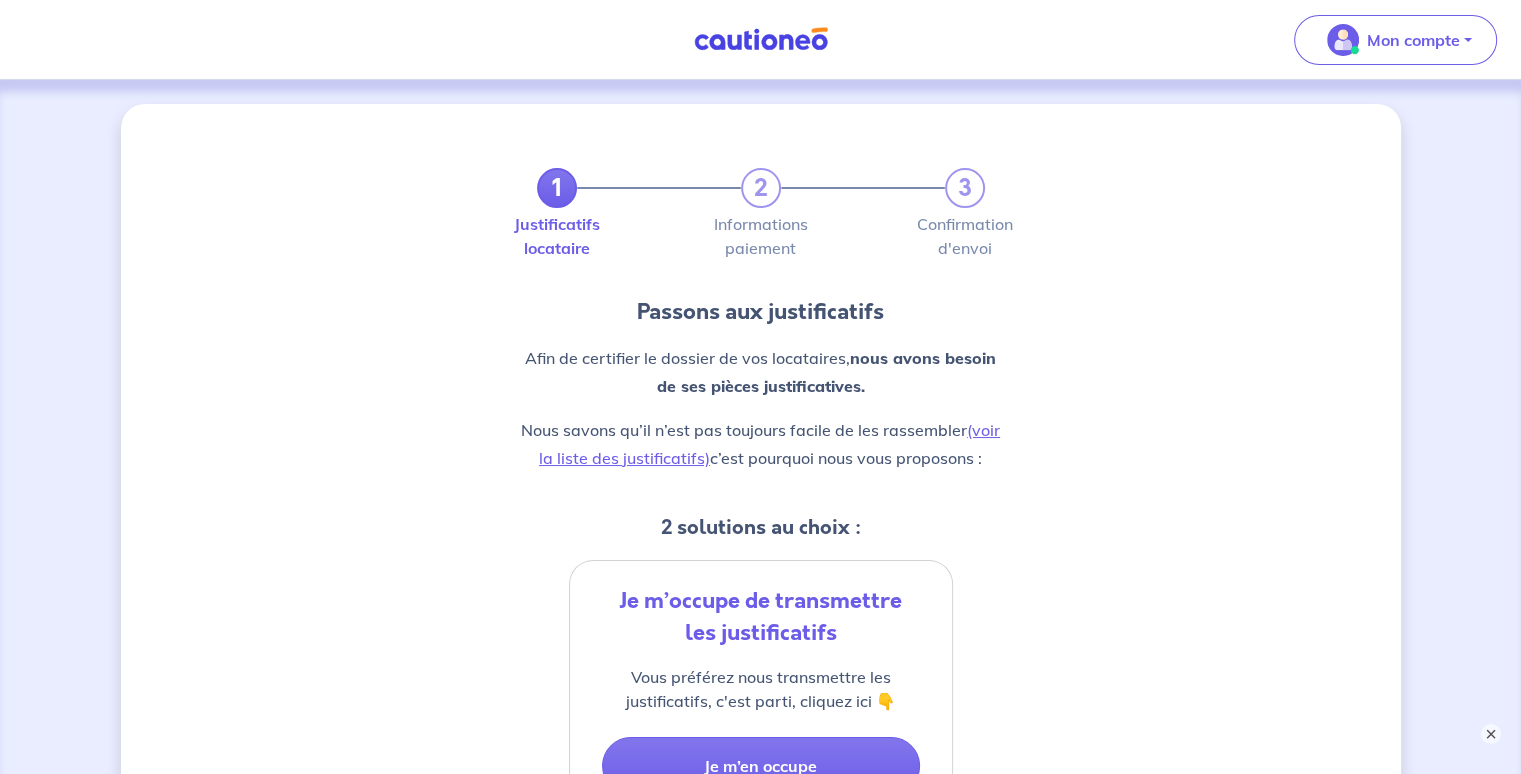 select on "FR" 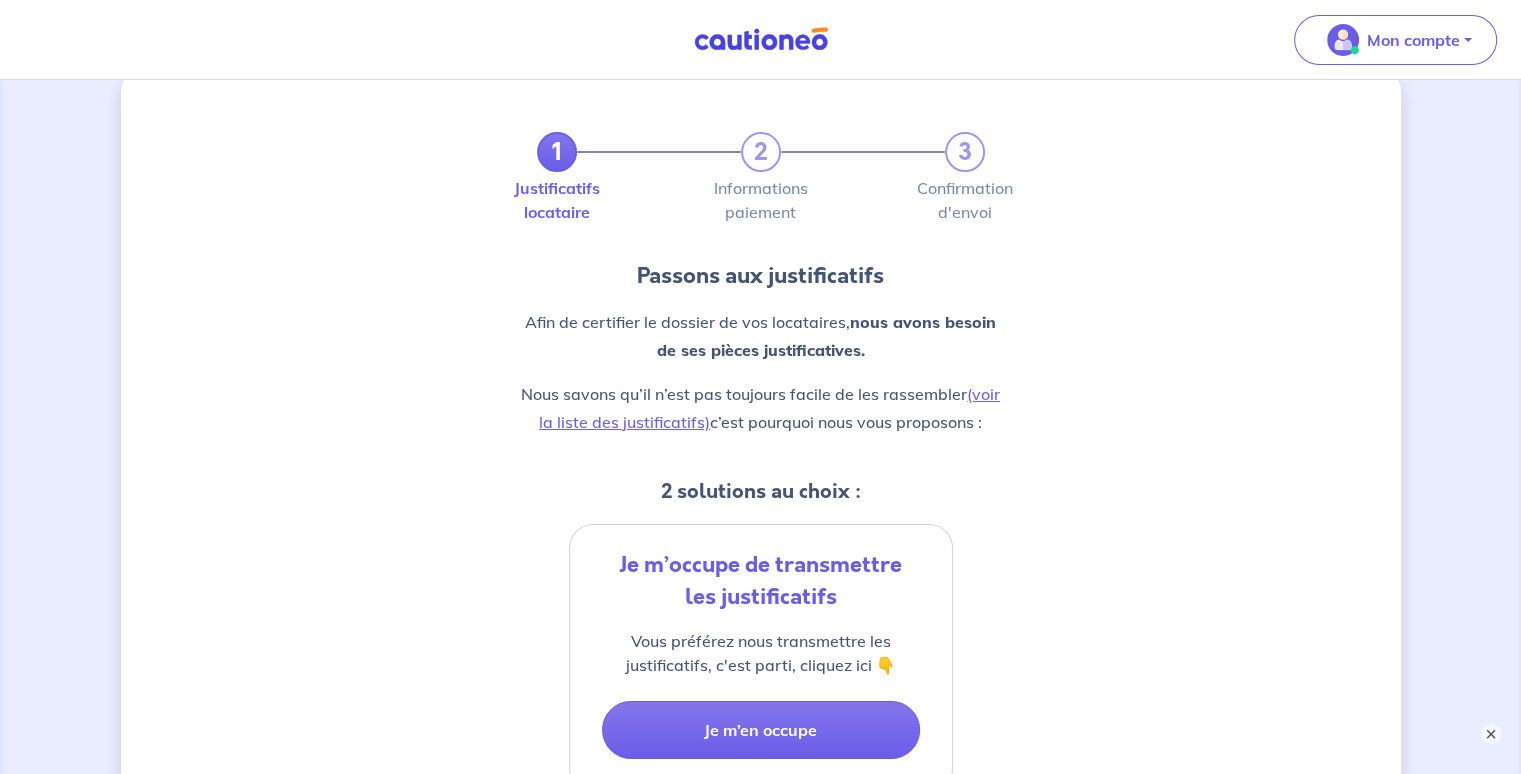 scroll, scrollTop: 0, scrollLeft: 0, axis: both 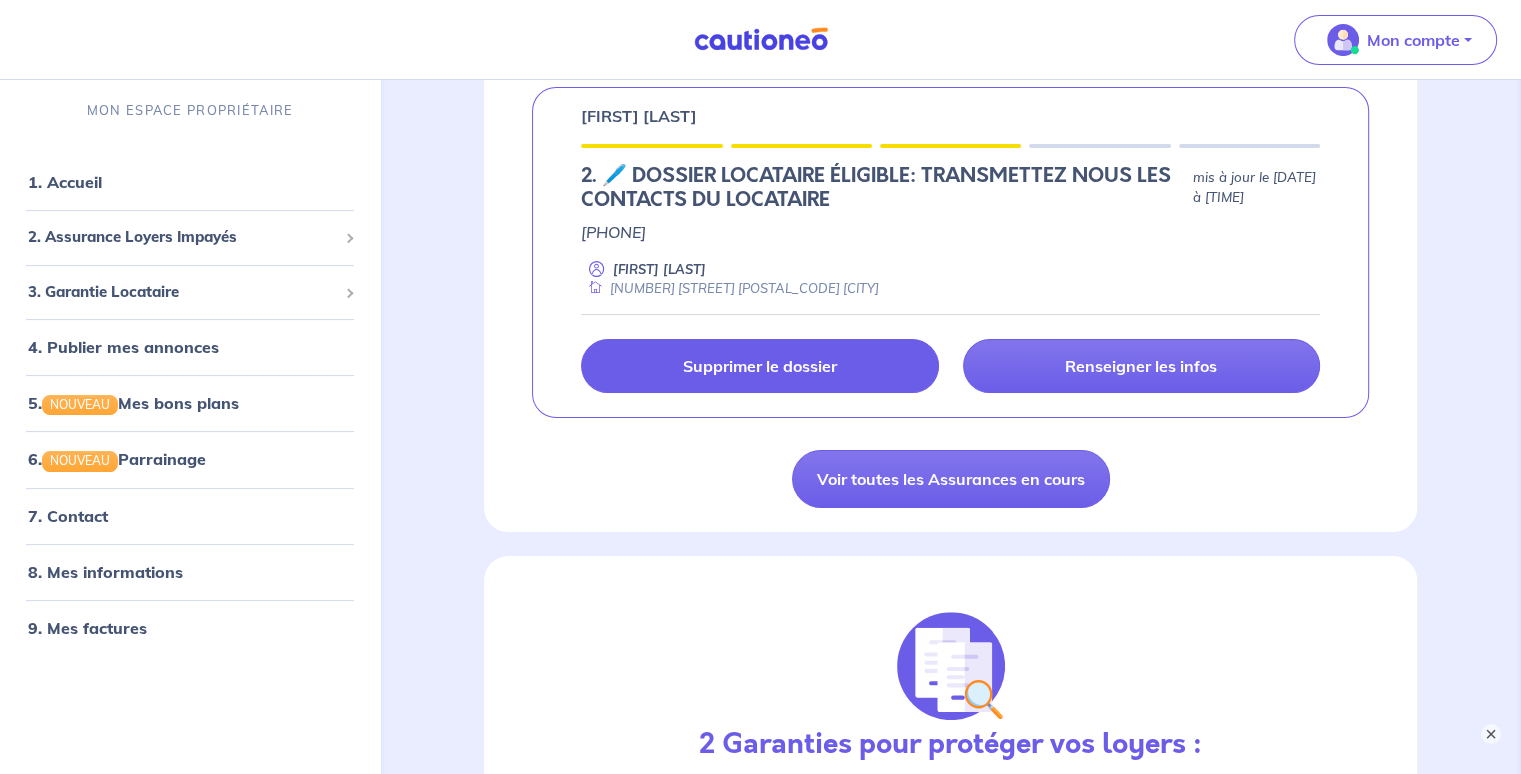click on "Supprimer le dossier" at bounding box center (760, 366) 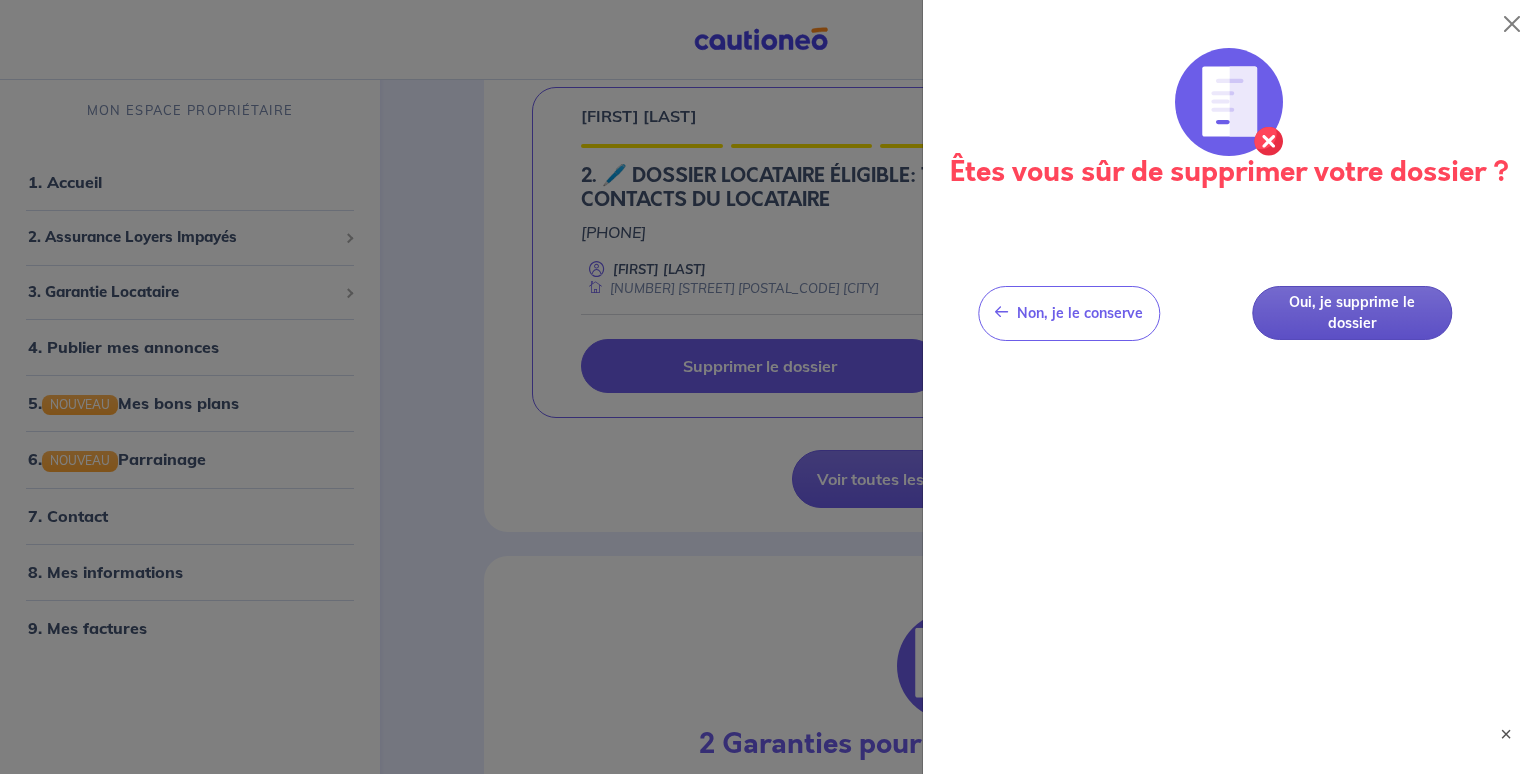 click on "Oui, je supprime le dossier" at bounding box center (1352, 313) 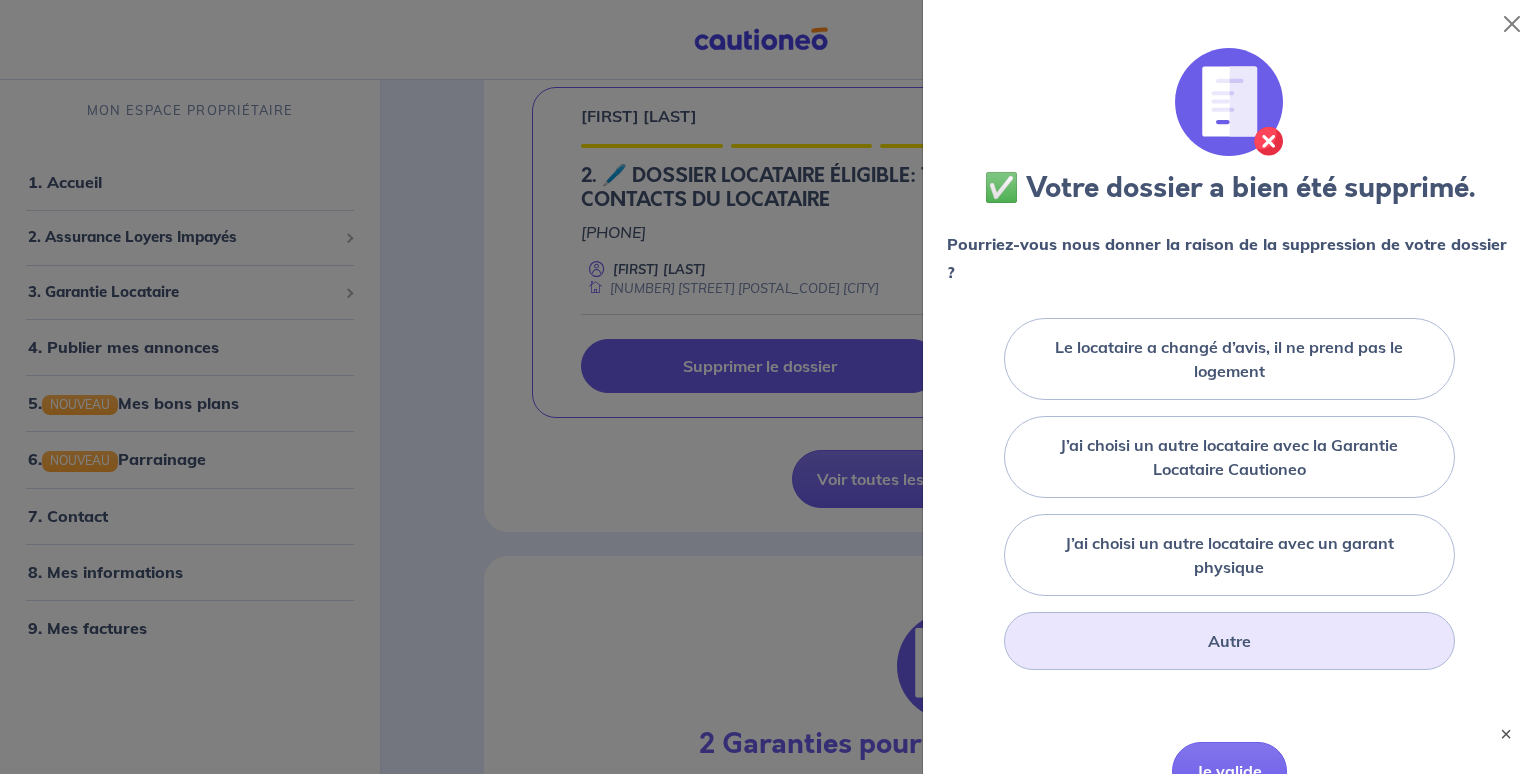 click on "Autre" at bounding box center [1229, 641] 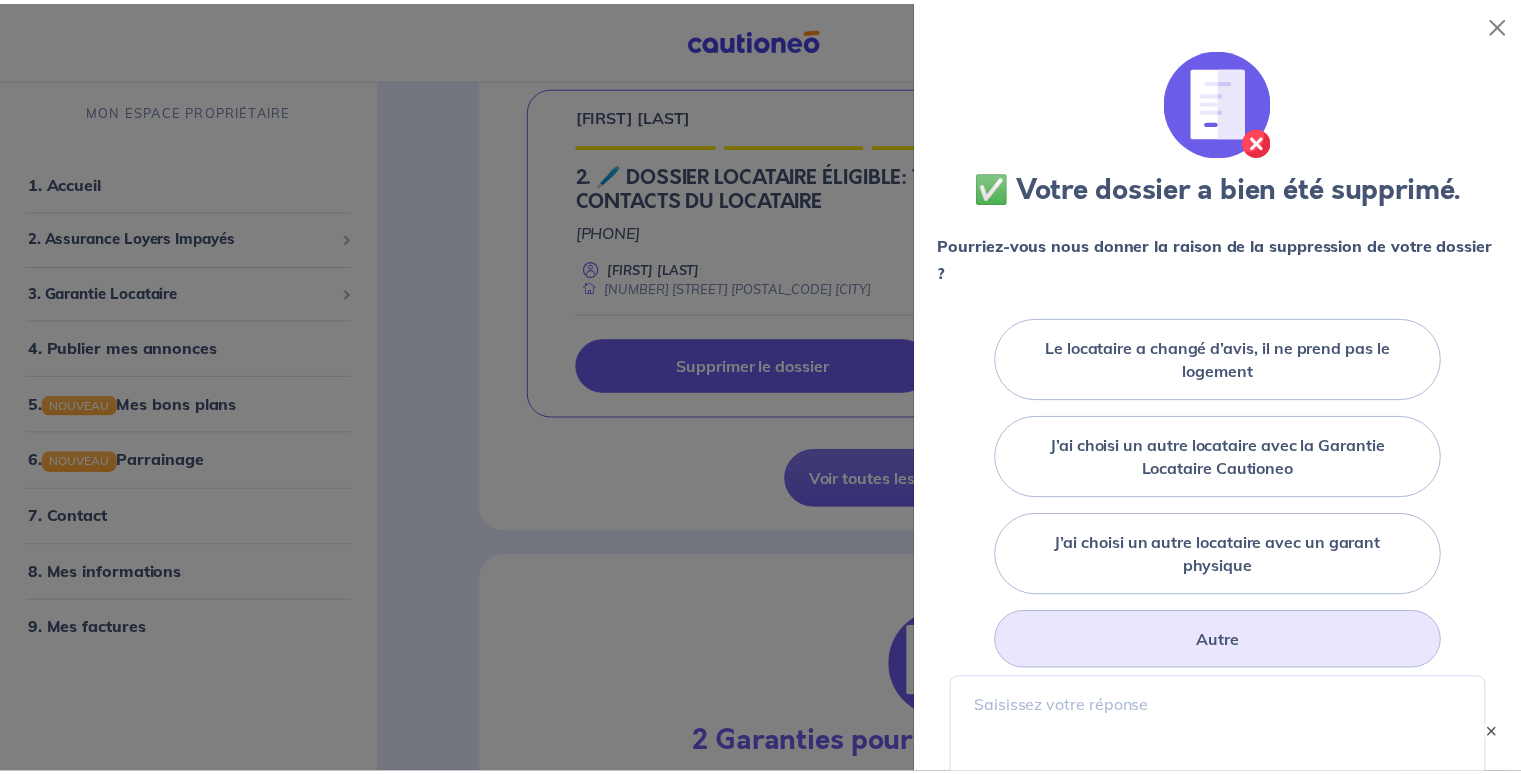 scroll, scrollTop: 240, scrollLeft: 0, axis: vertical 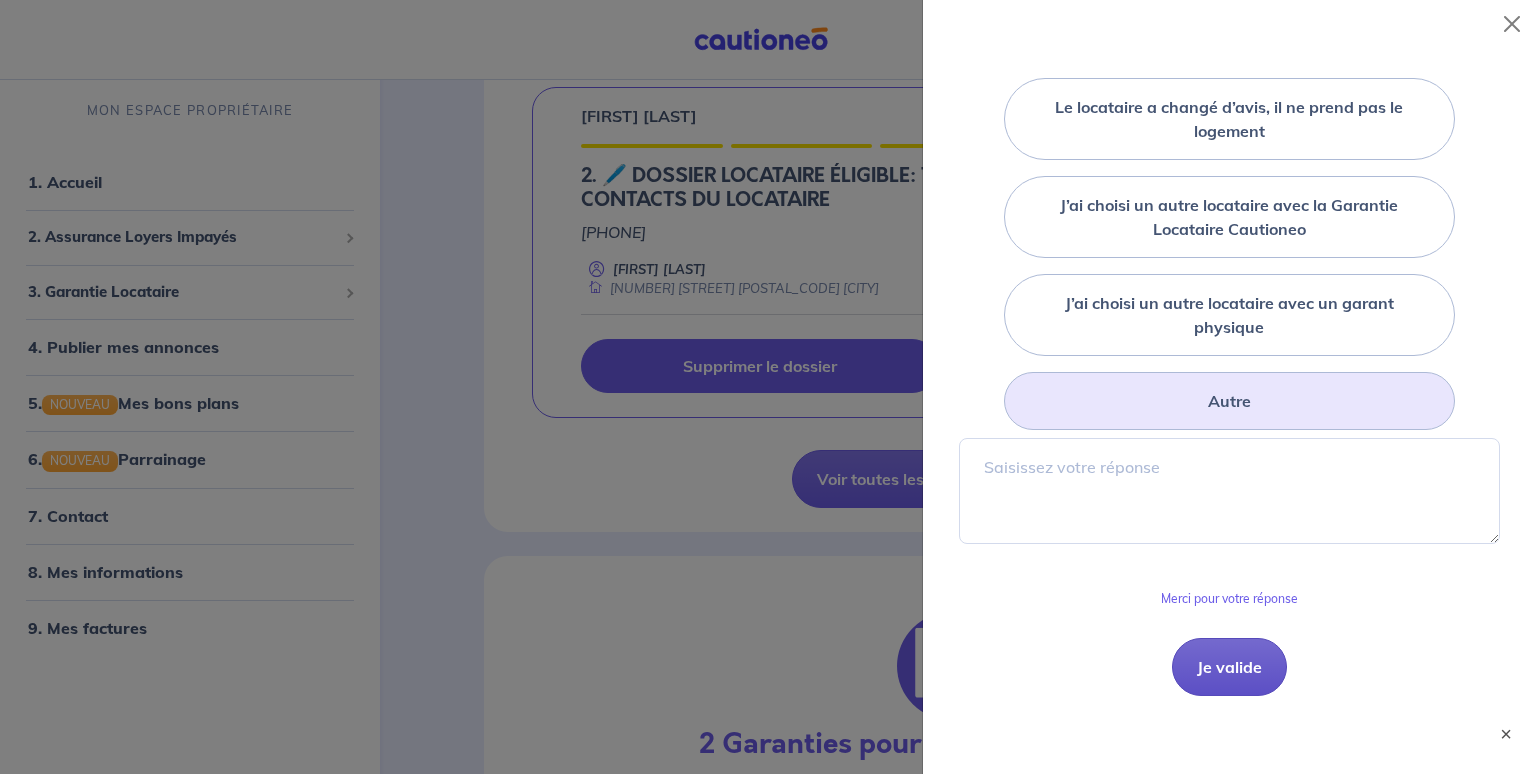 click on "Je valide" at bounding box center (1229, 667) 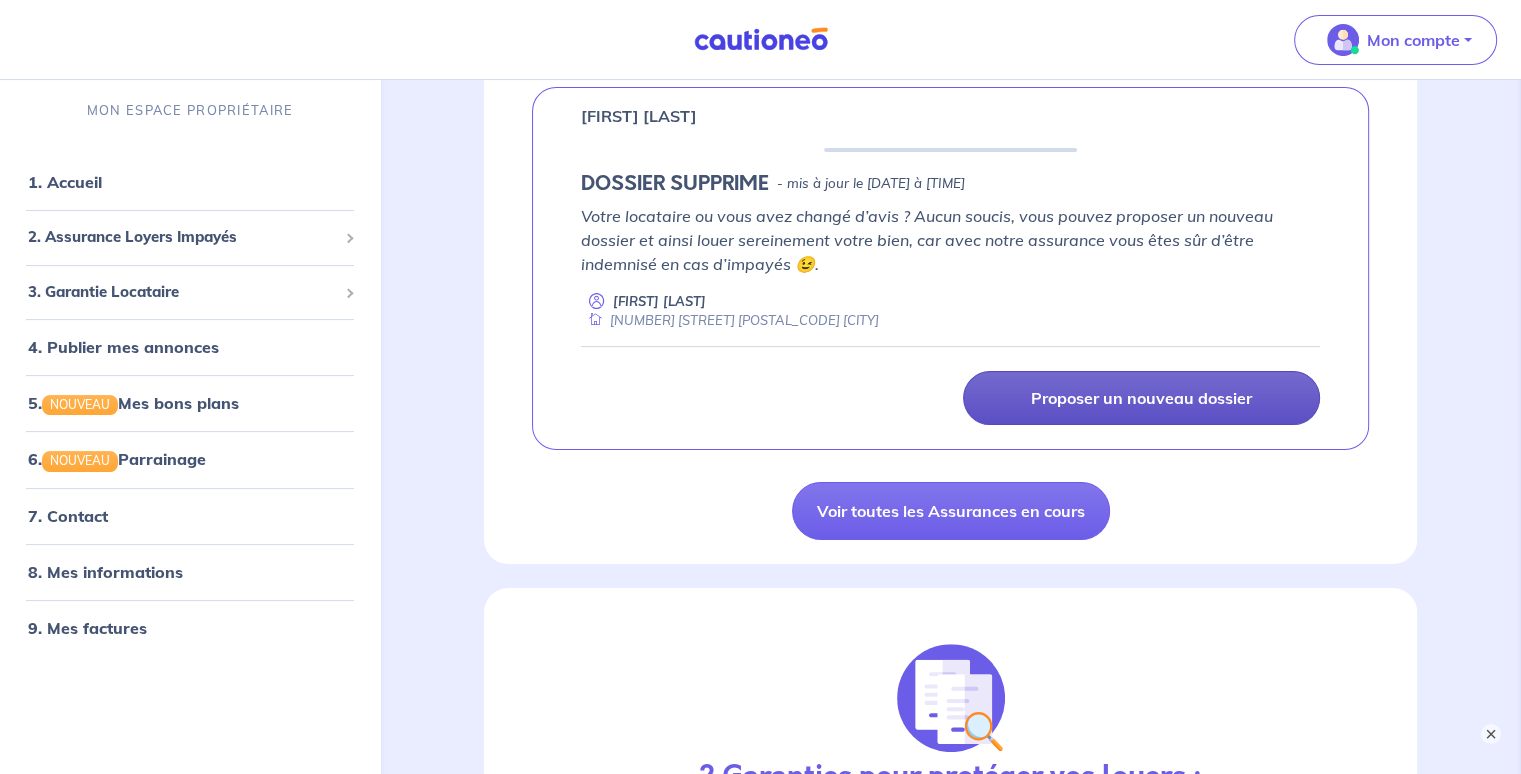 click on "Proposer un nouveau dossier" at bounding box center [1141, 398] 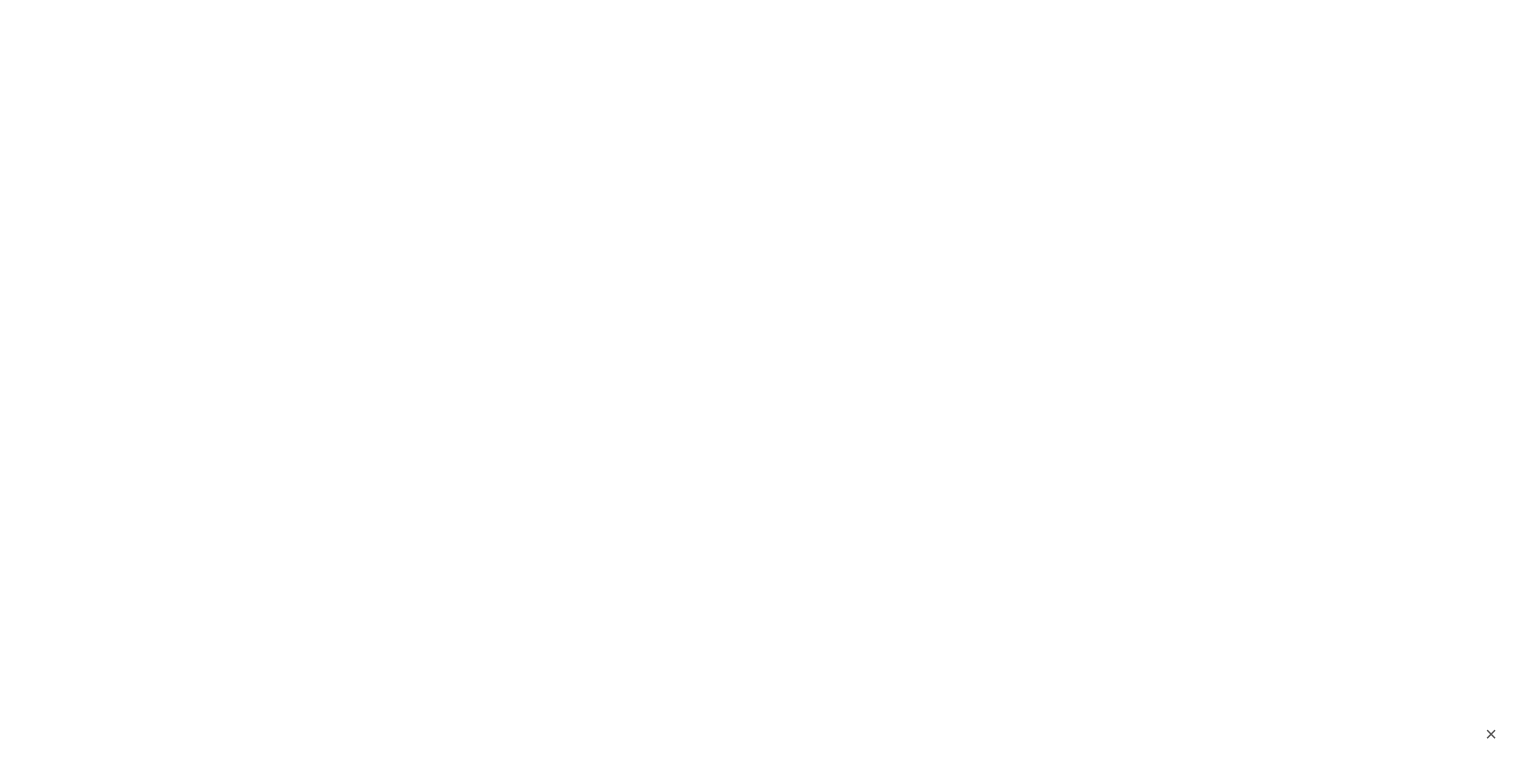 scroll 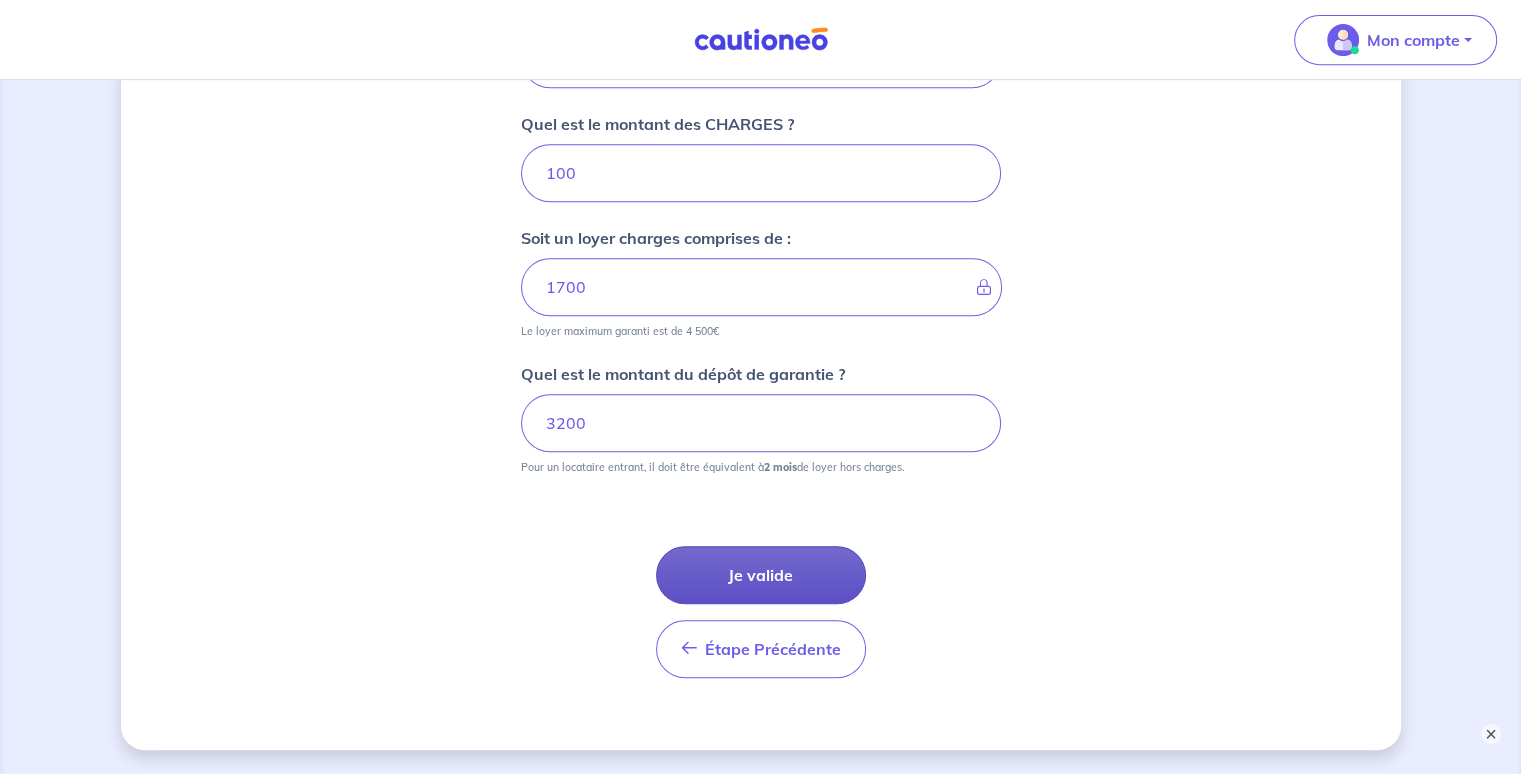 click on "Je valide" at bounding box center [761, 575] 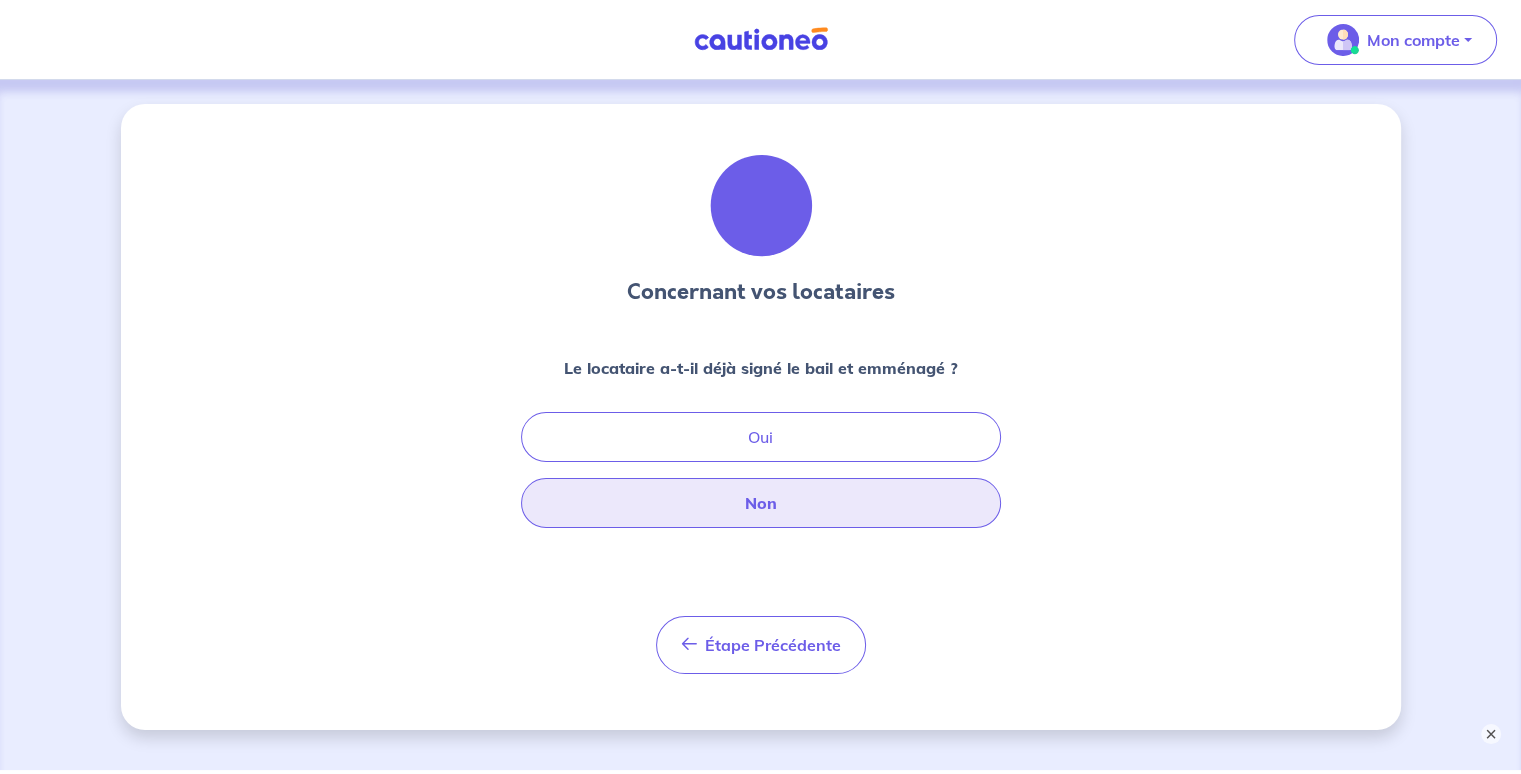 click on "Non" at bounding box center [761, 503] 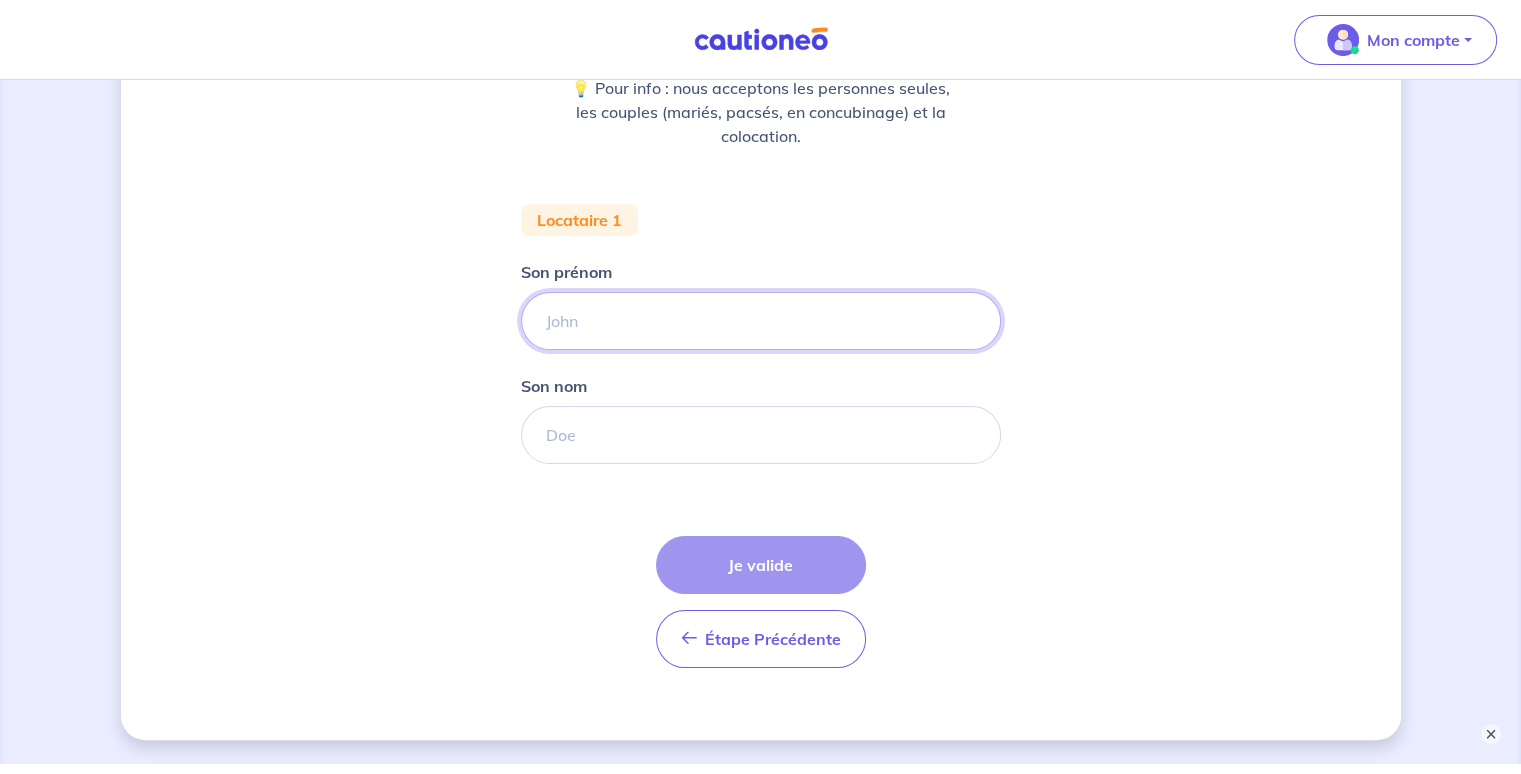 click on "Son prénom" at bounding box center (761, 321) 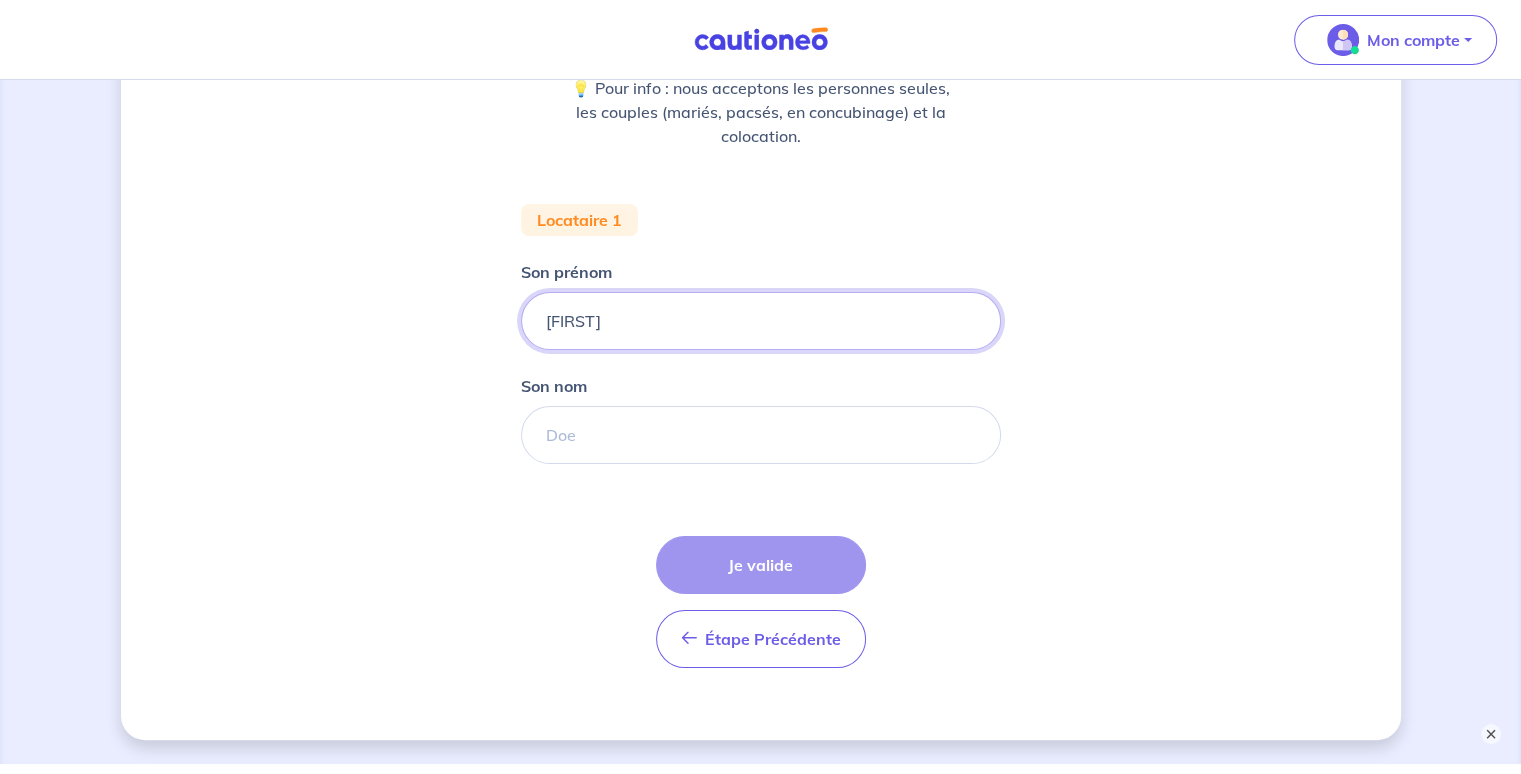 type on "[FIRST]" 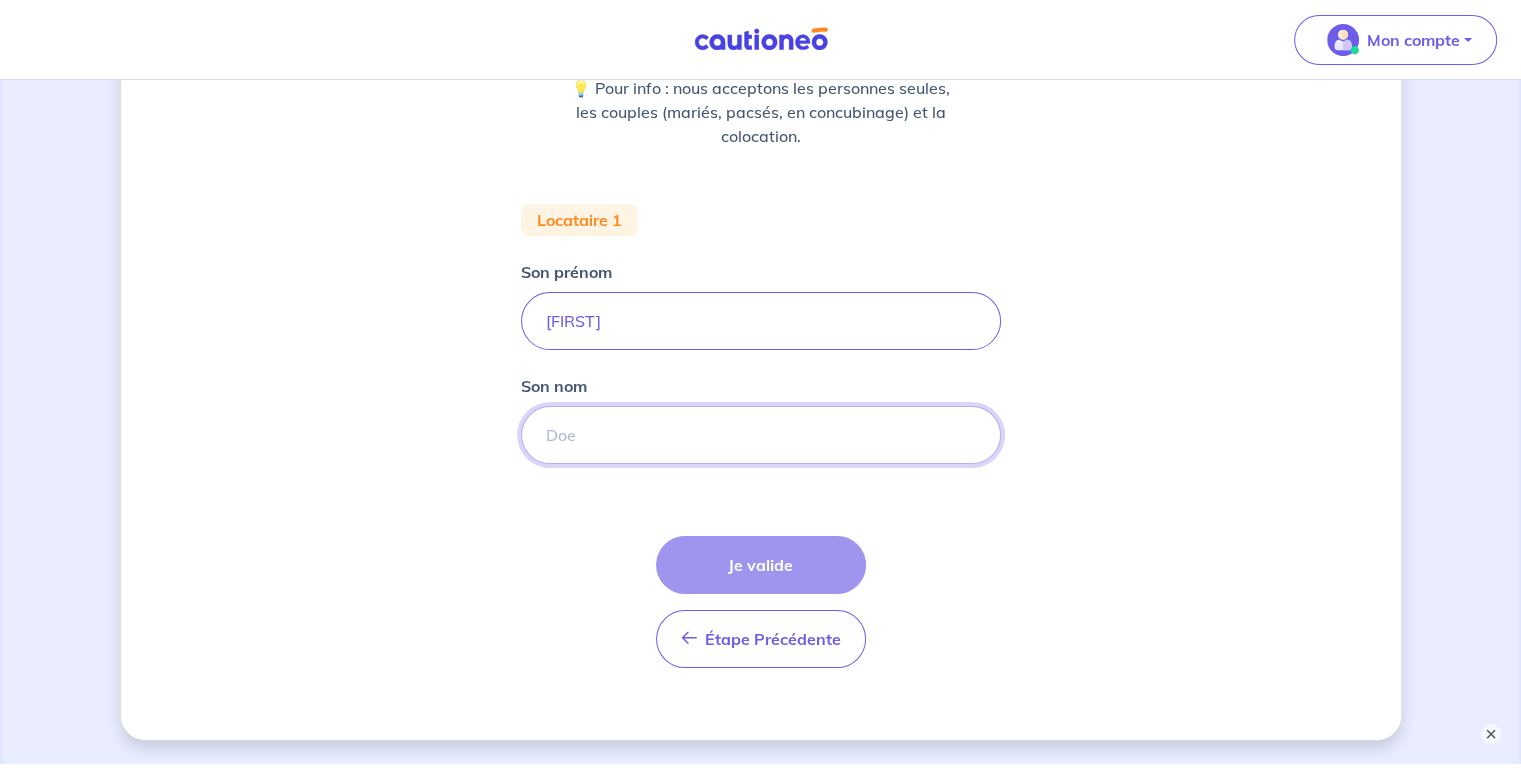 click on "Son nom" at bounding box center (761, 435) 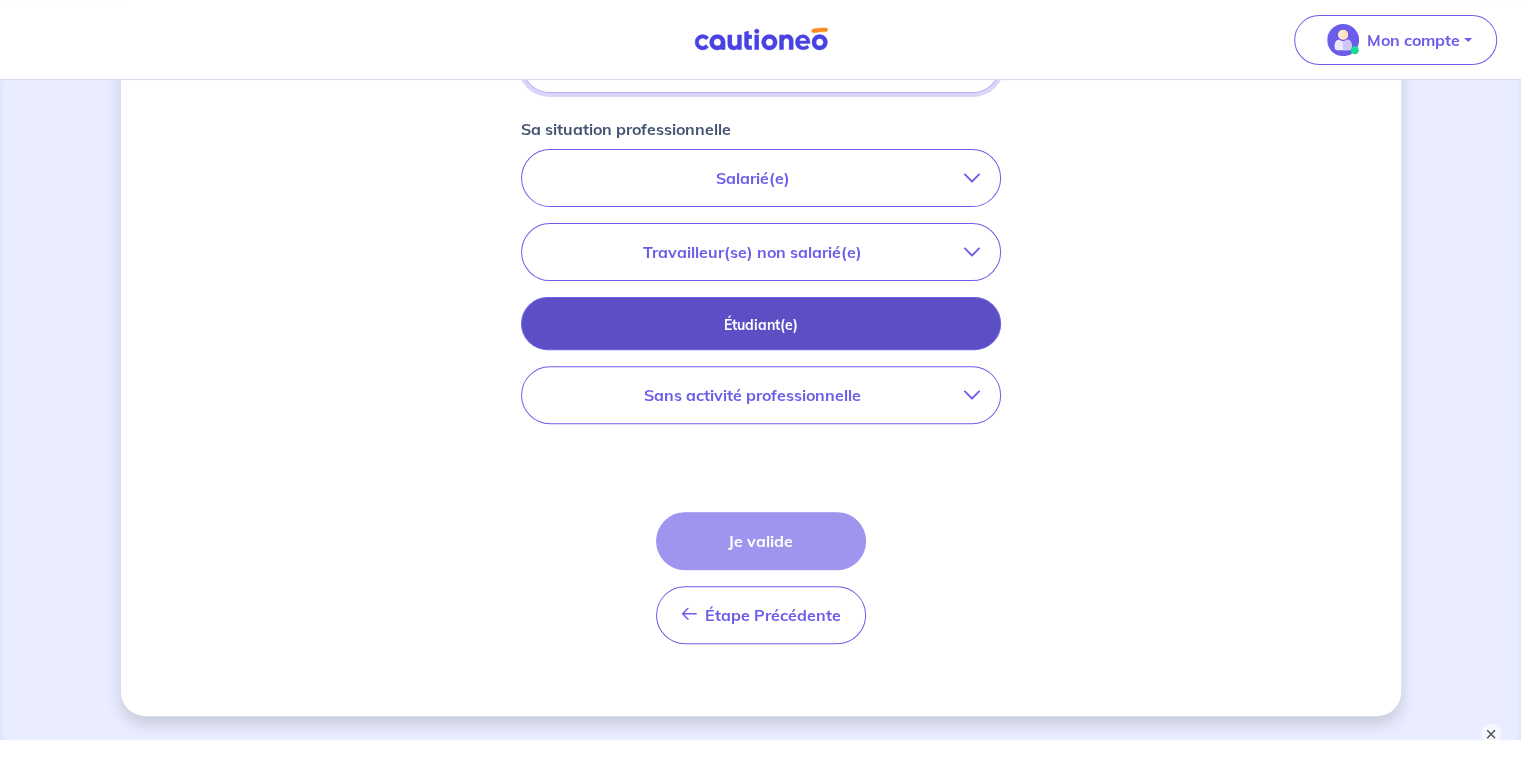 type on "[LAST]" 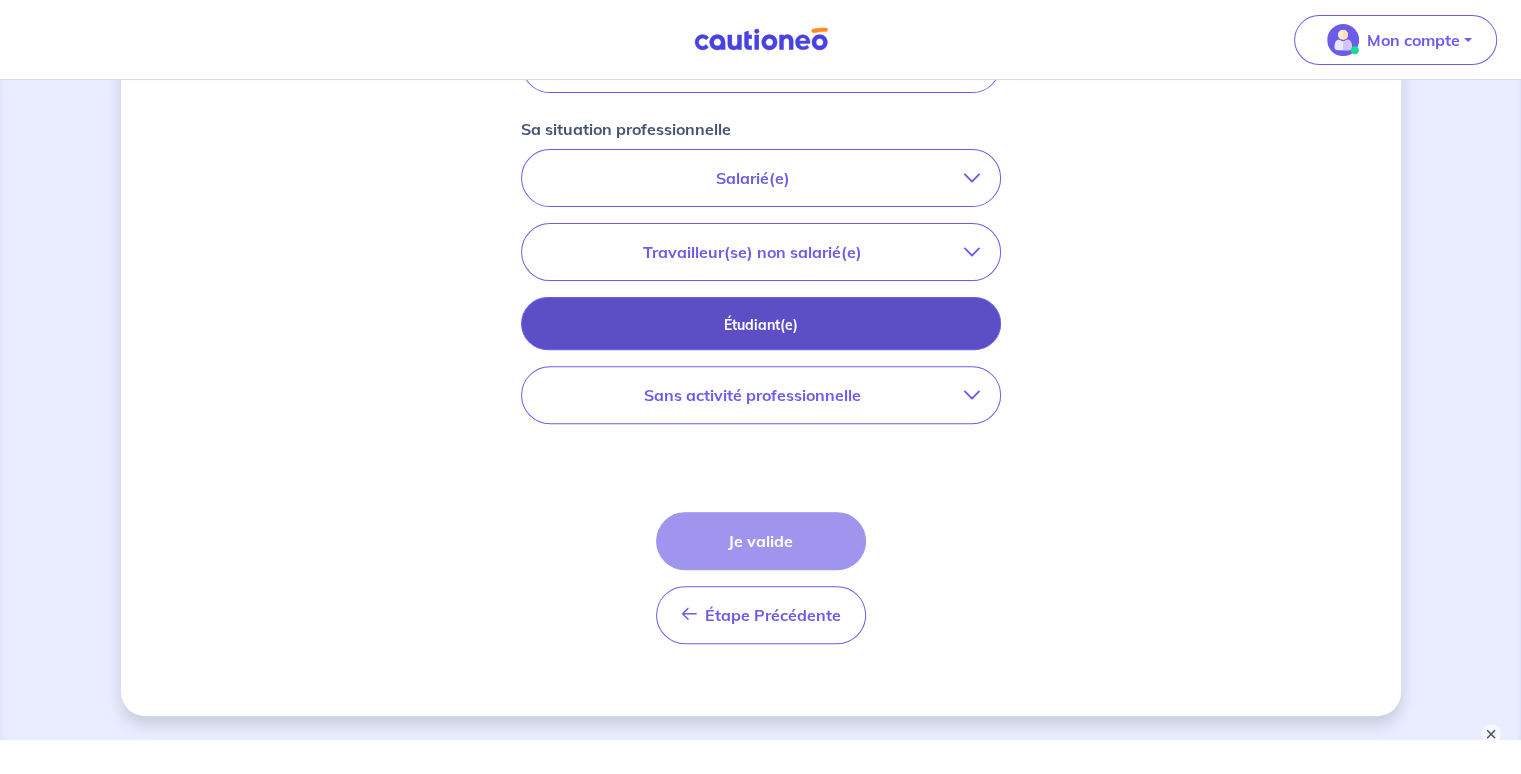click on "Étudiant(e)" at bounding box center (761, 325) 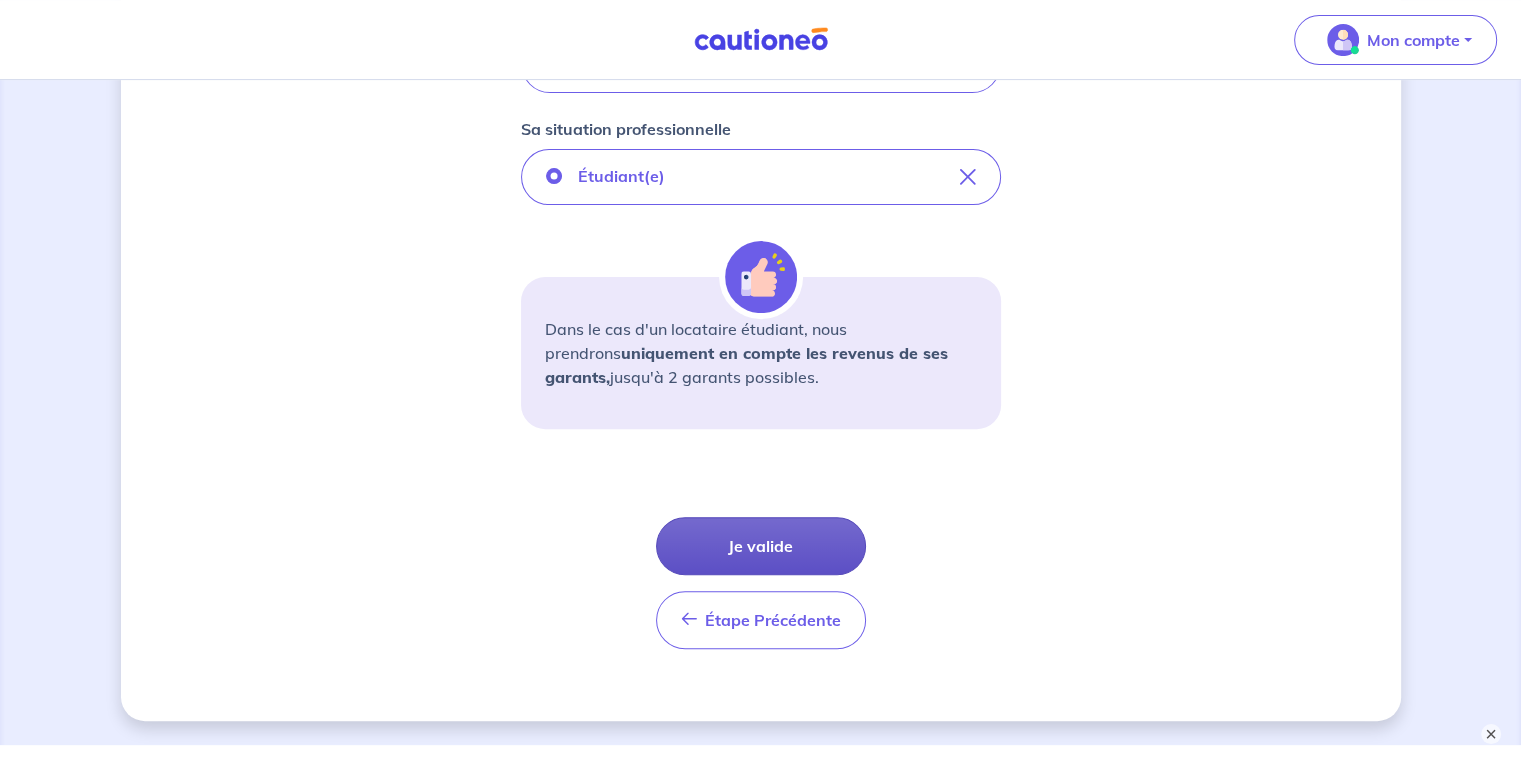 click on "Je valide" at bounding box center [761, 546] 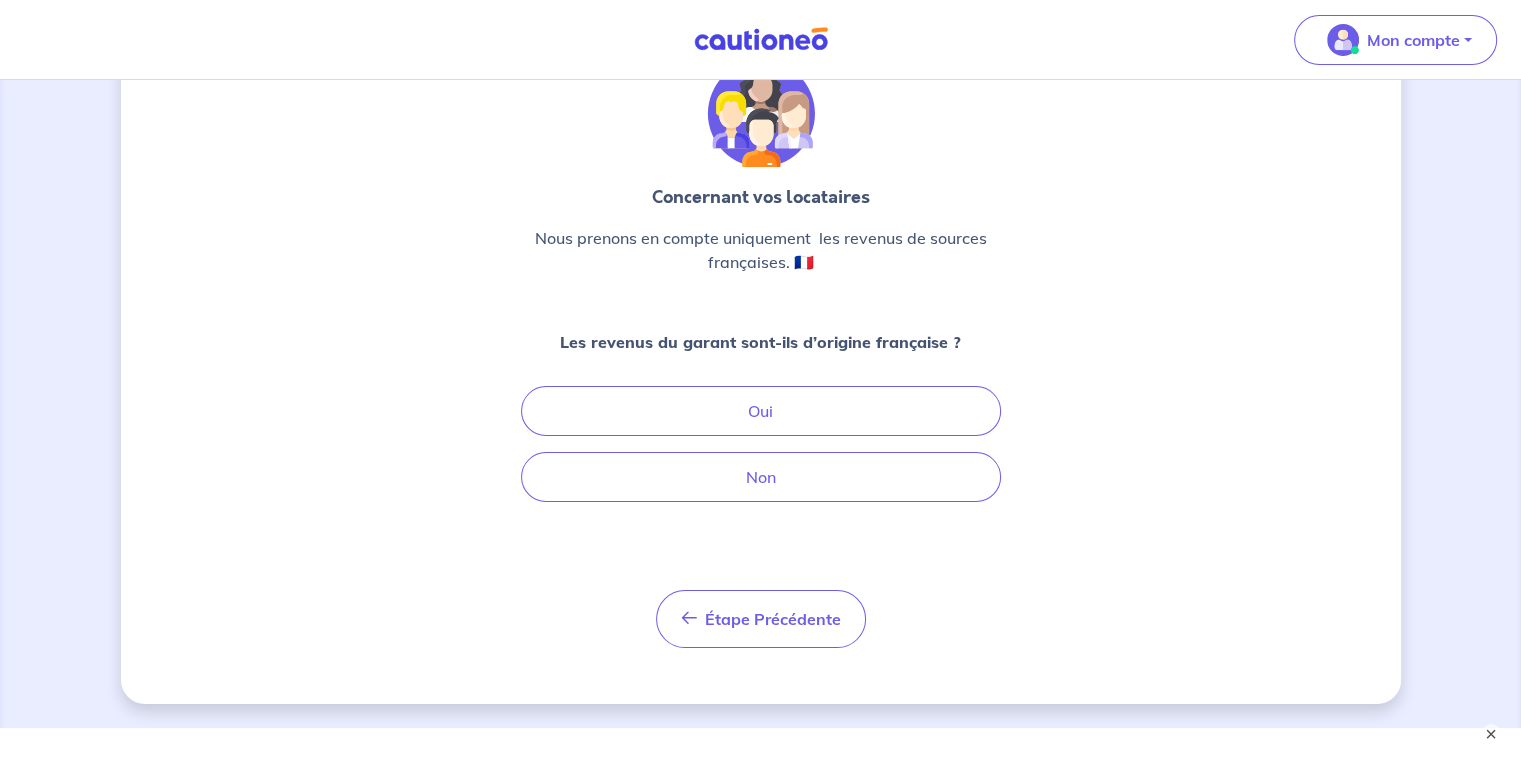 scroll, scrollTop: 125, scrollLeft: 0, axis: vertical 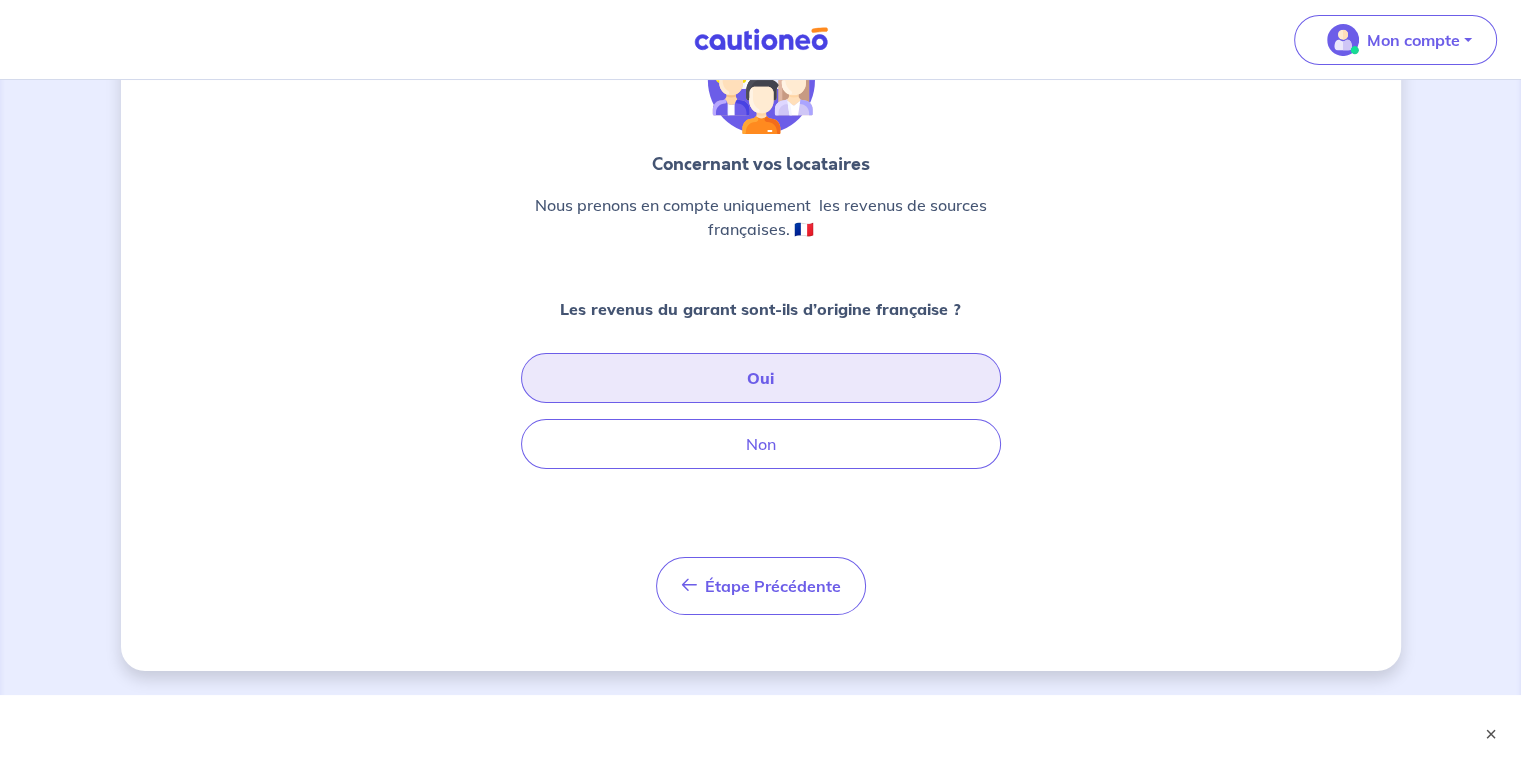 click on "Oui" at bounding box center [761, 378] 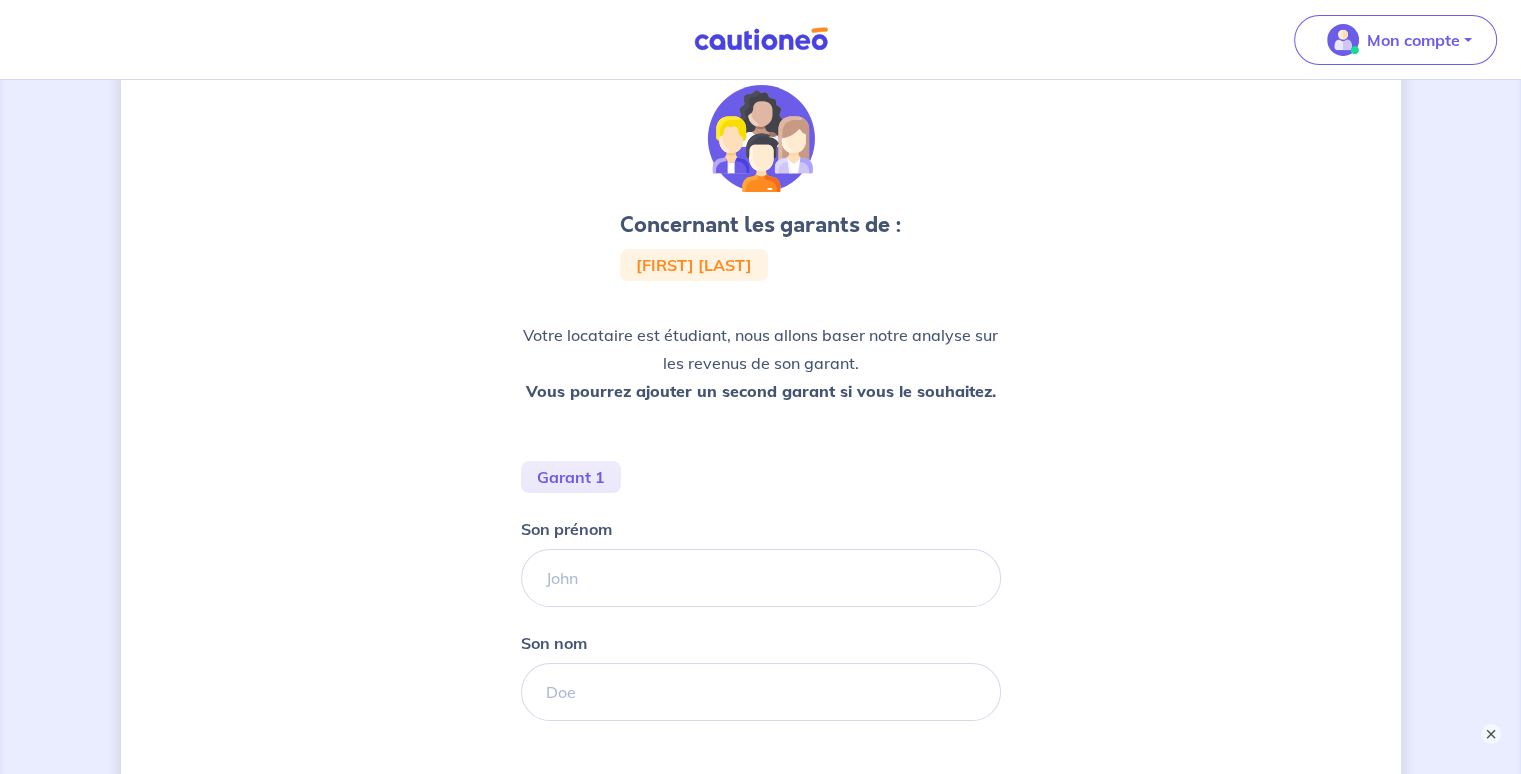 scroll, scrollTop: 0, scrollLeft: 0, axis: both 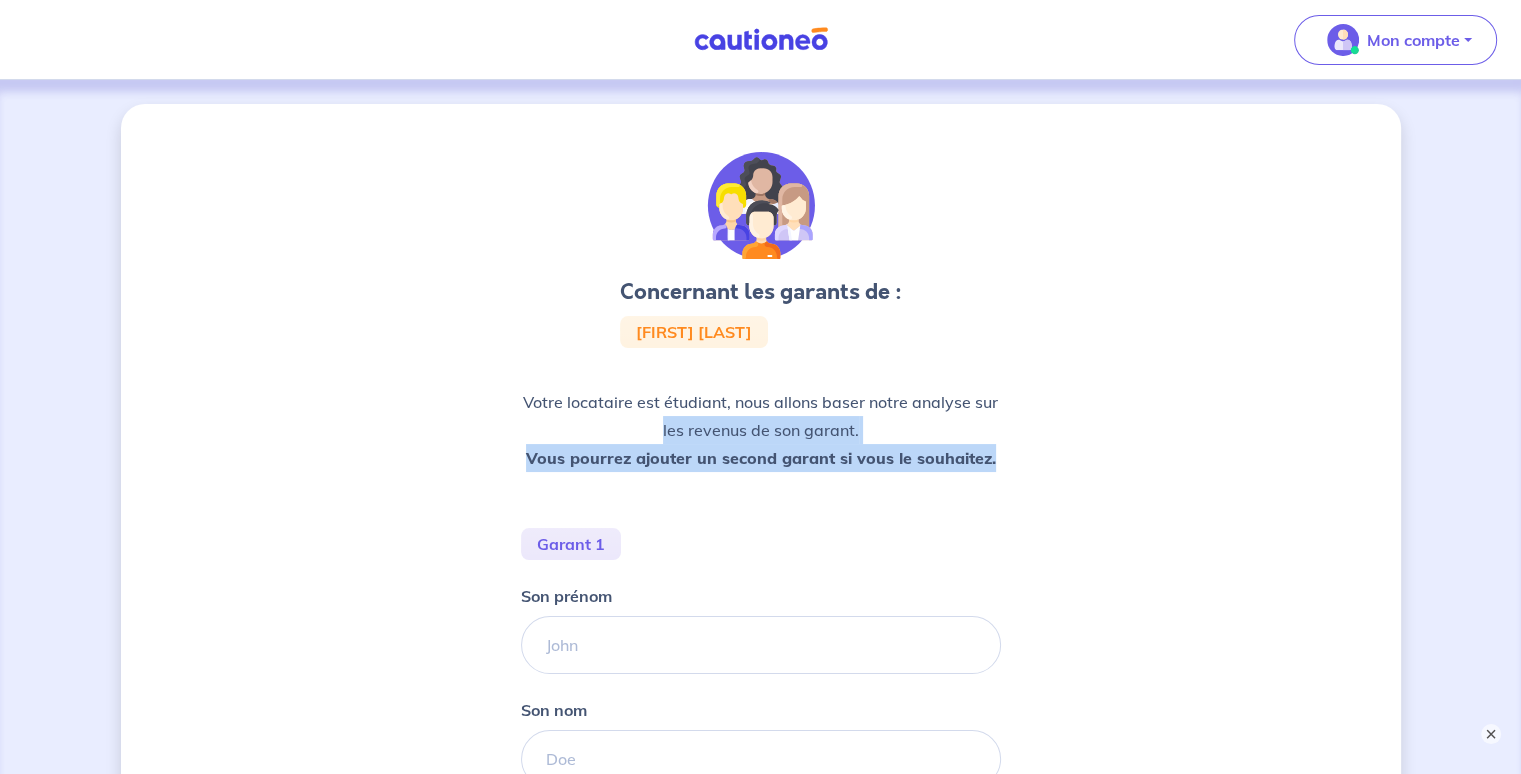 drag, startPoint x: 1495, startPoint y: 326, endPoint x: 1466, endPoint y: 511, distance: 187.25919 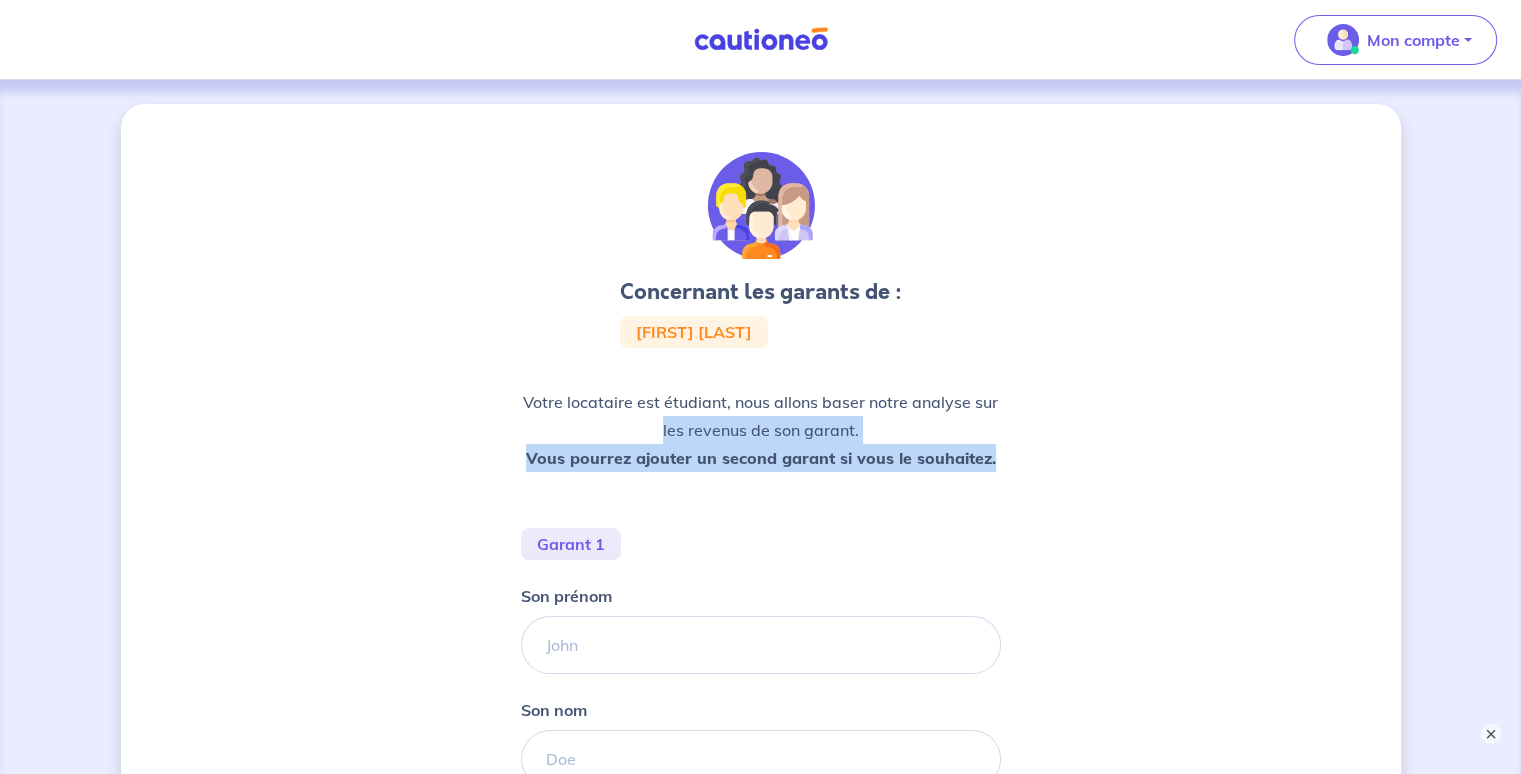 click on "[FIRST] [LAST] [FIRST] [LAST]" at bounding box center [760, 584] 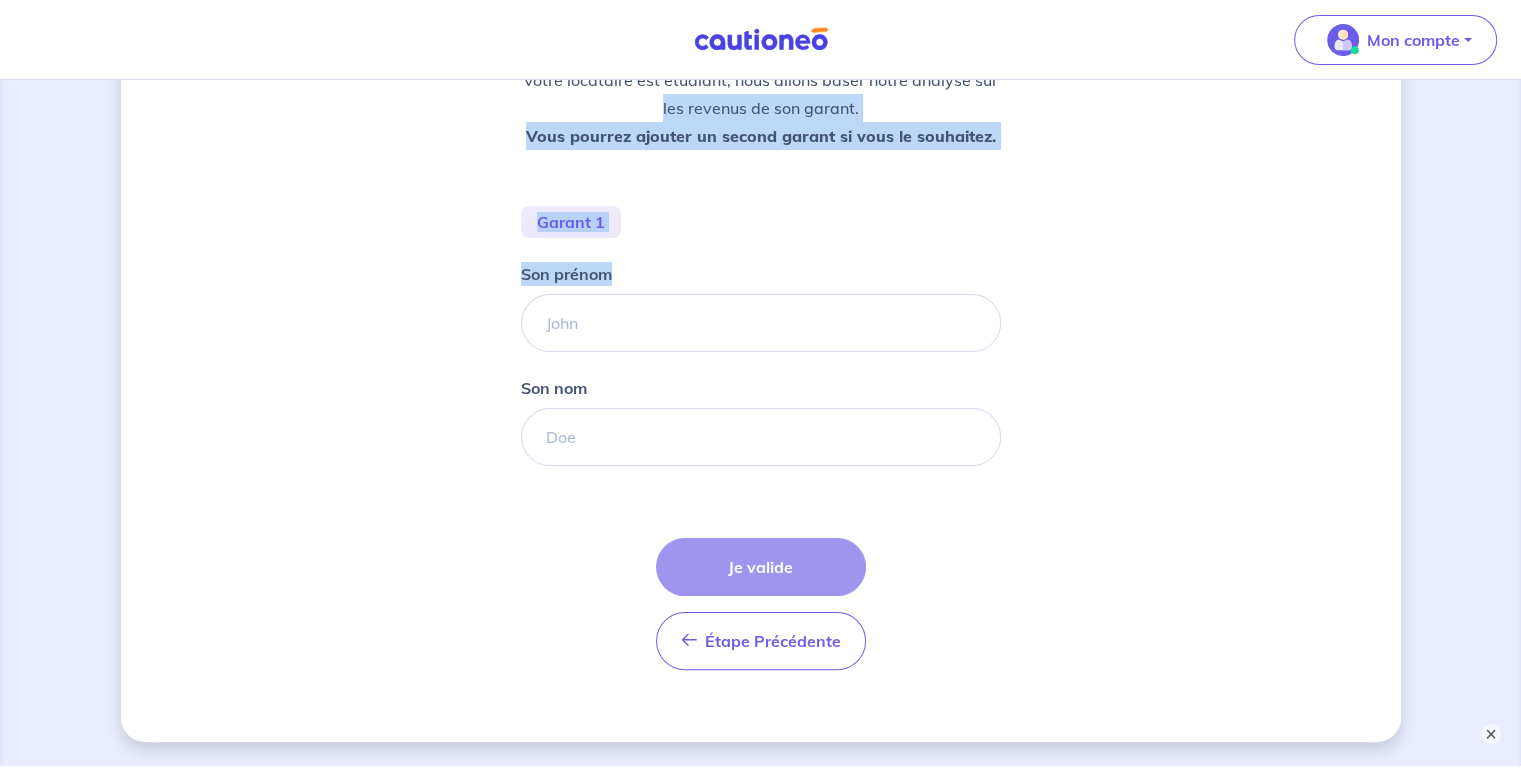 scroll, scrollTop: 392, scrollLeft: 0, axis: vertical 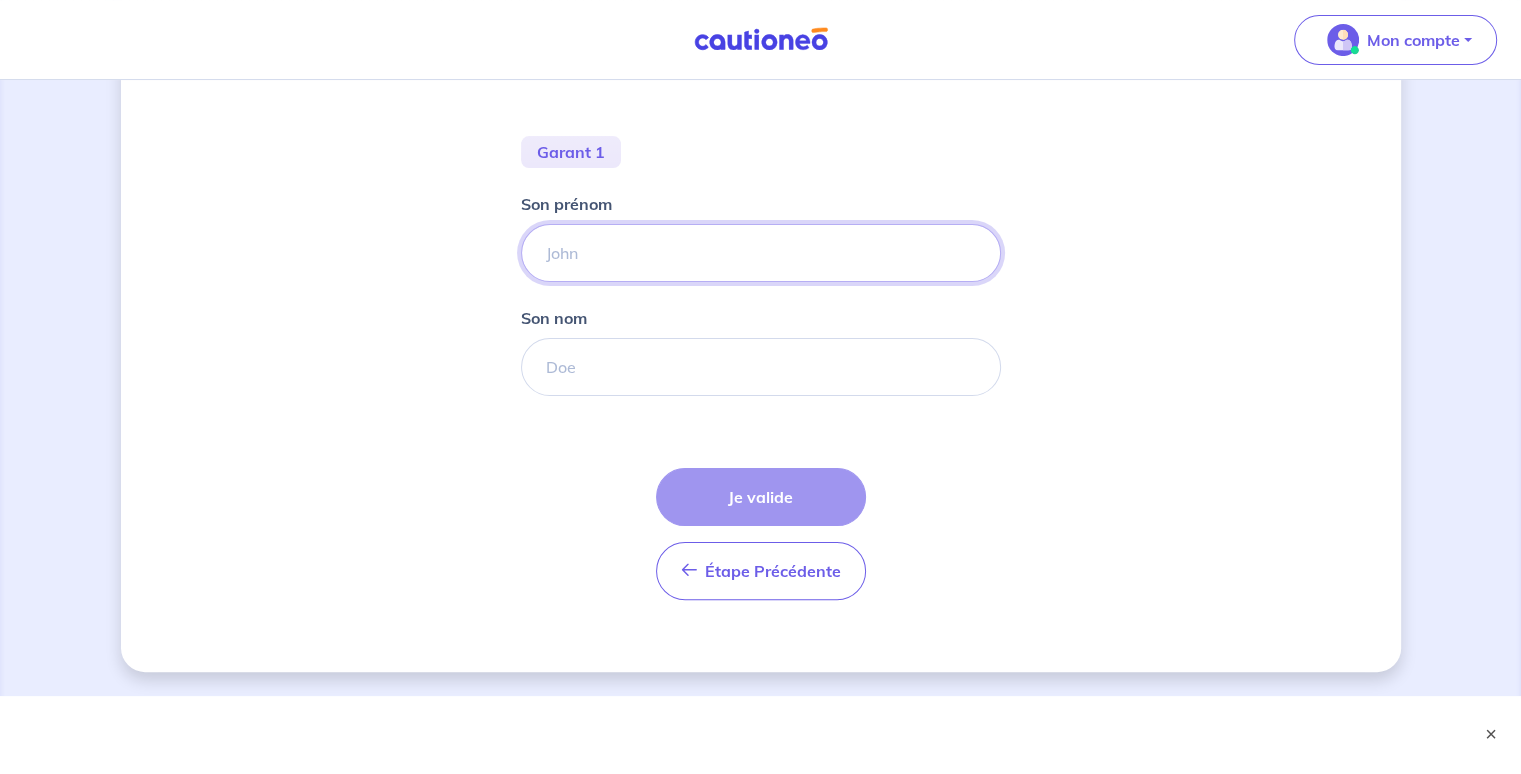 click on "Son prénom" at bounding box center (761, 253) 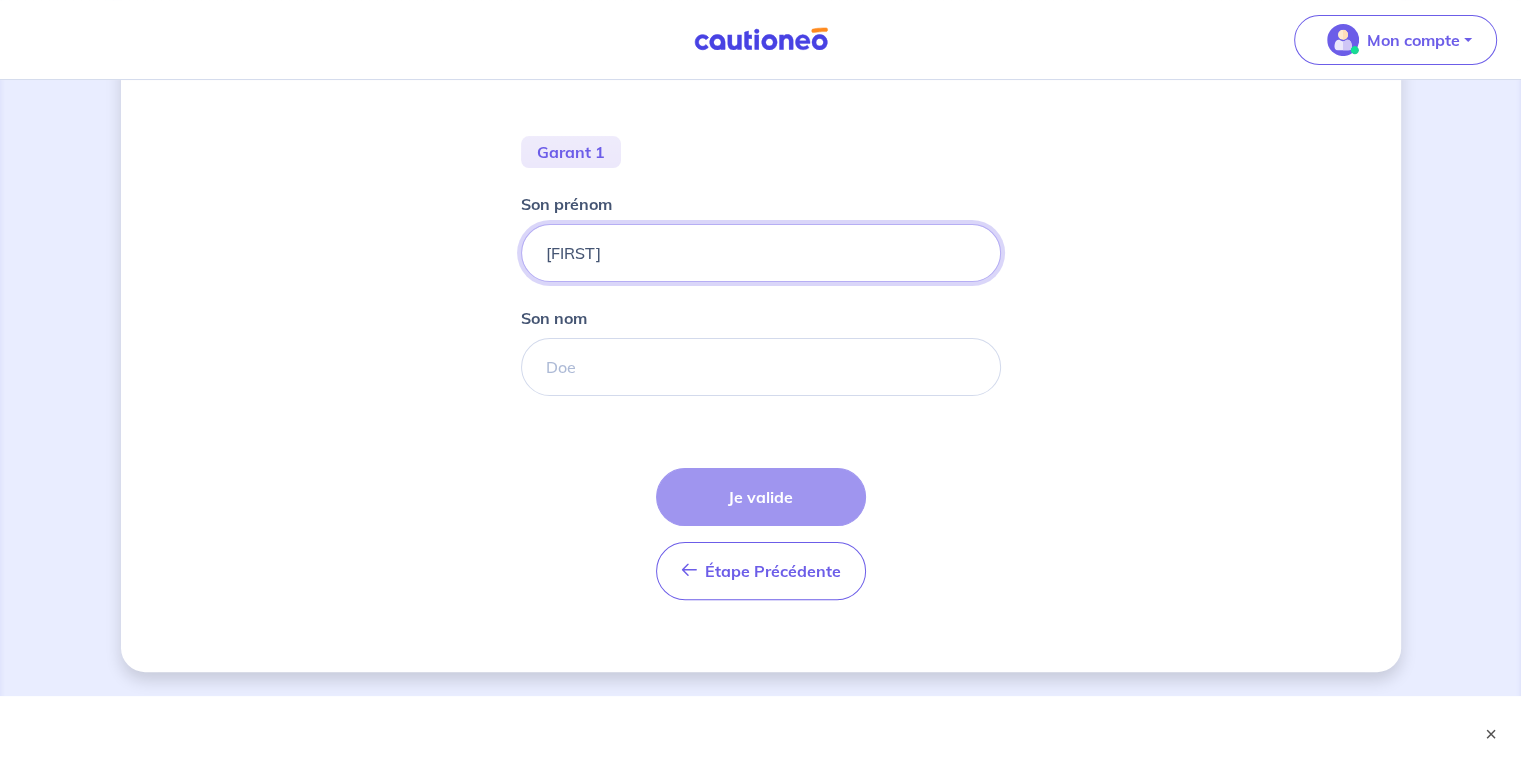 type on "[FIRST]" 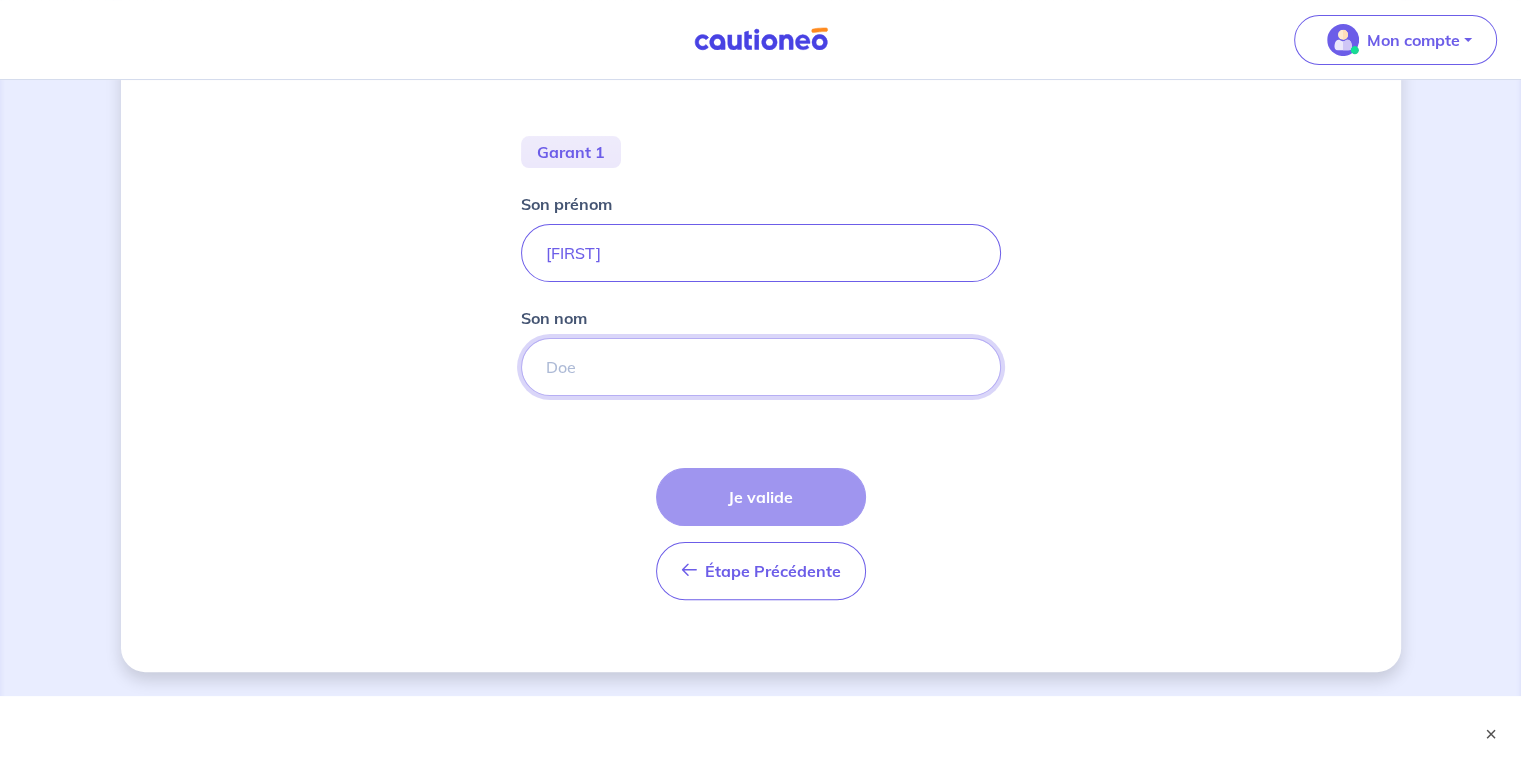 click on "Son nom" at bounding box center (761, 367) 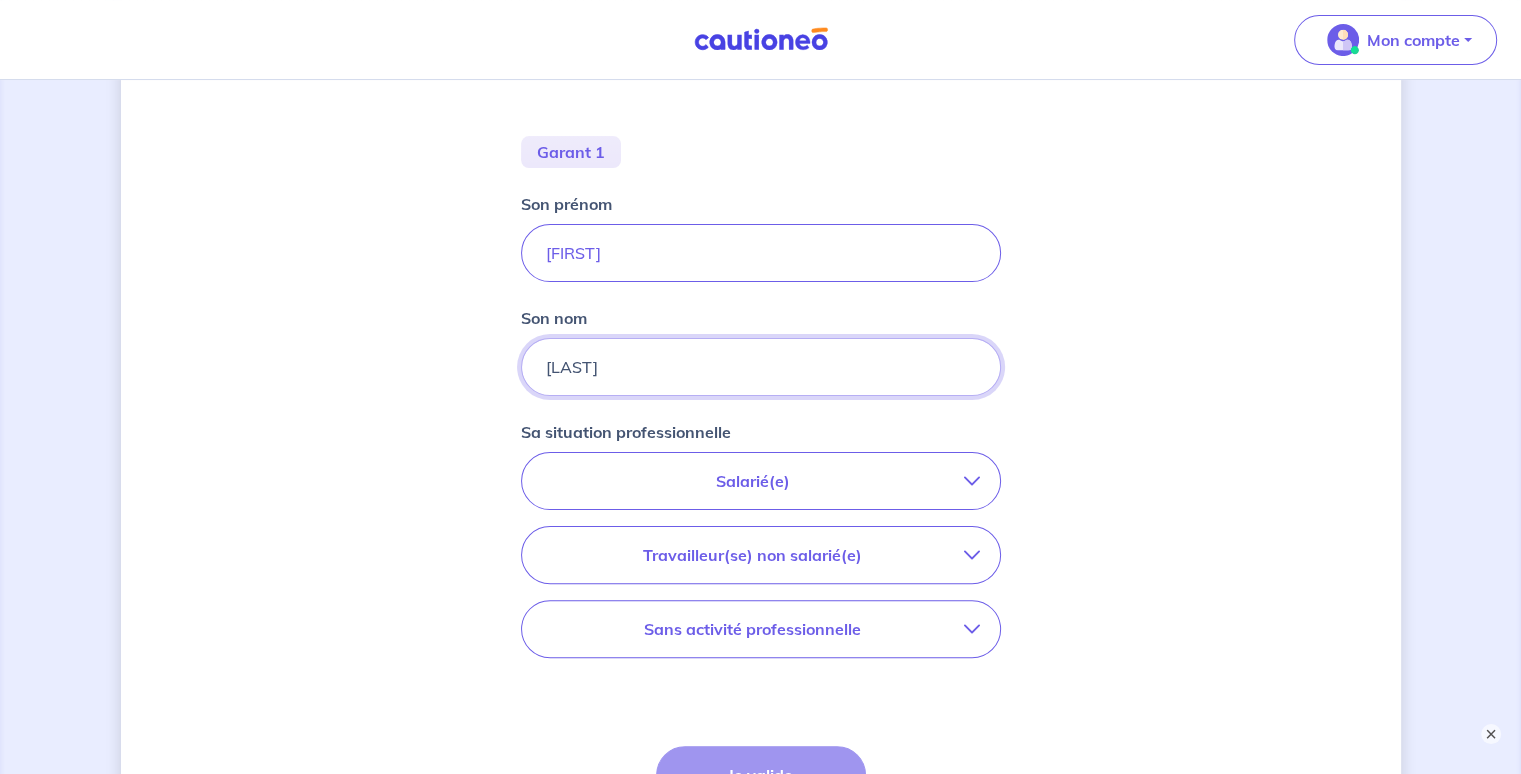 type on "[LAST]" 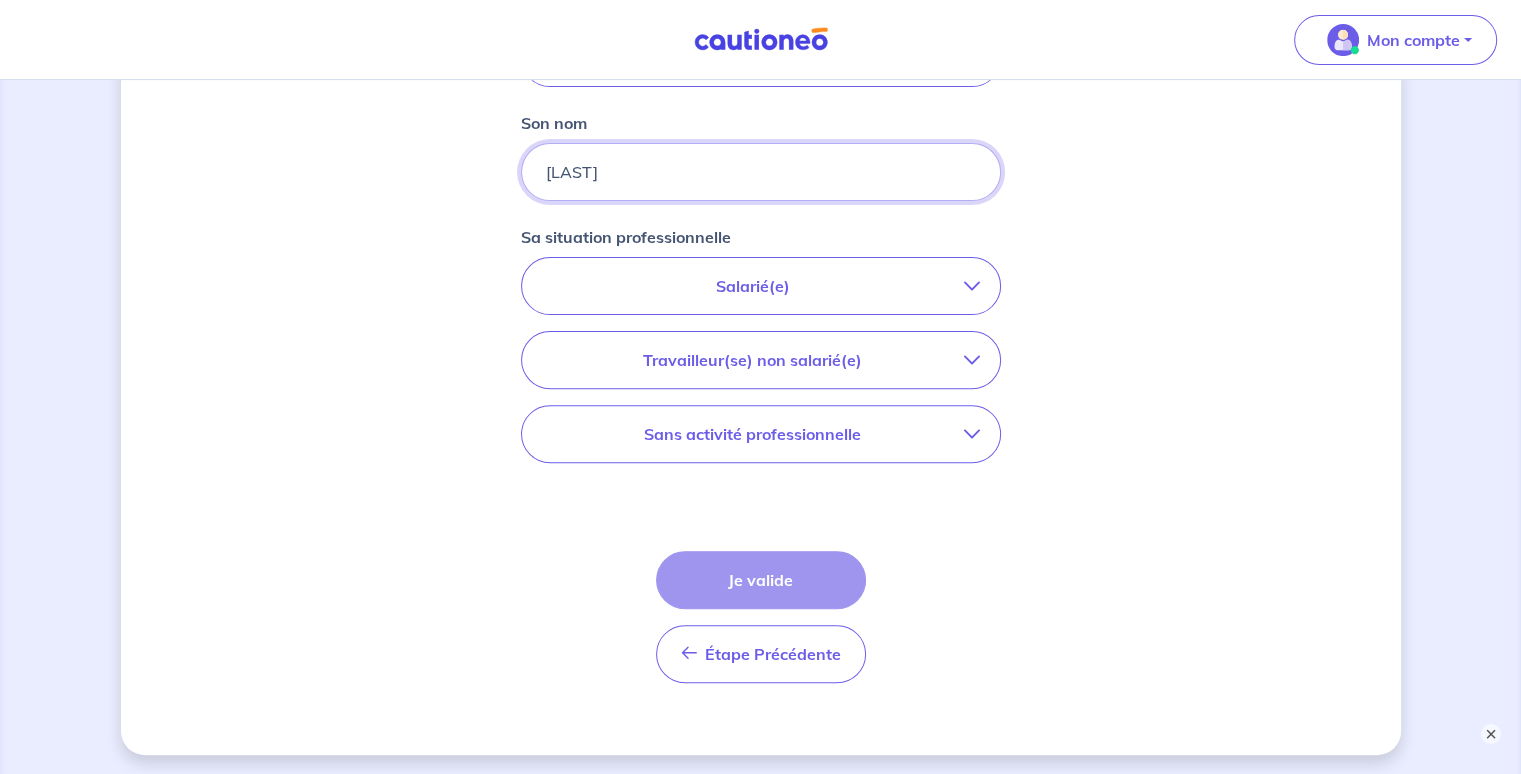 scroll, scrollTop: 585, scrollLeft: 0, axis: vertical 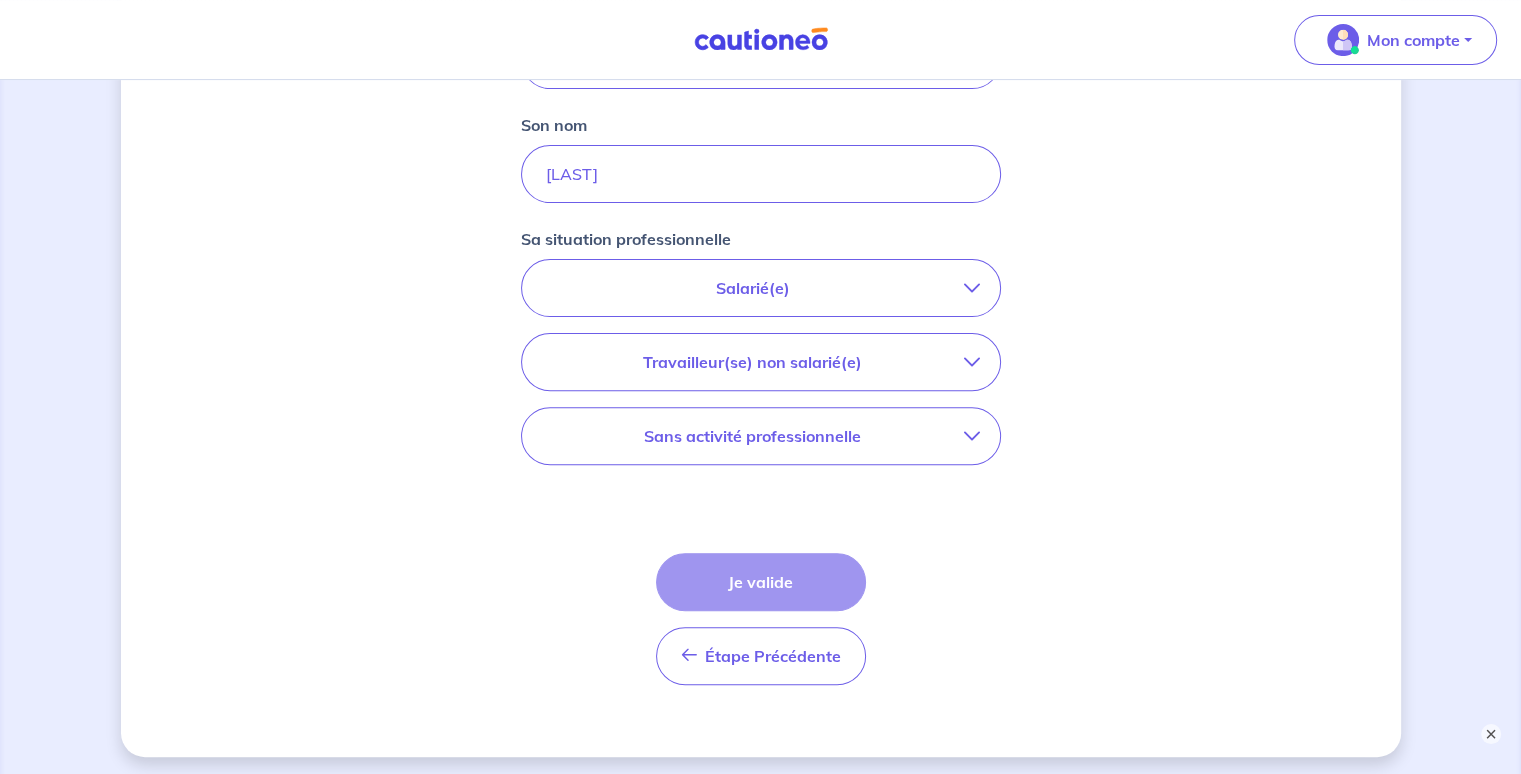 click at bounding box center [972, 288] 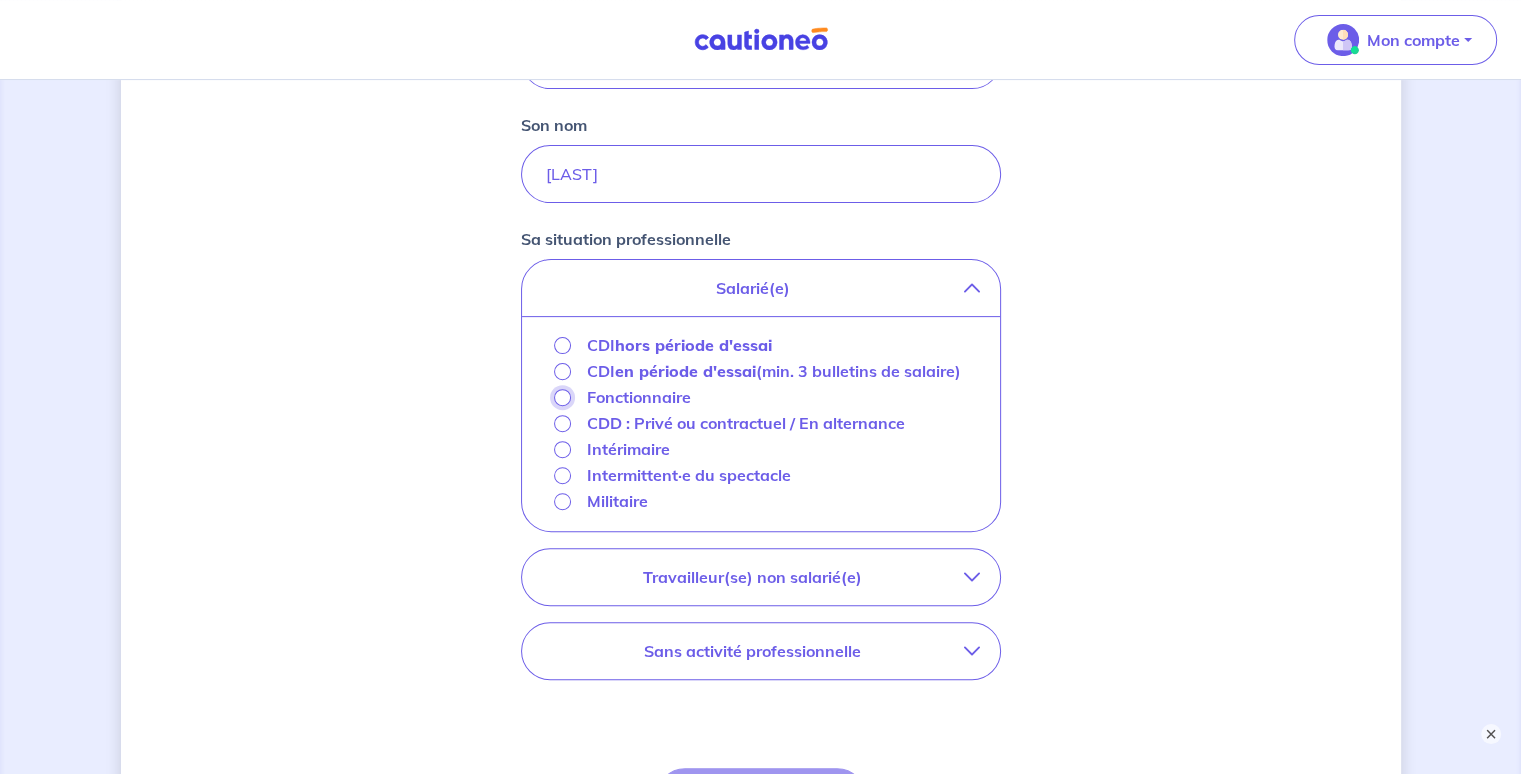 click on "Fonctionnaire" at bounding box center (562, 397) 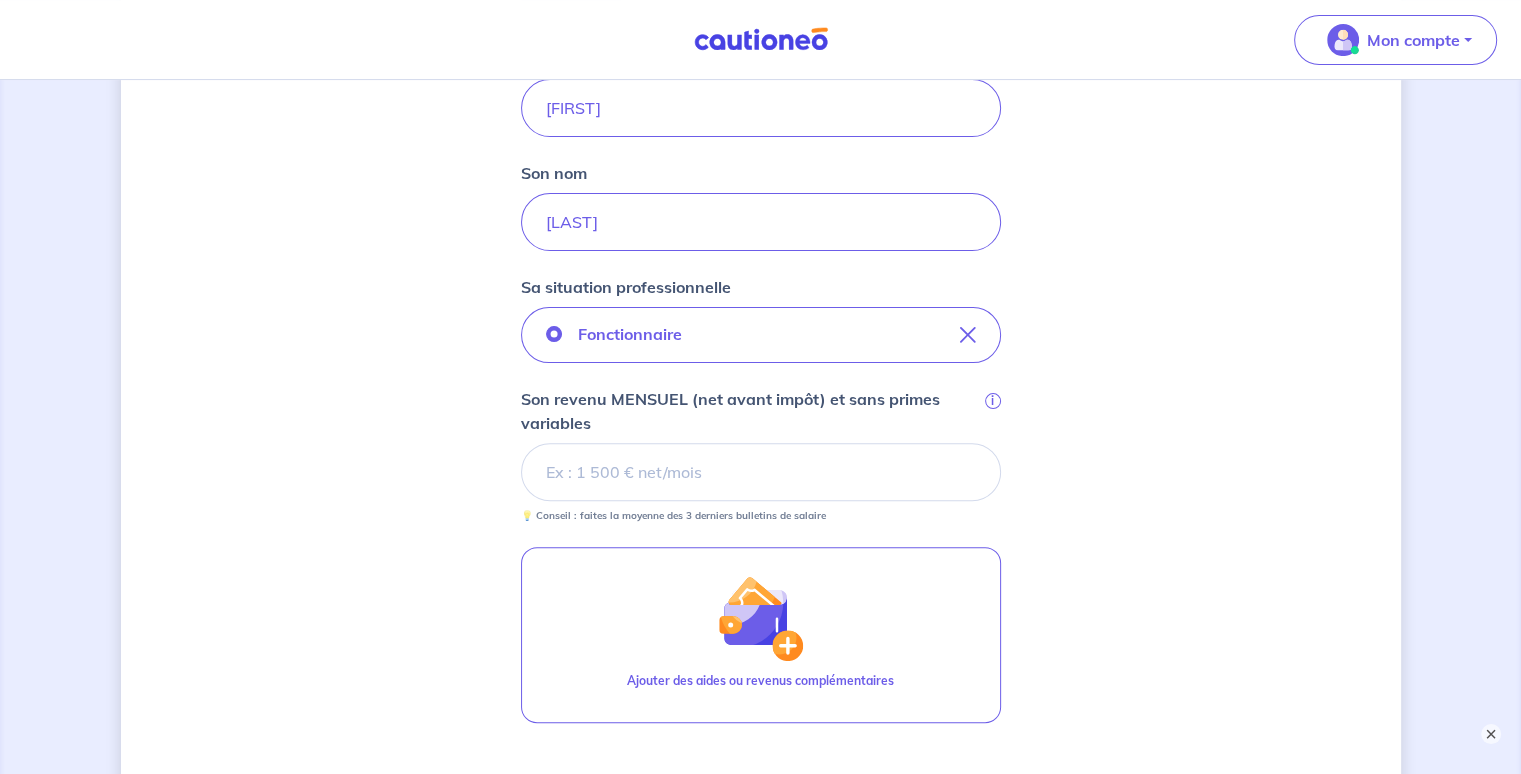 scroll, scrollTop: 548, scrollLeft: 0, axis: vertical 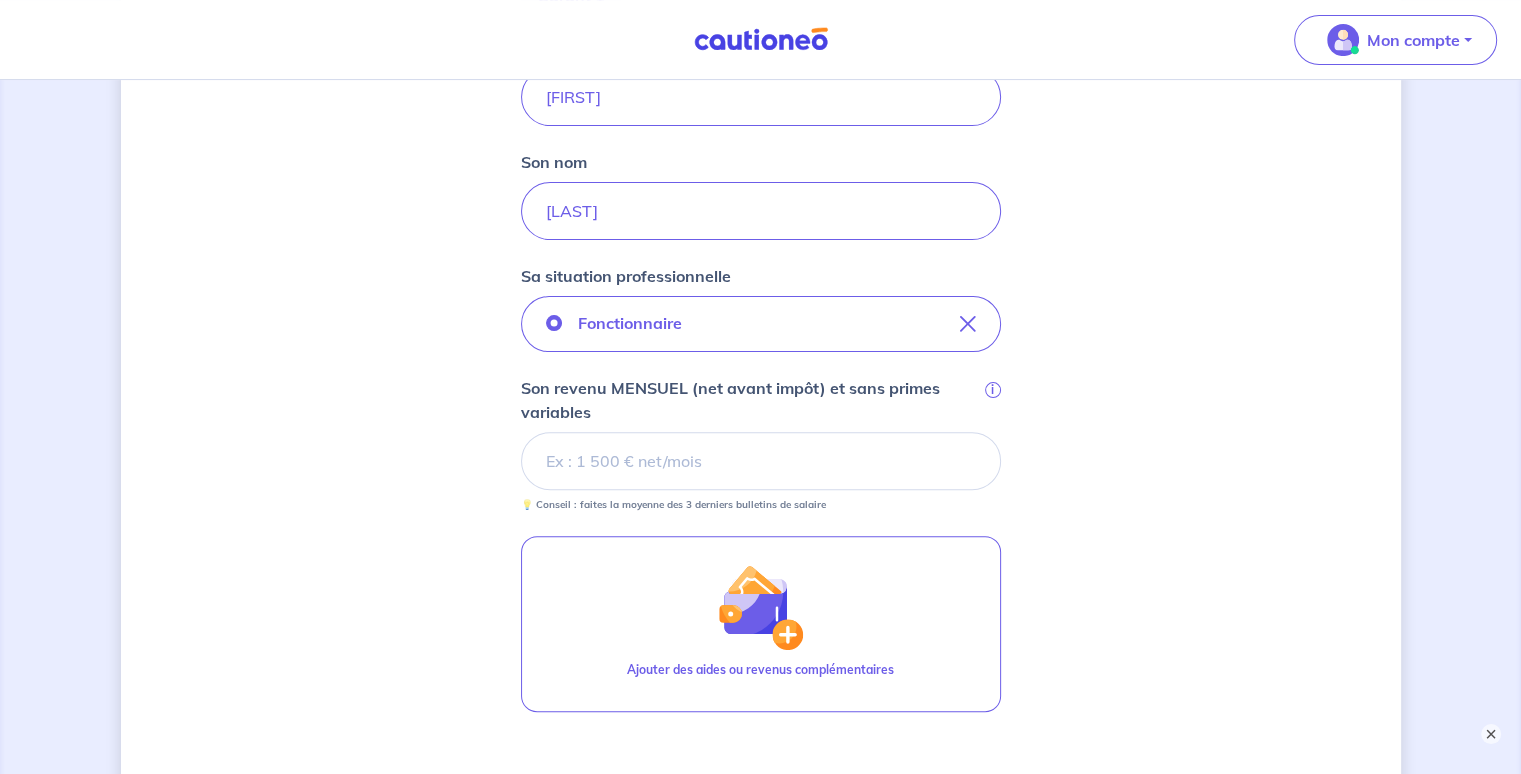 click on "Son revenu MENSUEL (net avant impôt) et sans primes variables i" at bounding box center [761, 461] 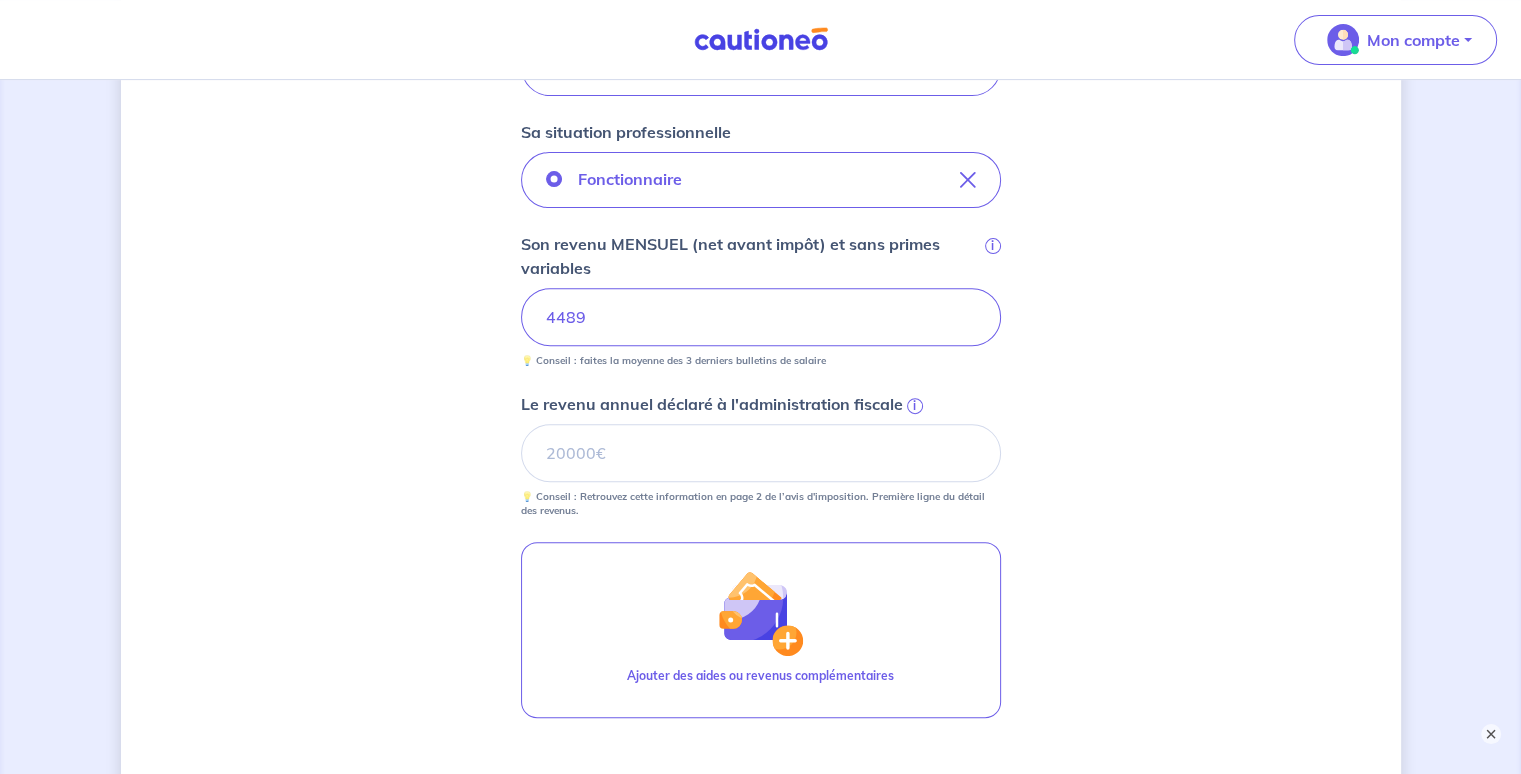 scroll, scrollTop: 689, scrollLeft: 0, axis: vertical 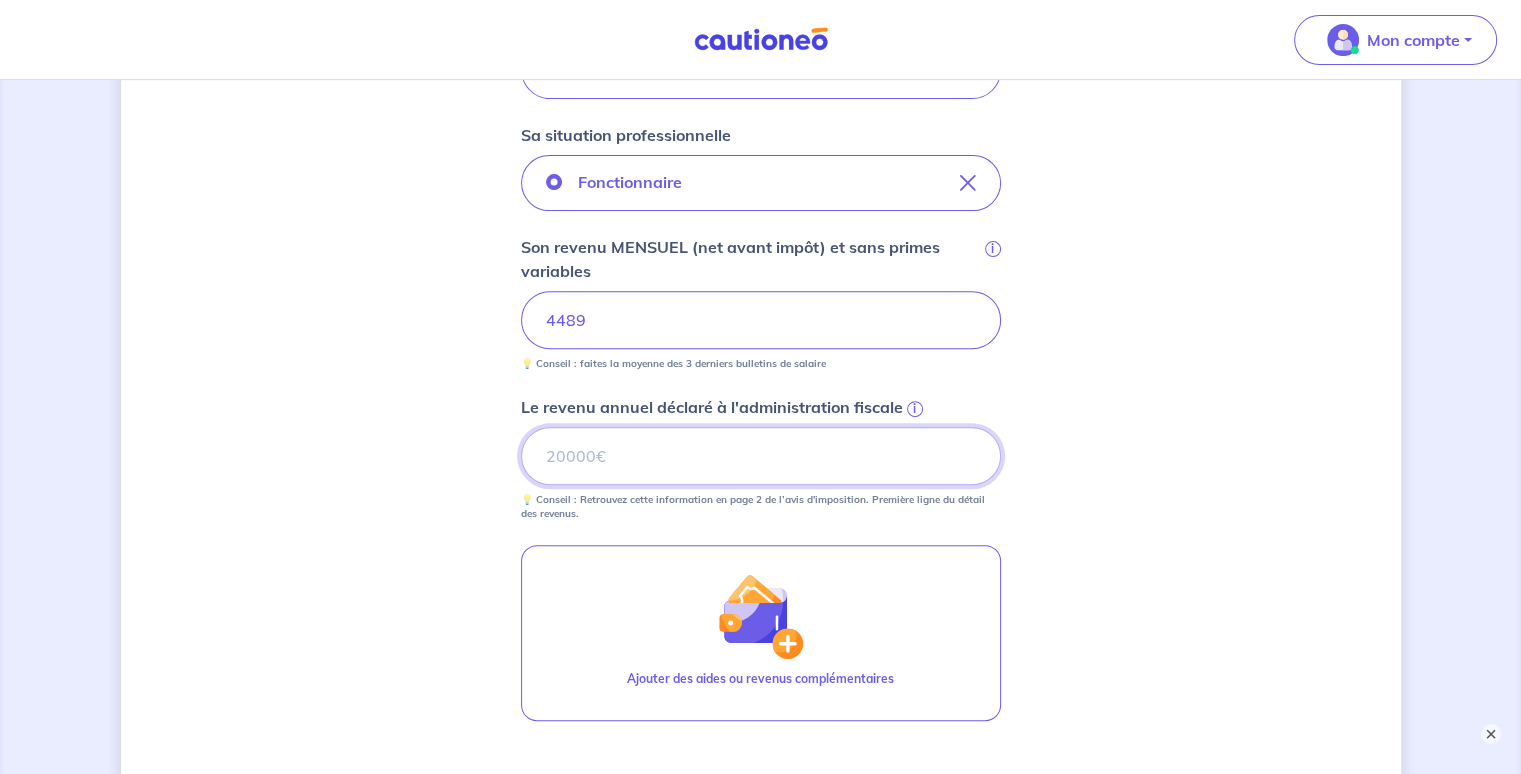 click on "Le revenu annuel déclaré à l'administration fiscale i" at bounding box center [761, 456] 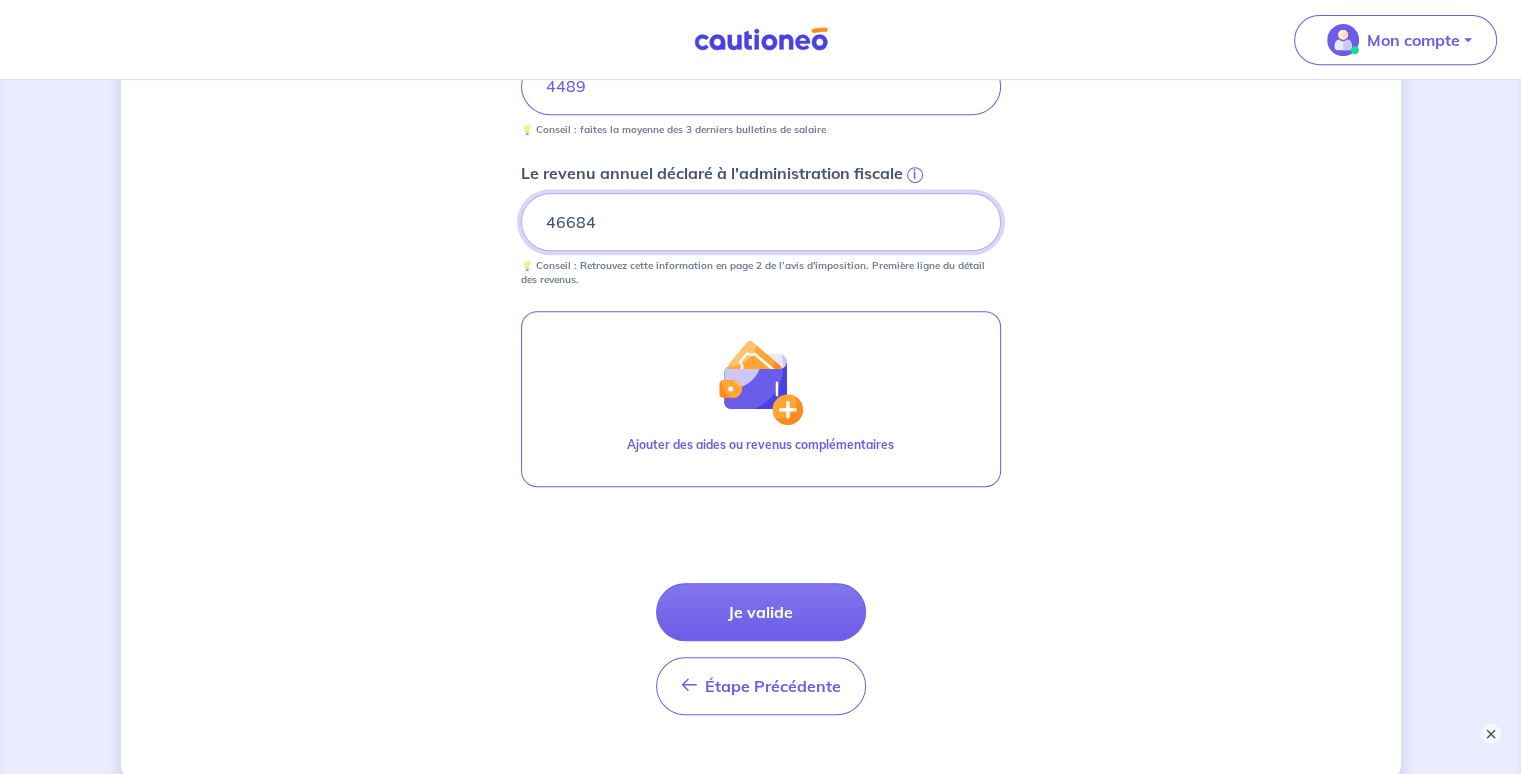 scroll, scrollTop: 919, scrollLeft: 0, axis: vertical 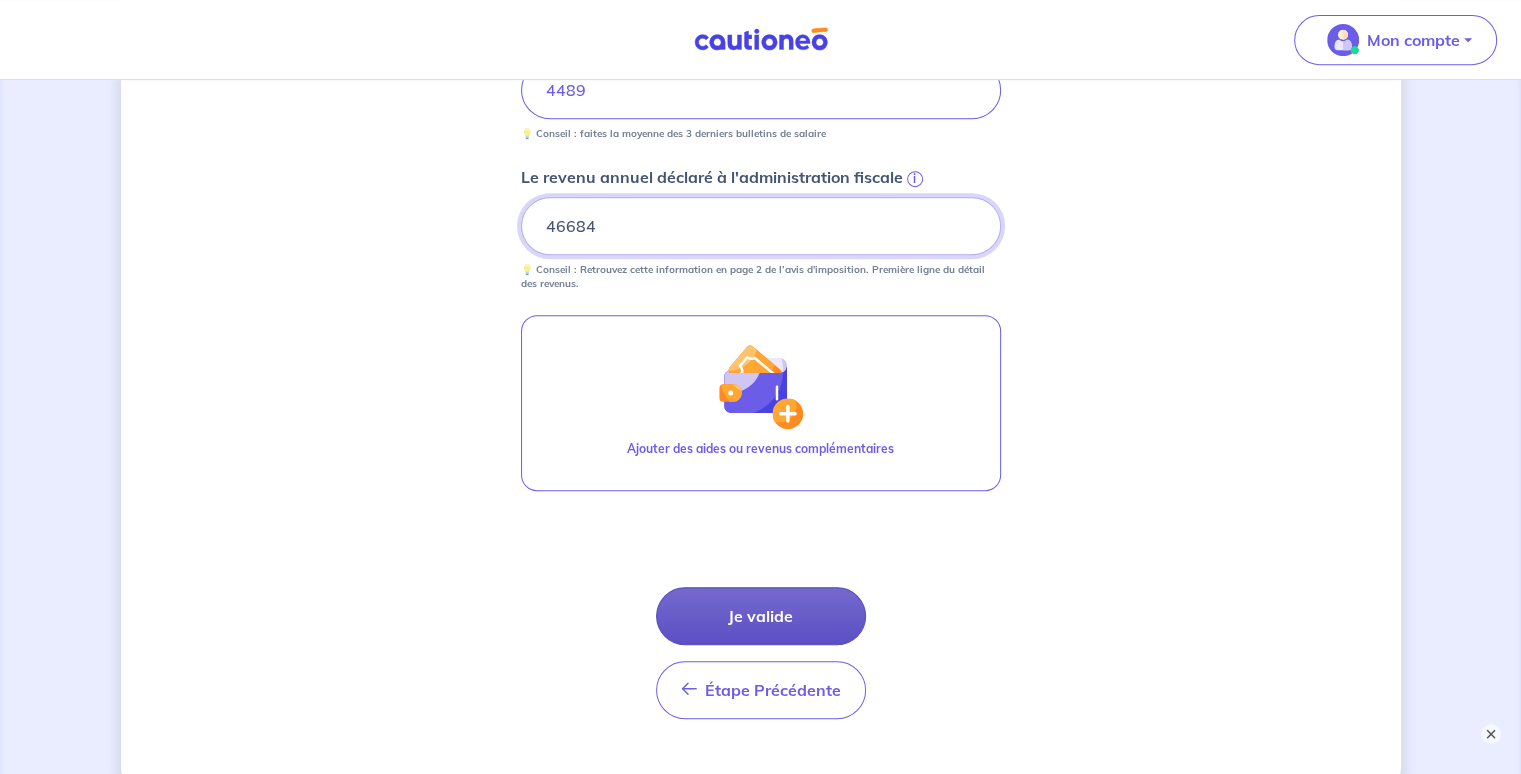 type on "46684" 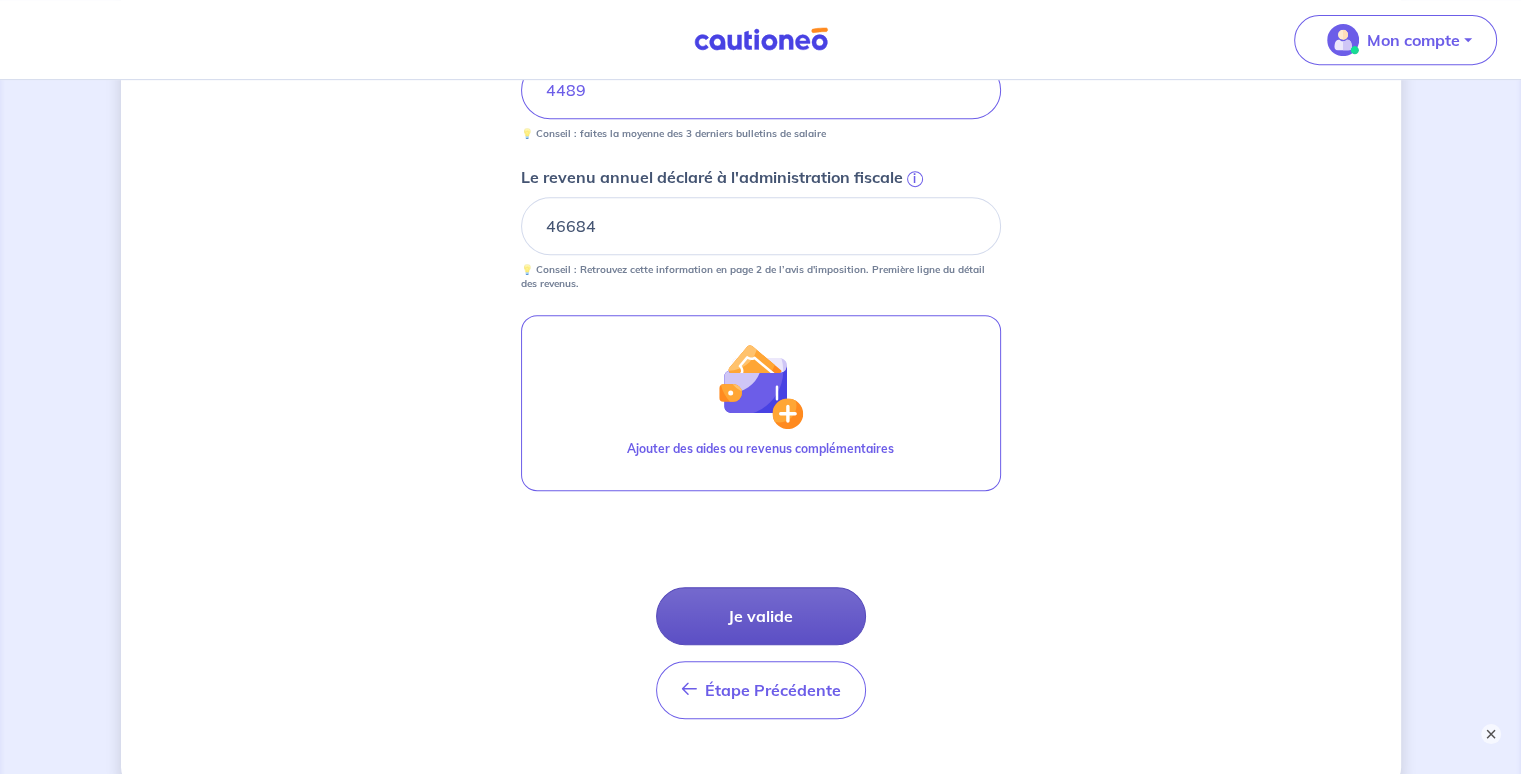click on "Je valide" at bounding box center (761, 616) 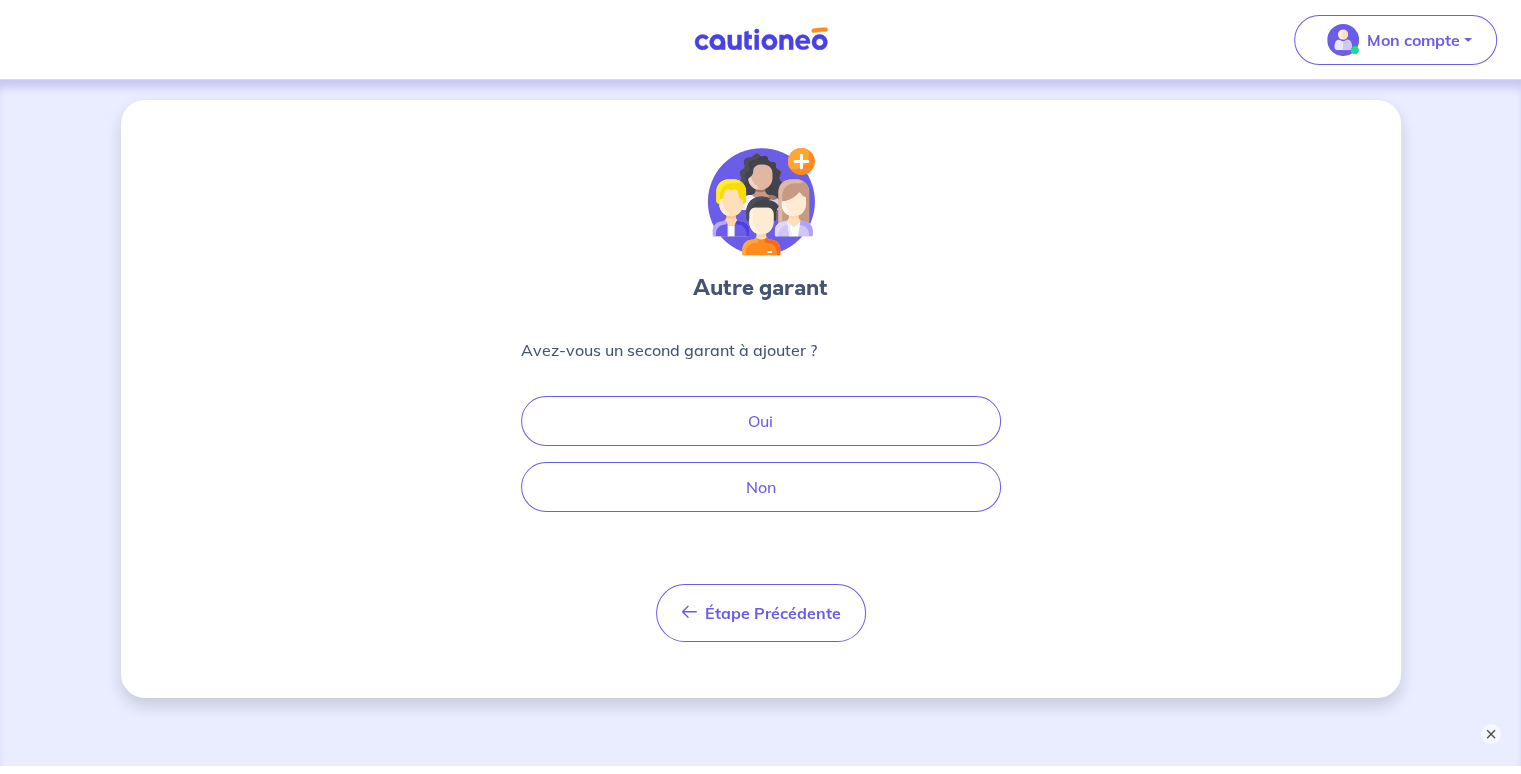 scroll, scrollTop: 0, scrollLeft: 0, axis: both 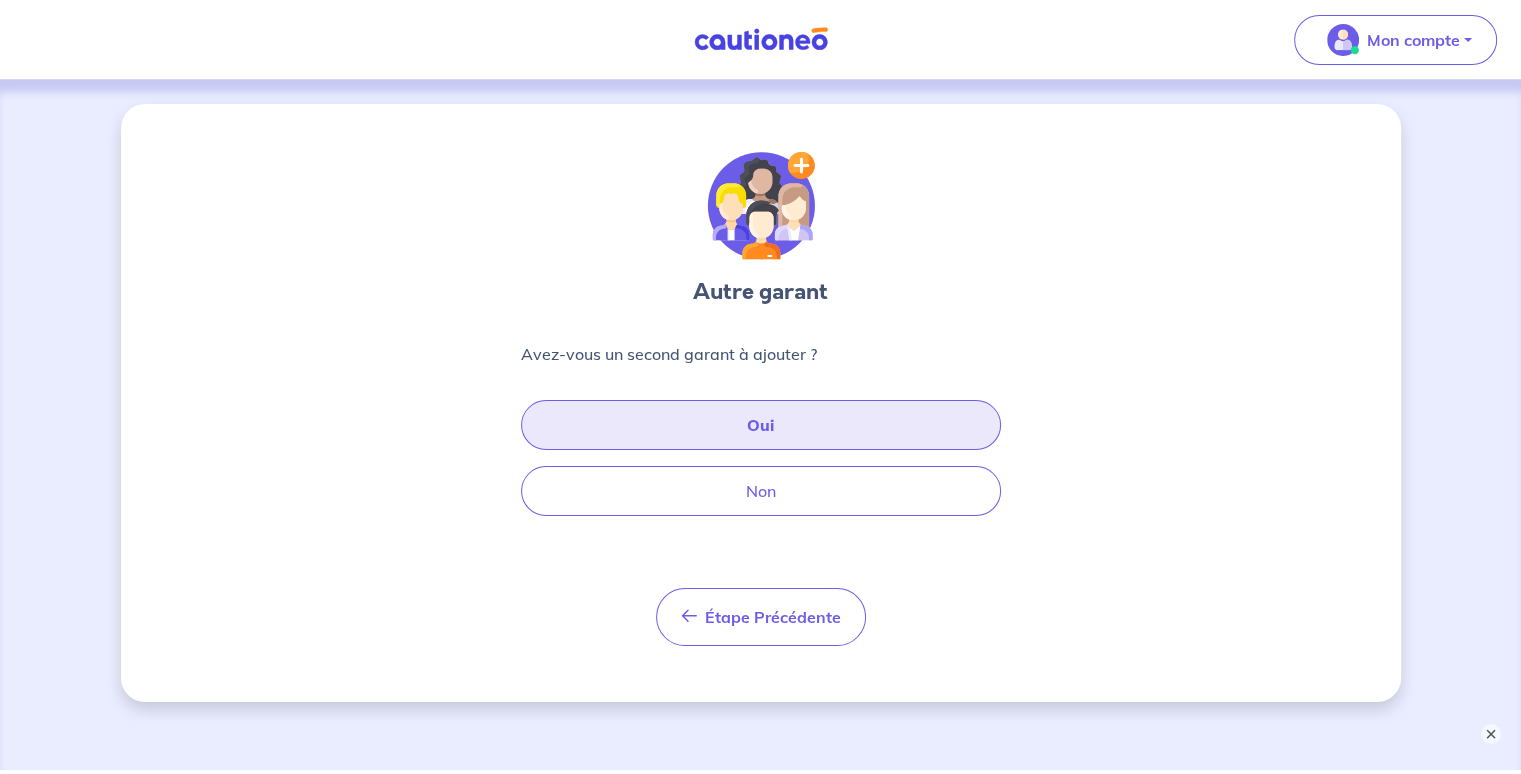 click on "Oui" at bounding box center [761, 425] 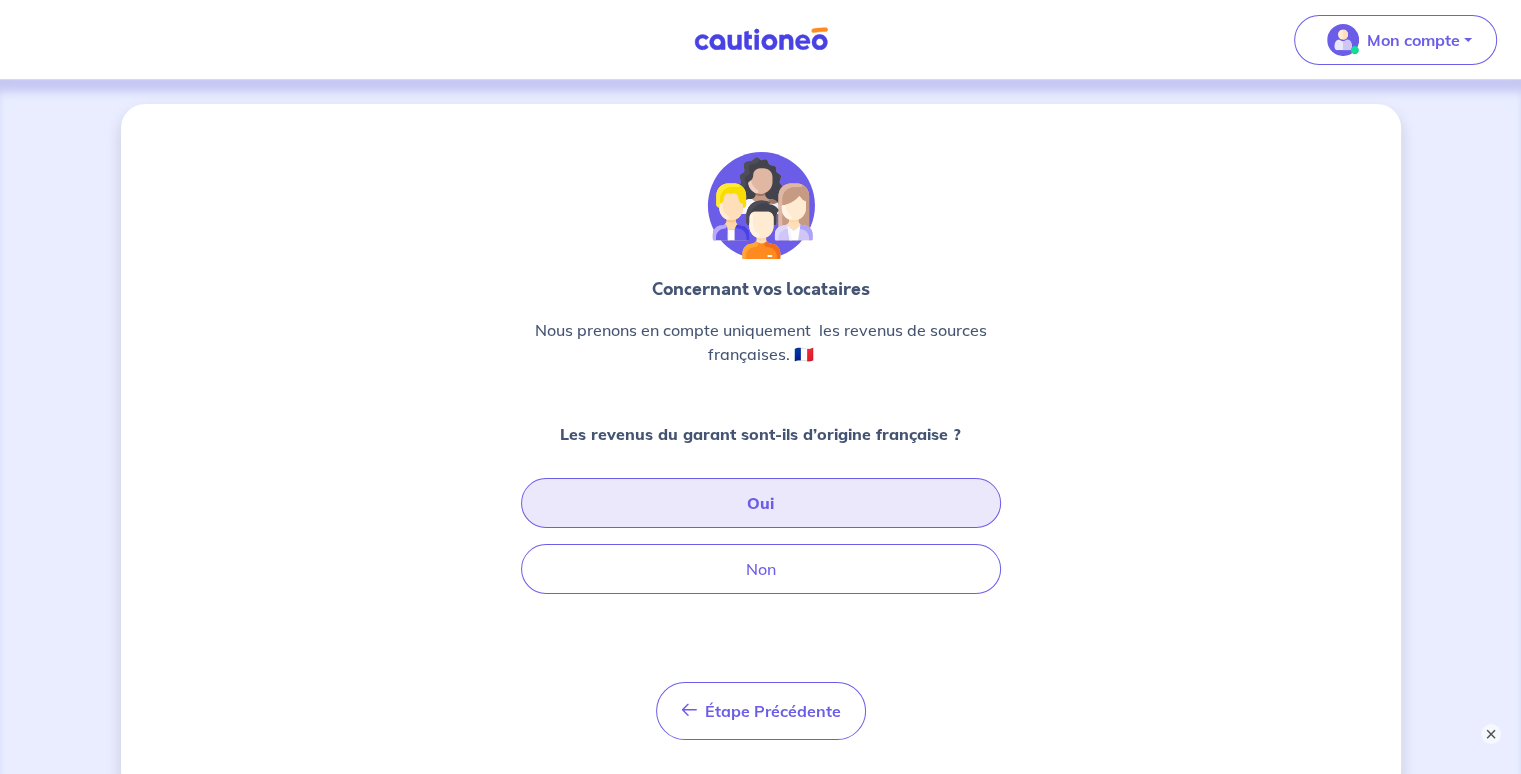 click on "Oui" at bounding box center (761, 503) 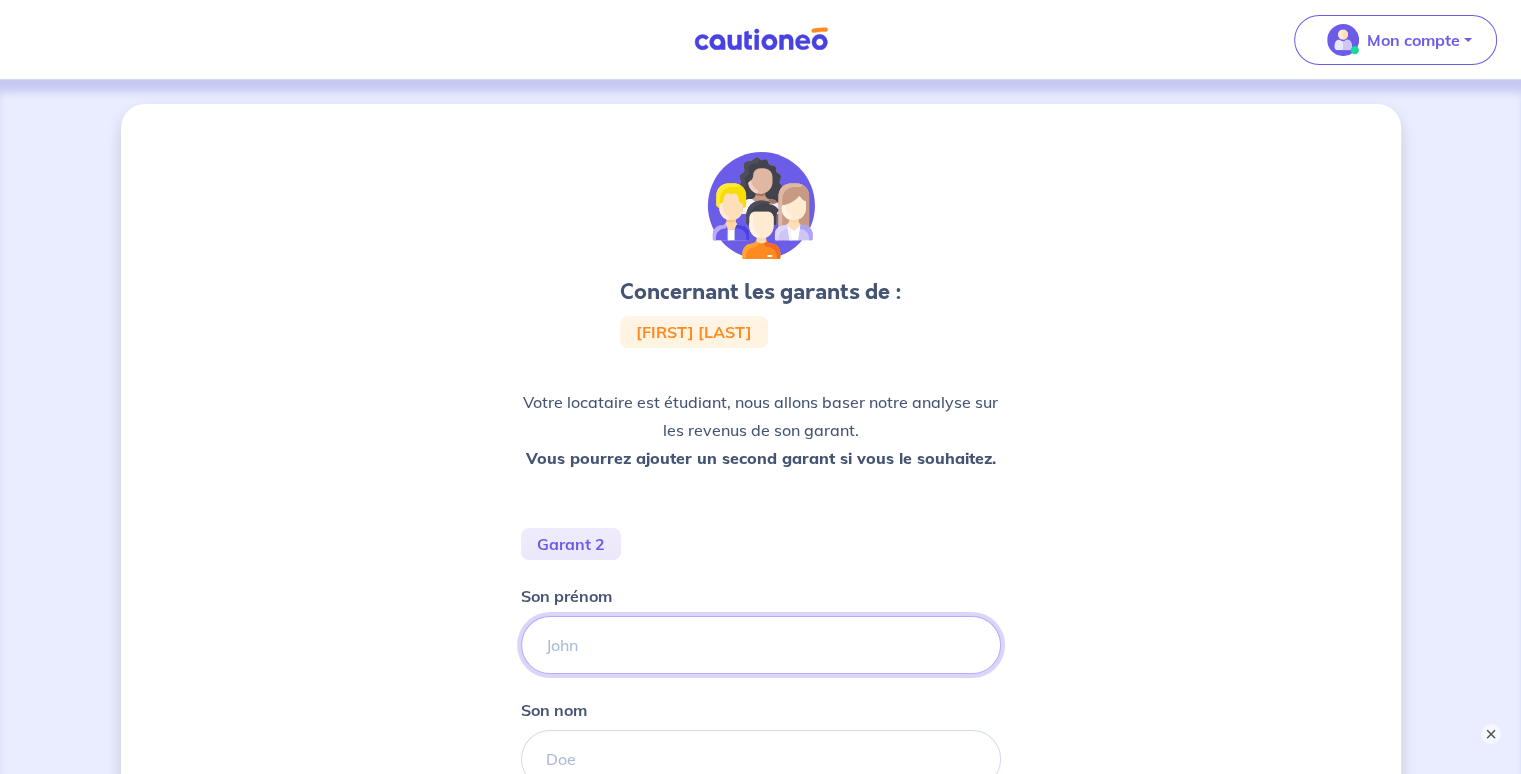 click on "Son prénom" at bounding box center [761, 645] 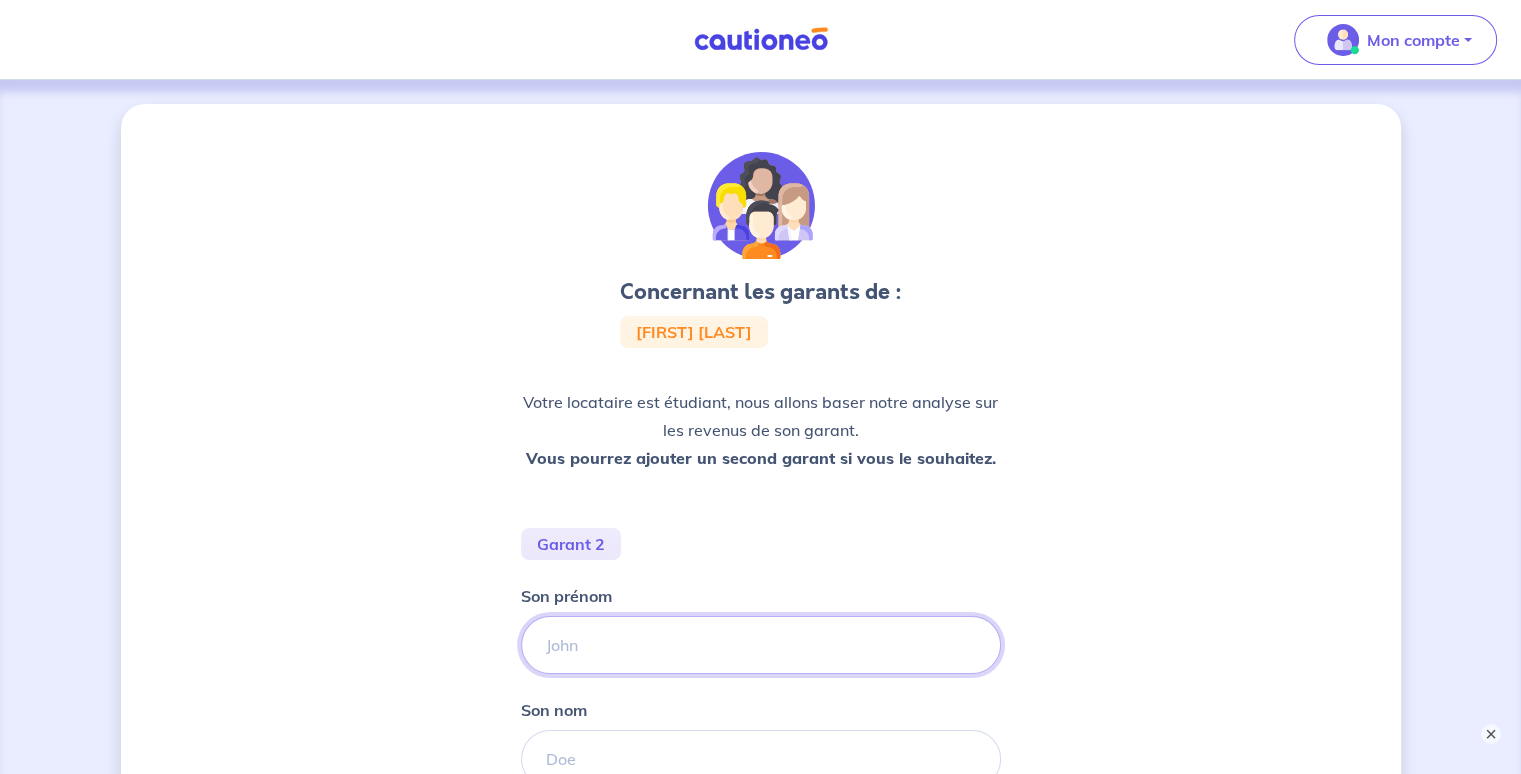type on "c" 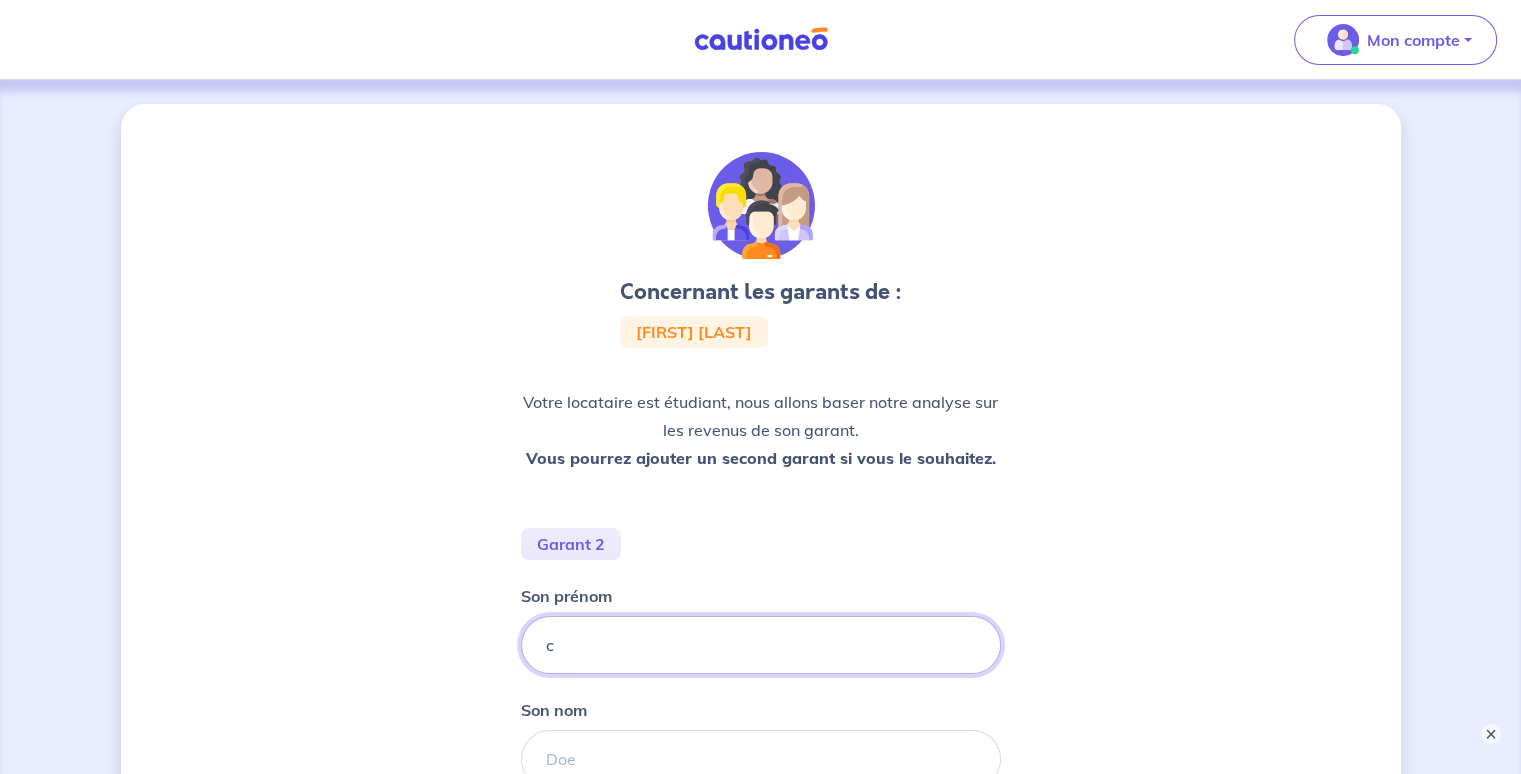 type on "[FIRST]" 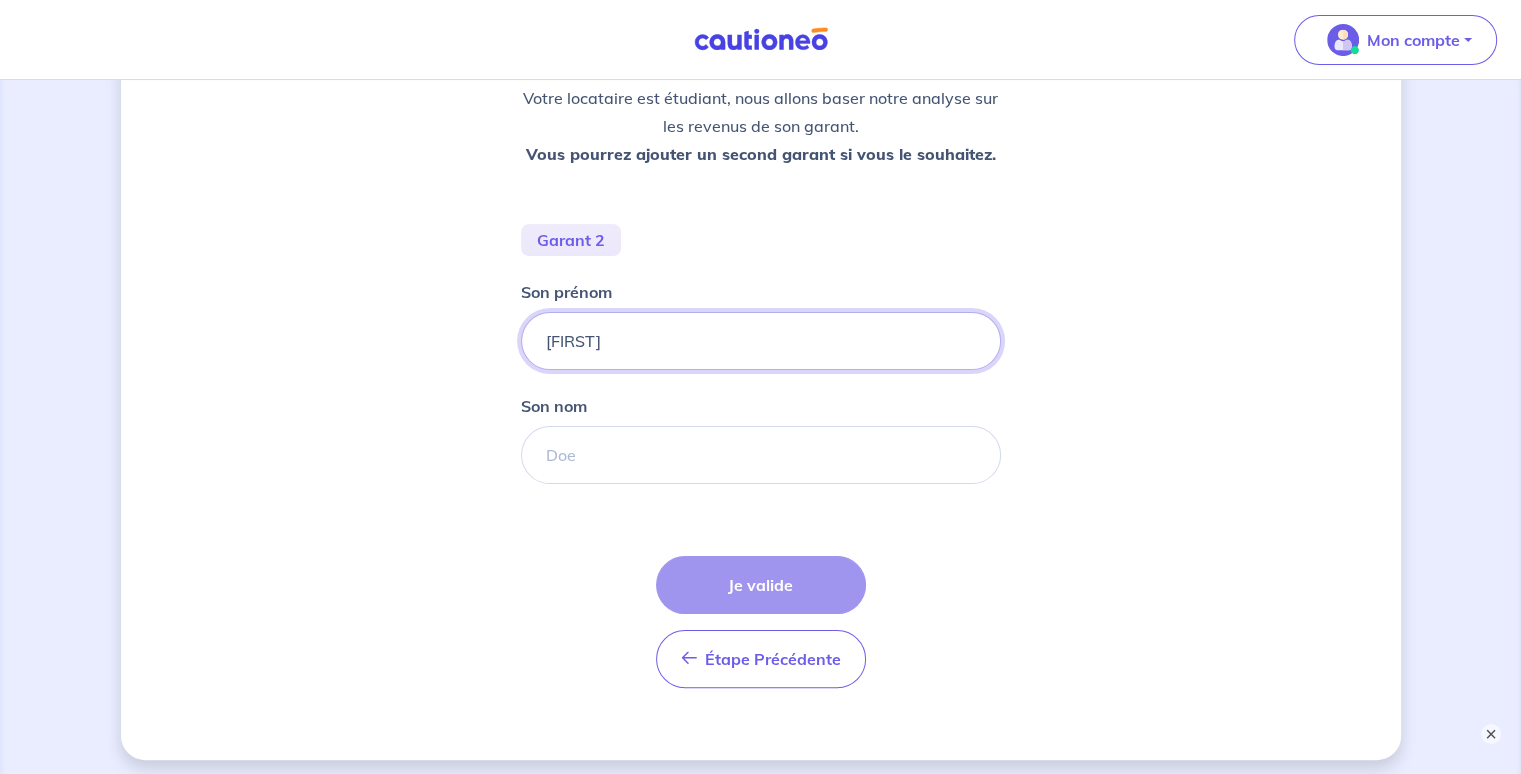 scroll, scrollTop: 298, scrollLeft: 0, axis: vertical 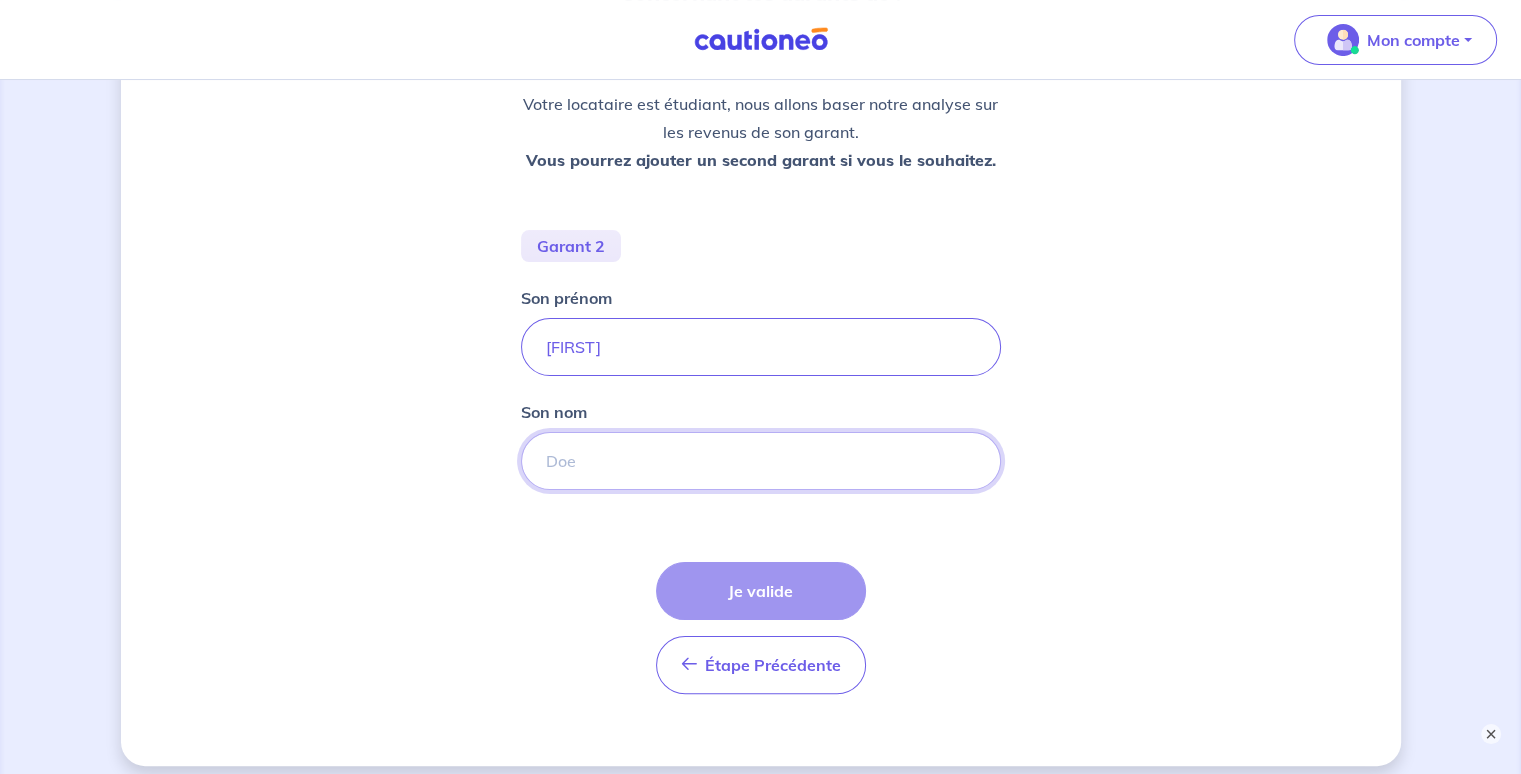 click on "Son nom" at bounding box center [761, 461] 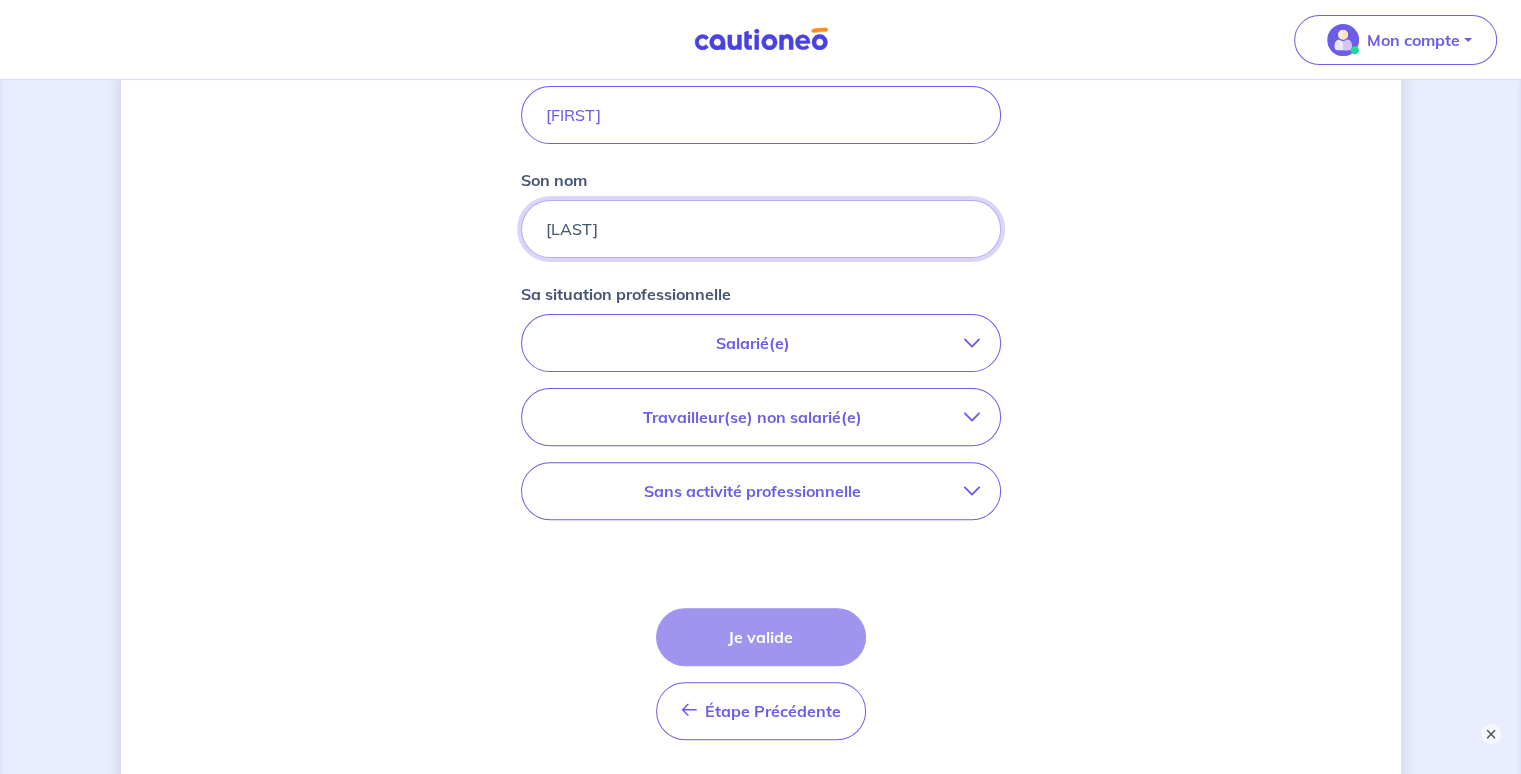 scroll, scrollTop: 610, scrollLeft: 0, axis: vertical 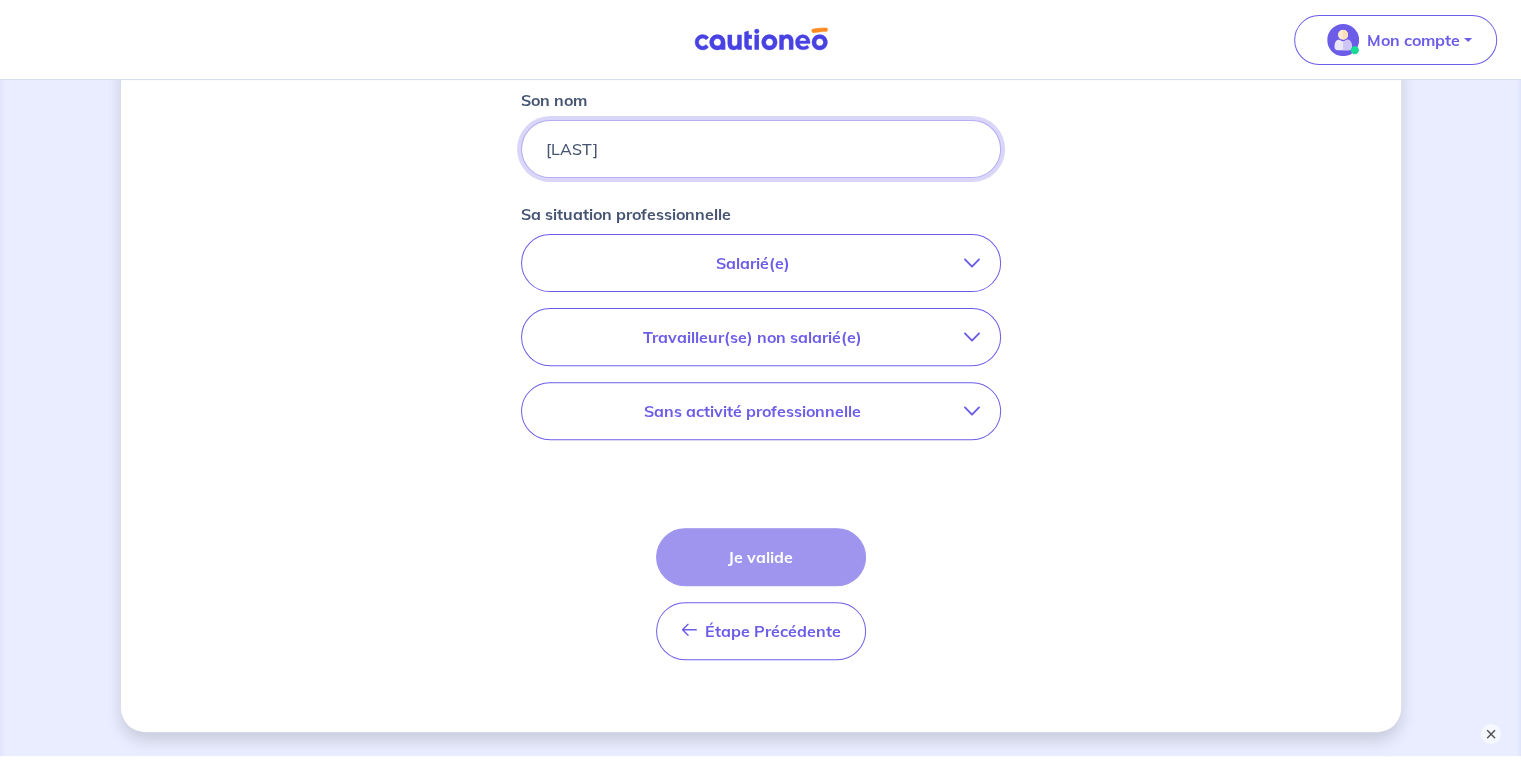 type on "[LAST]" 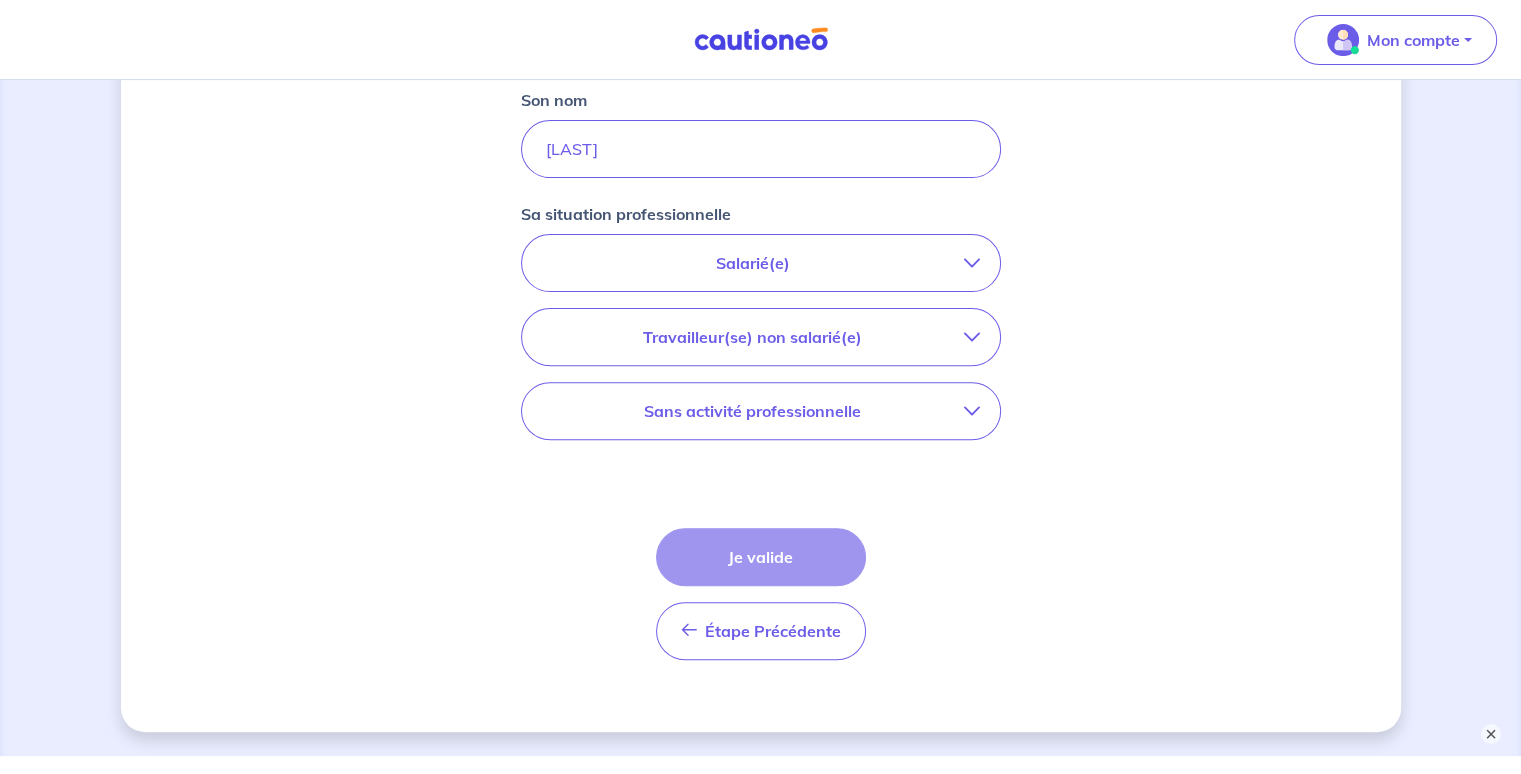 click on "Salarié(e)" at bounding box center [753, 263] 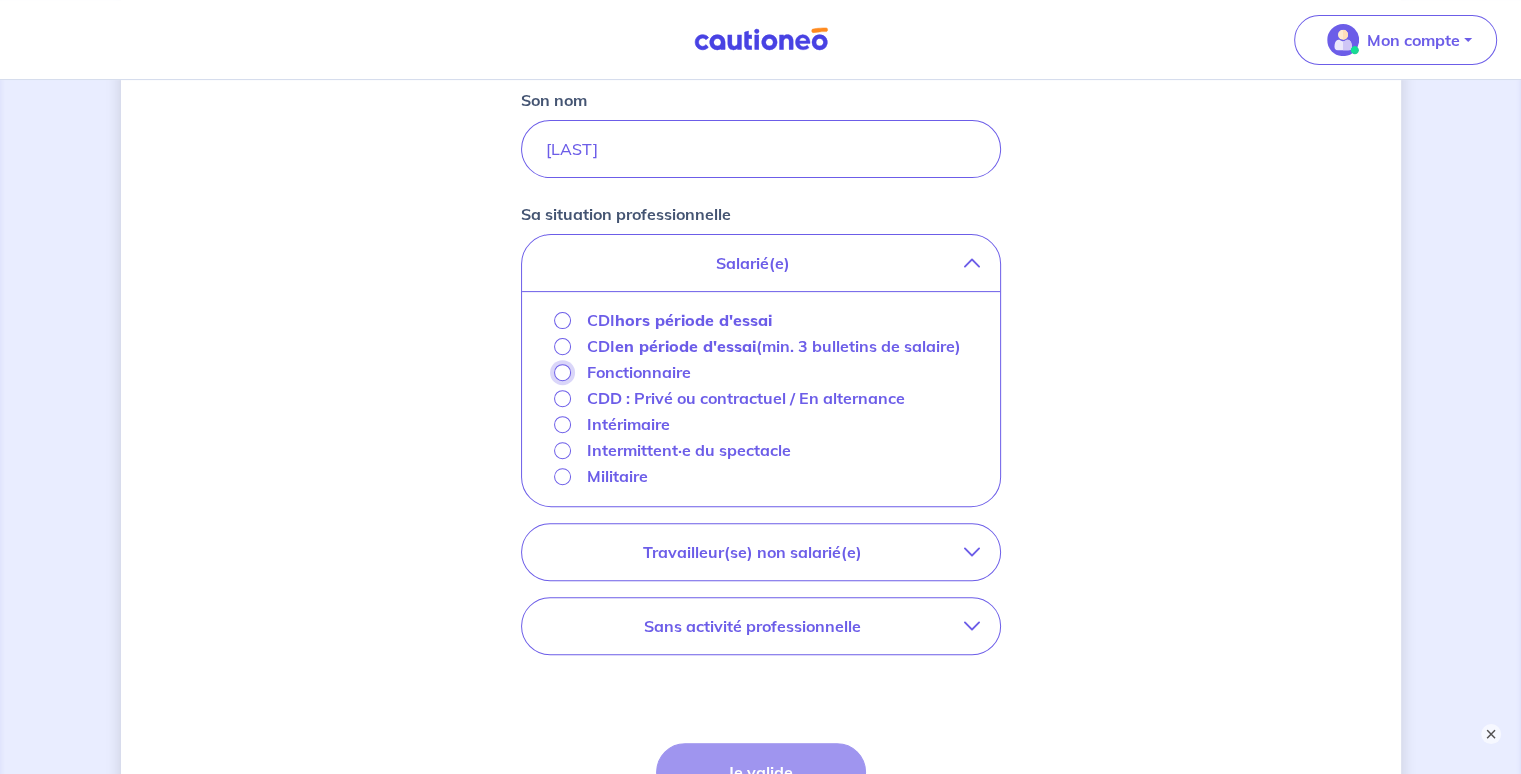 click on "Fonctionnaire" at bounding box center [562, 372] 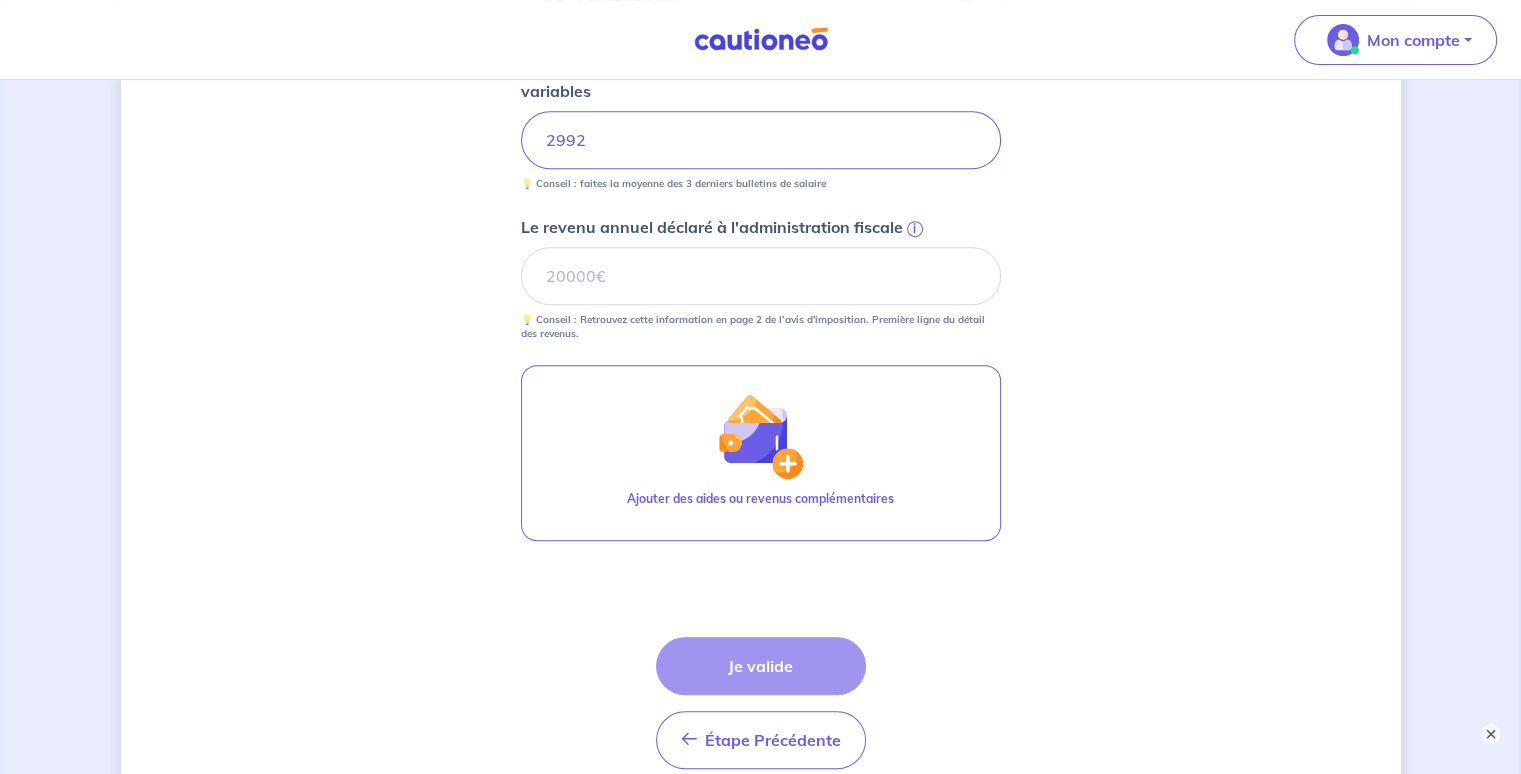 scroll, scrollTop: 871, scrollLeft: 0, axis: vertical 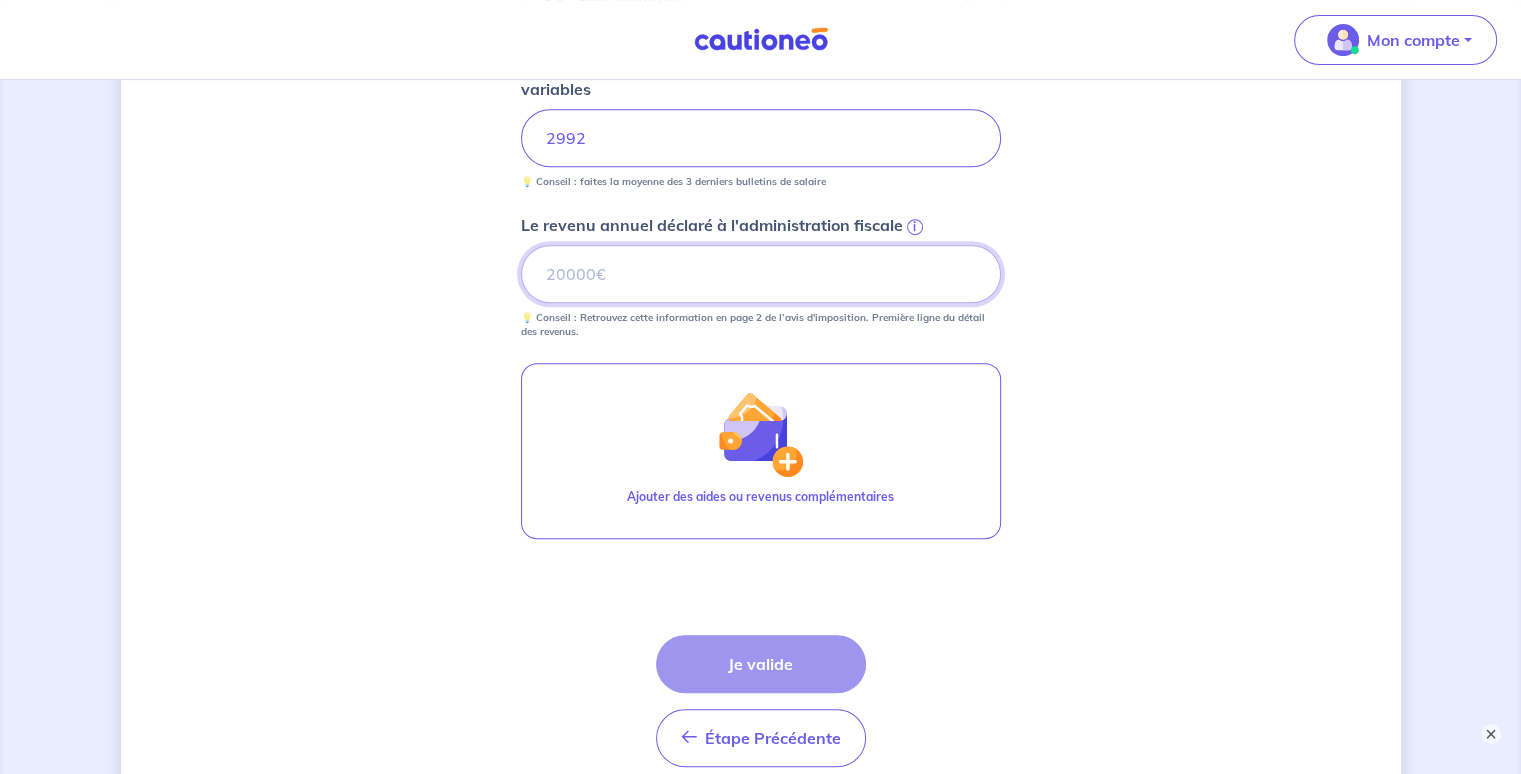 click on "Le revenu annuel déclaré à l'administration fiscale i" at bounding box center (761, 274) 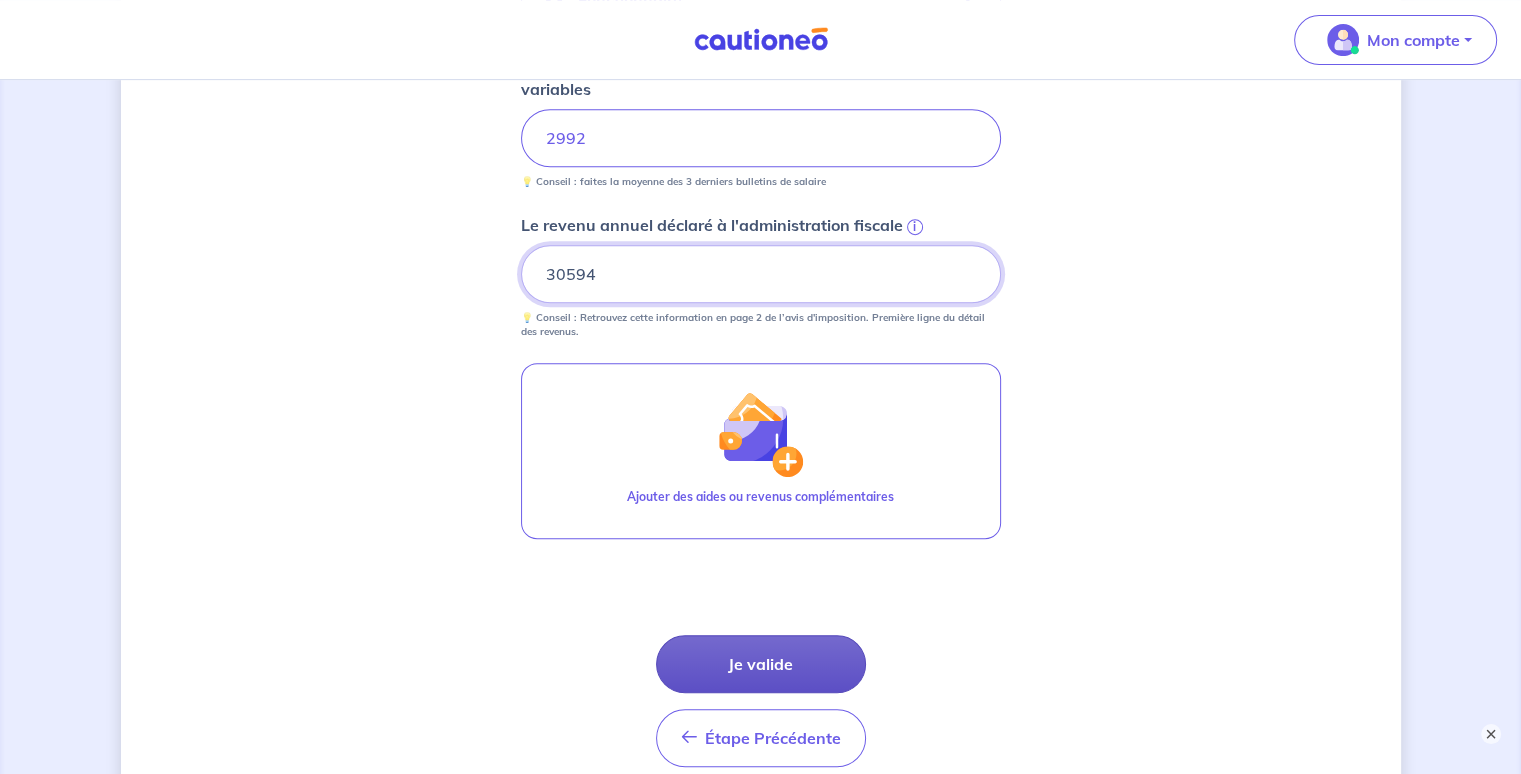 type on "30594" 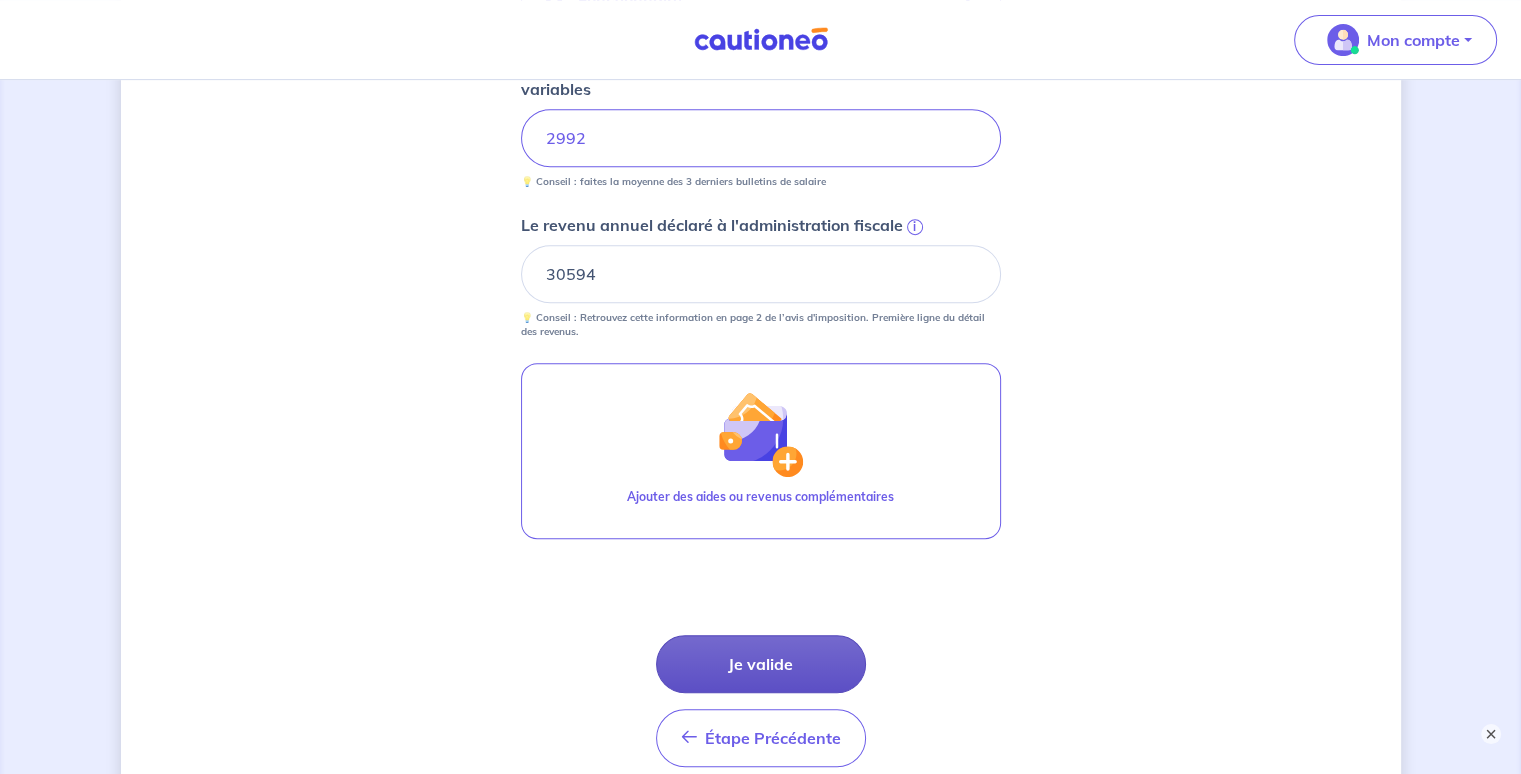 click on "Je valide" at bounding box center [761, 664] 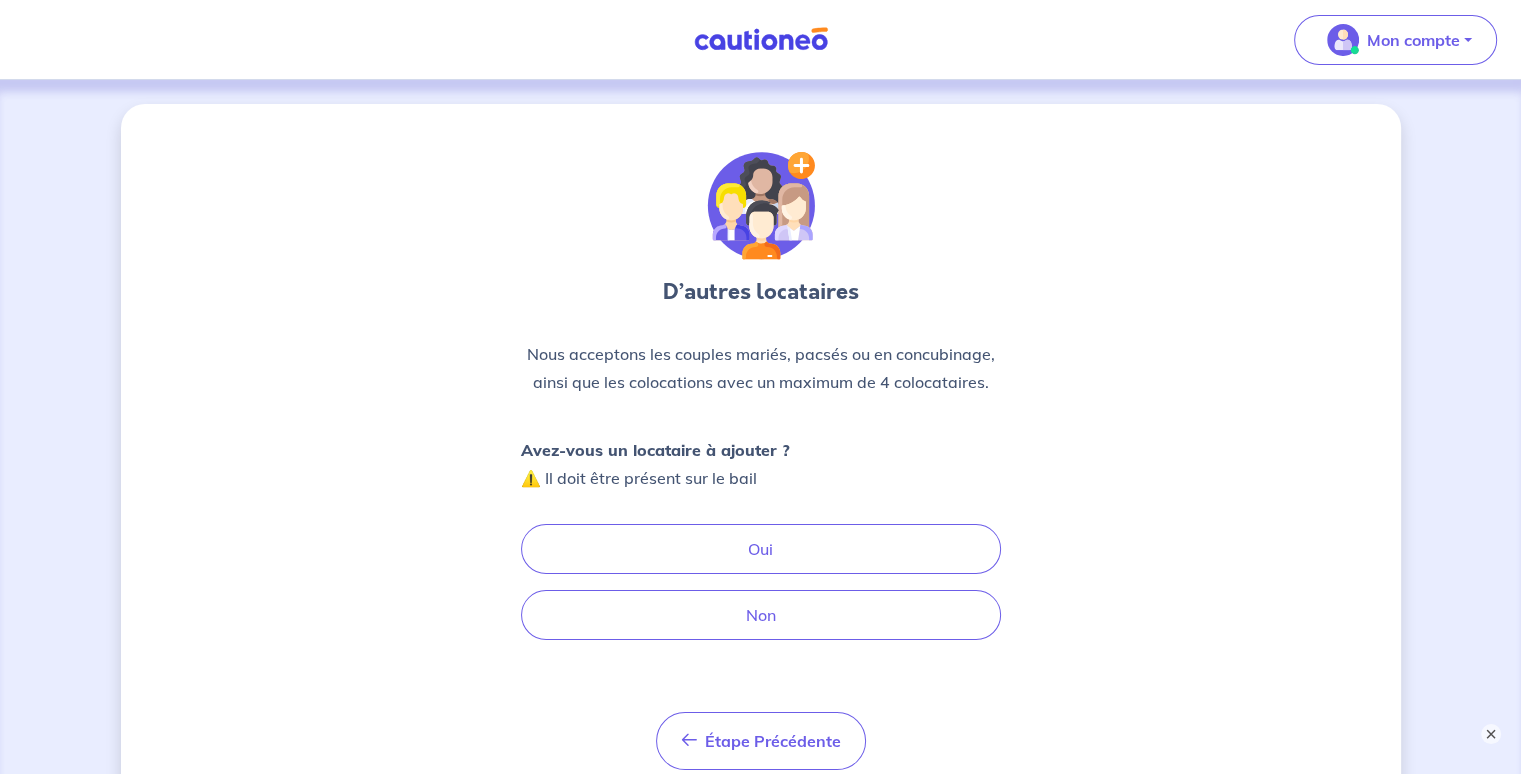 scroll, scrollTop: 155, scrollLeft: 0, axis: vertical 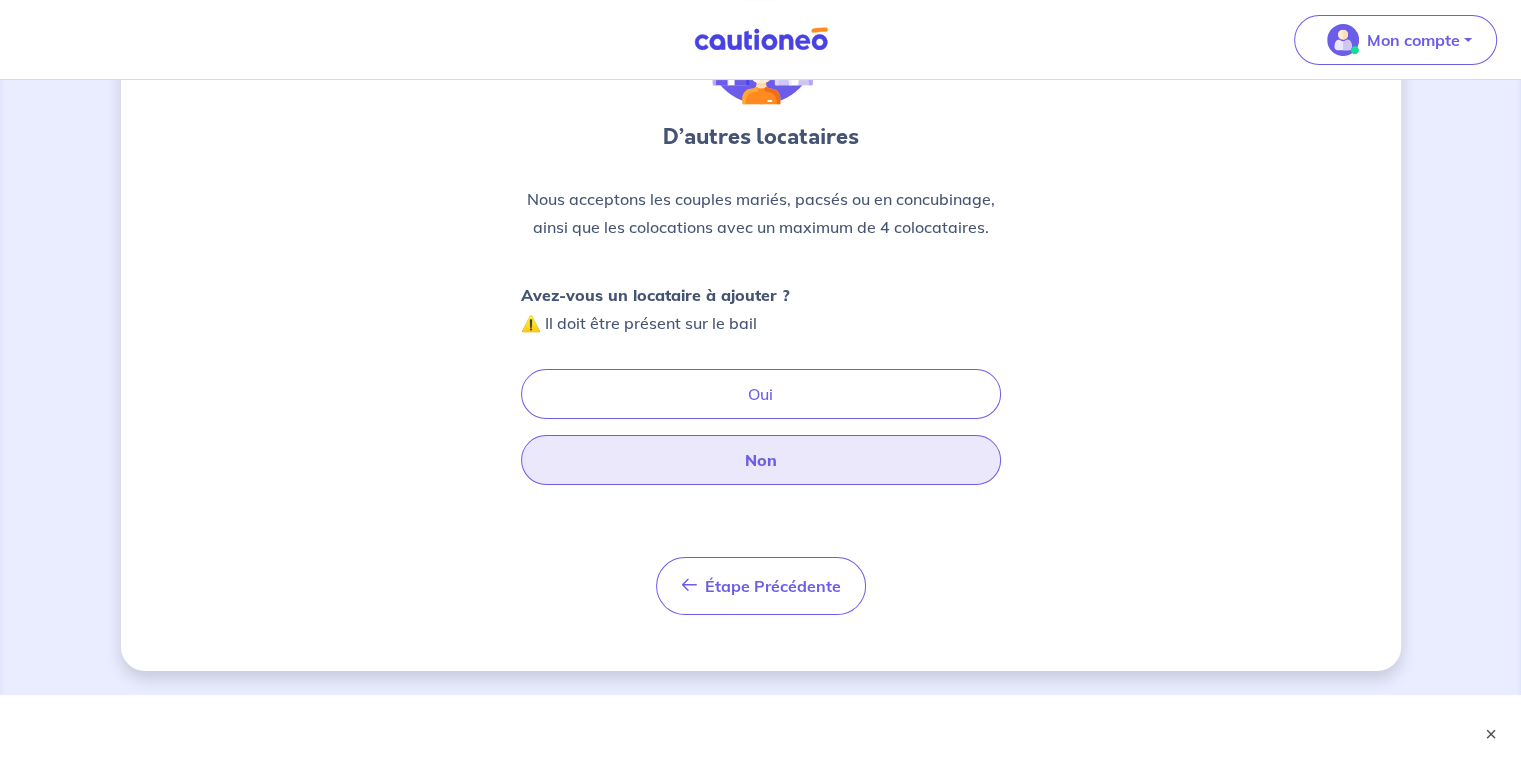 click on "Non" at bounding box center [761, 460] 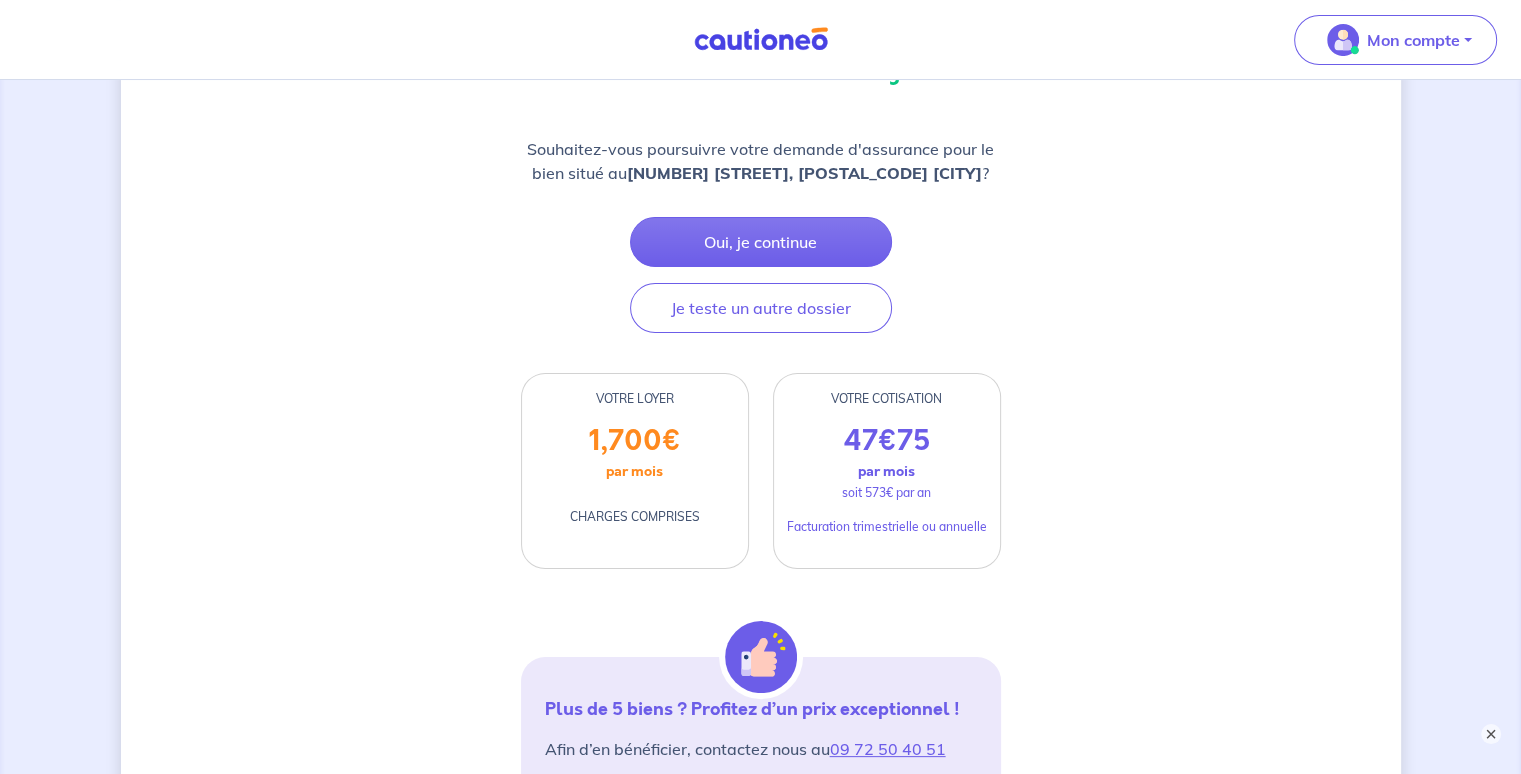 scroll, scrollTop: 157, scrollLeft: 0, axis: vertical 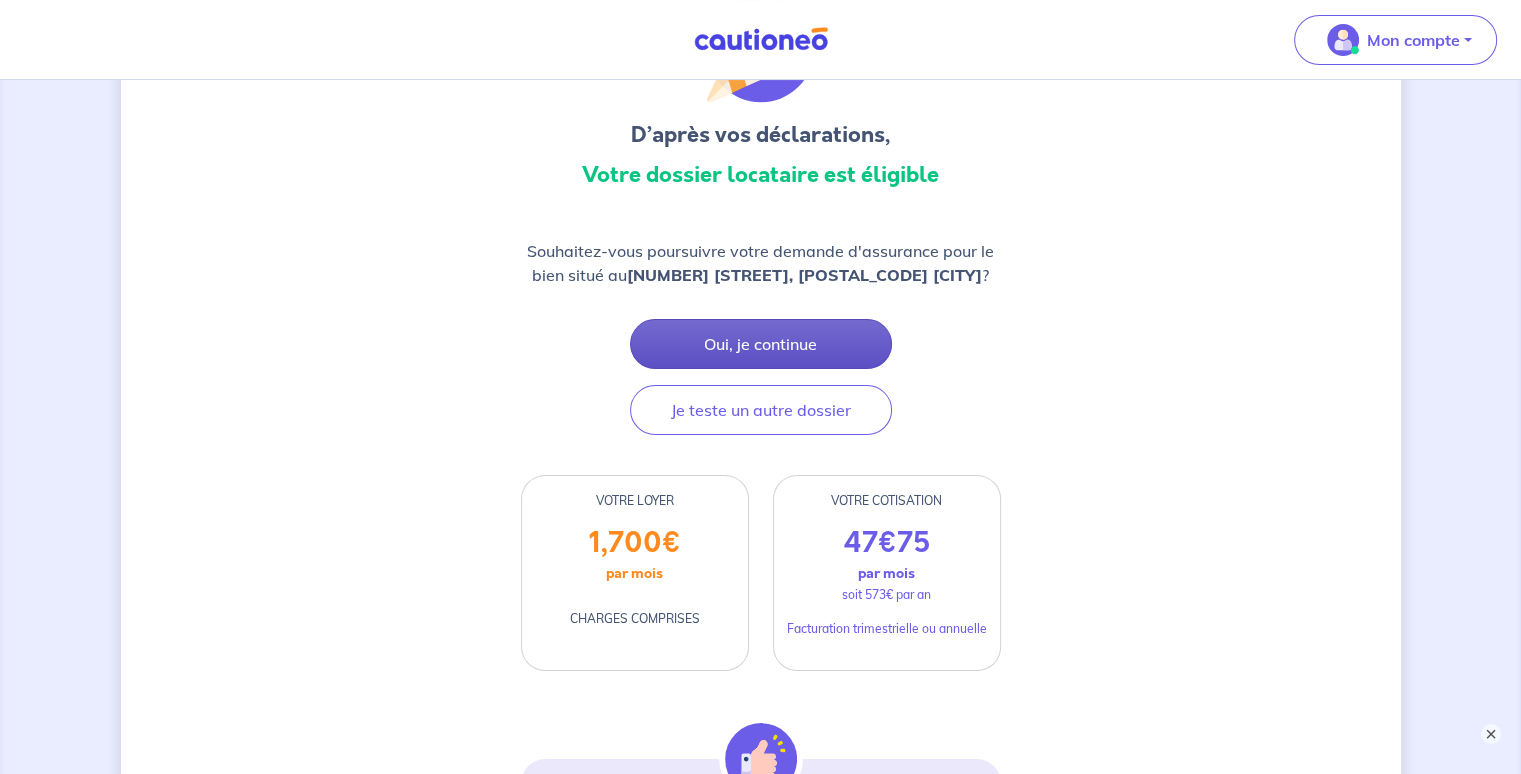 click on "Oui, je continue" at bounding box center (761, 344) 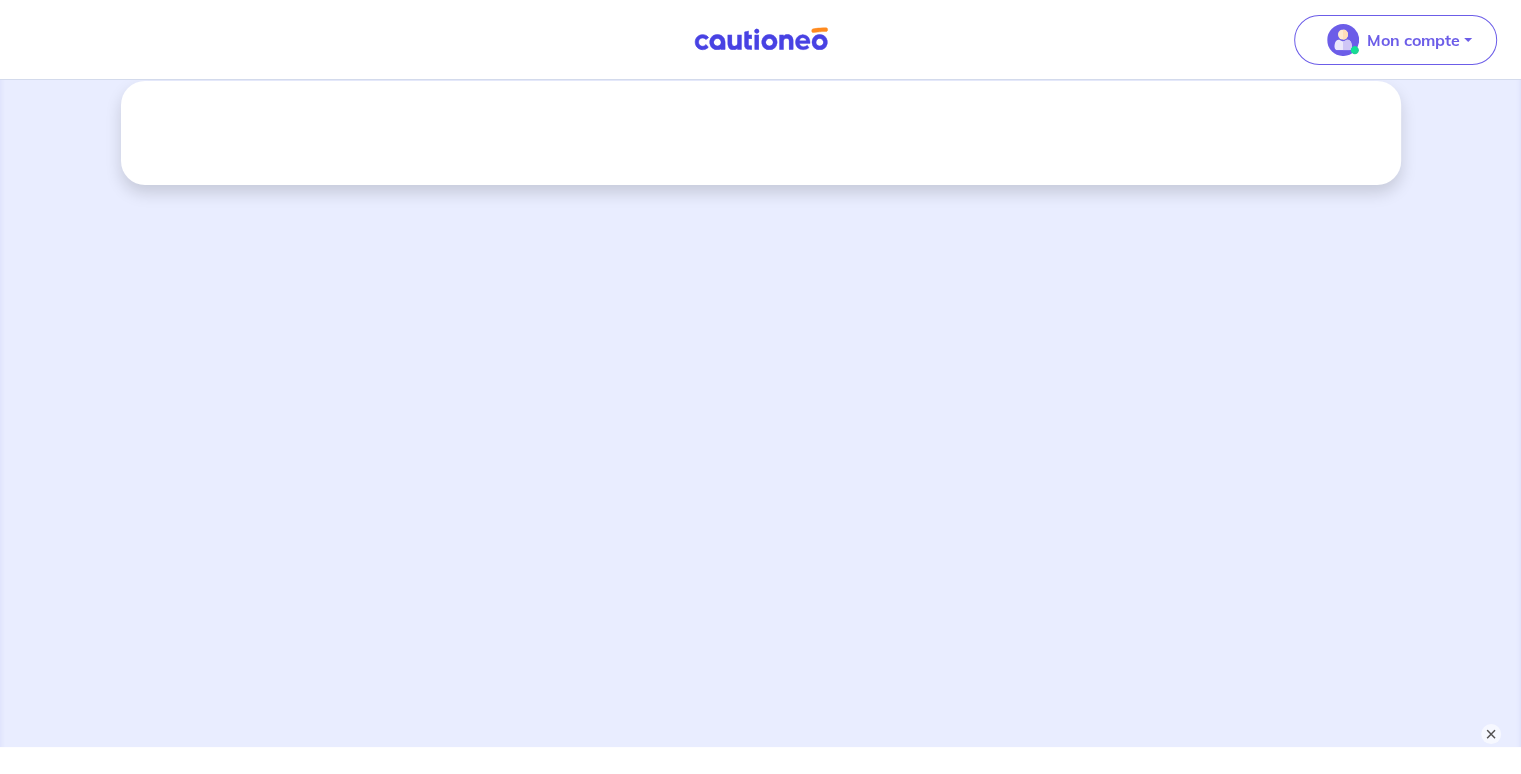scroll, scrollTop: 0, scrollLeft: 0, axis: both 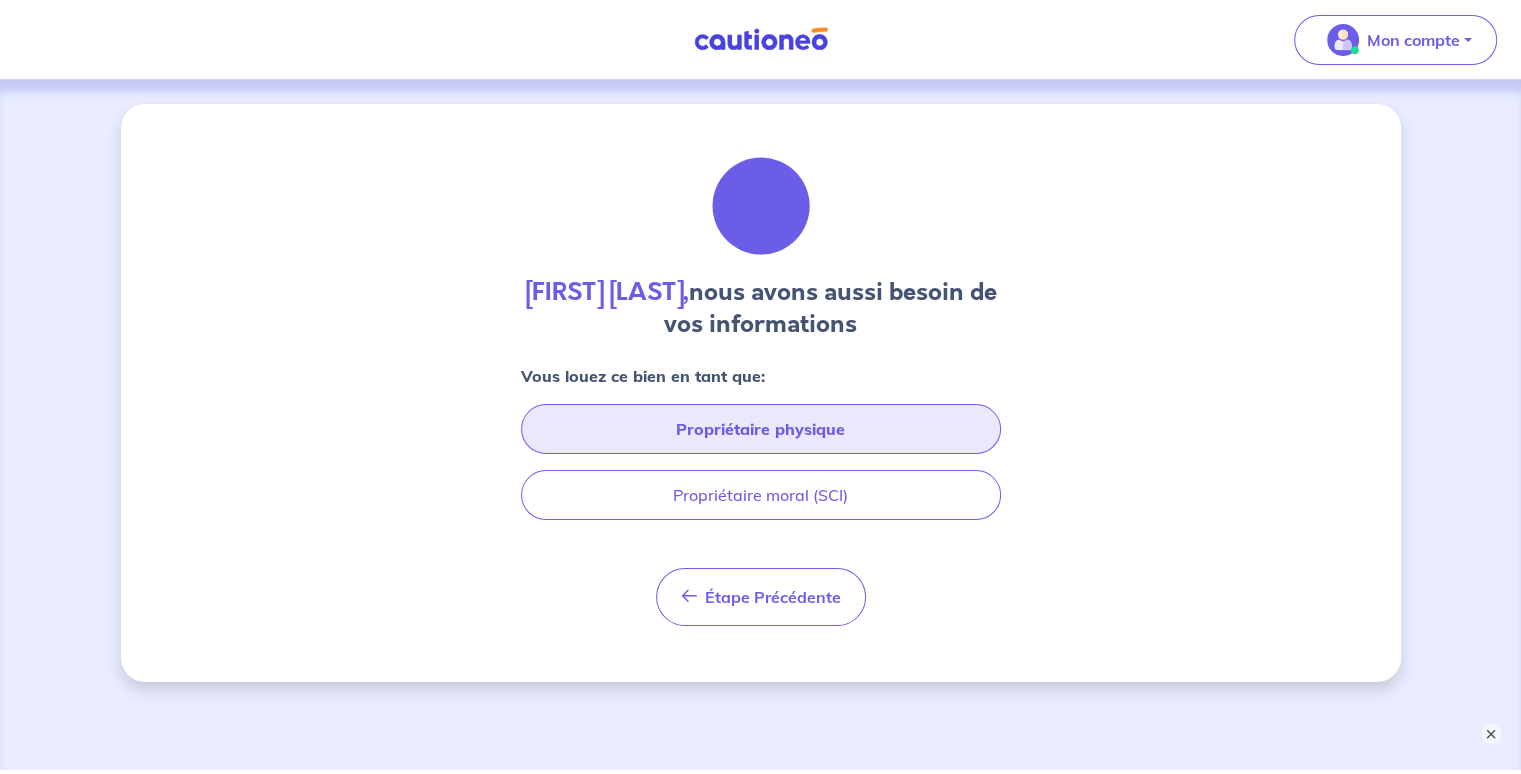 click on "Propriétaire physique" at bounding box center (761, 429) 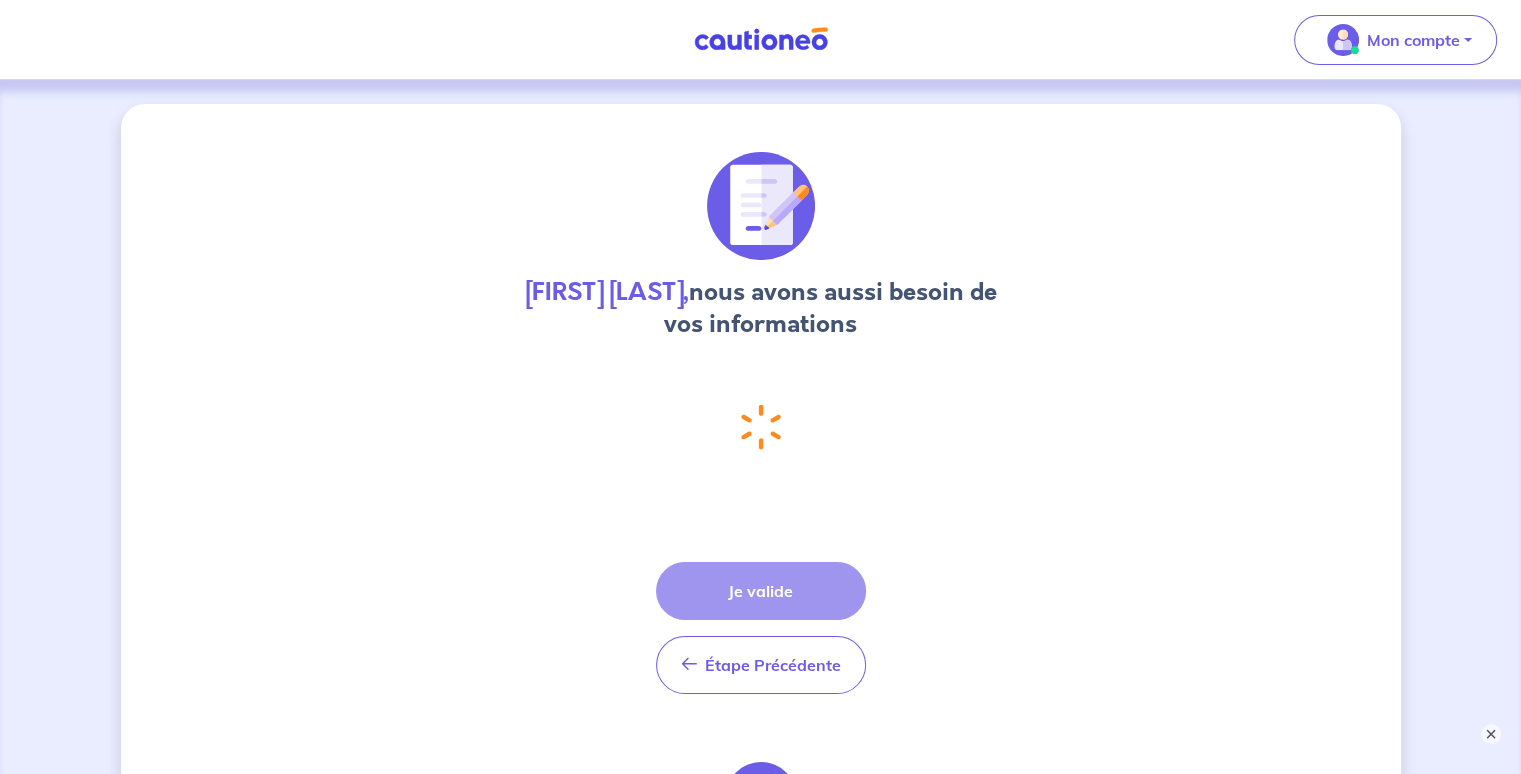 select on "FR" 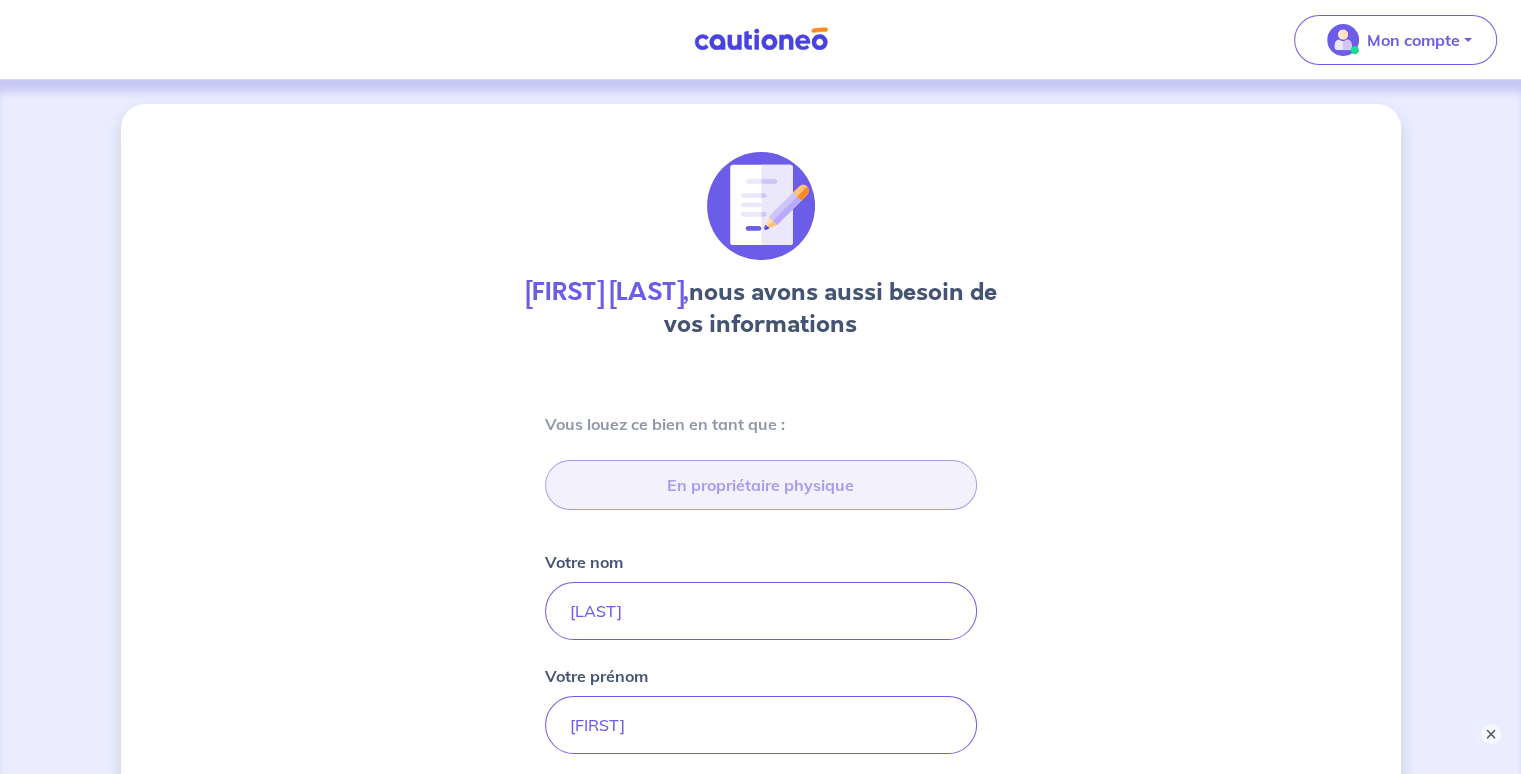 type on "[NUMBER] [STREET], [POSTAL_CODE] [CITY]" 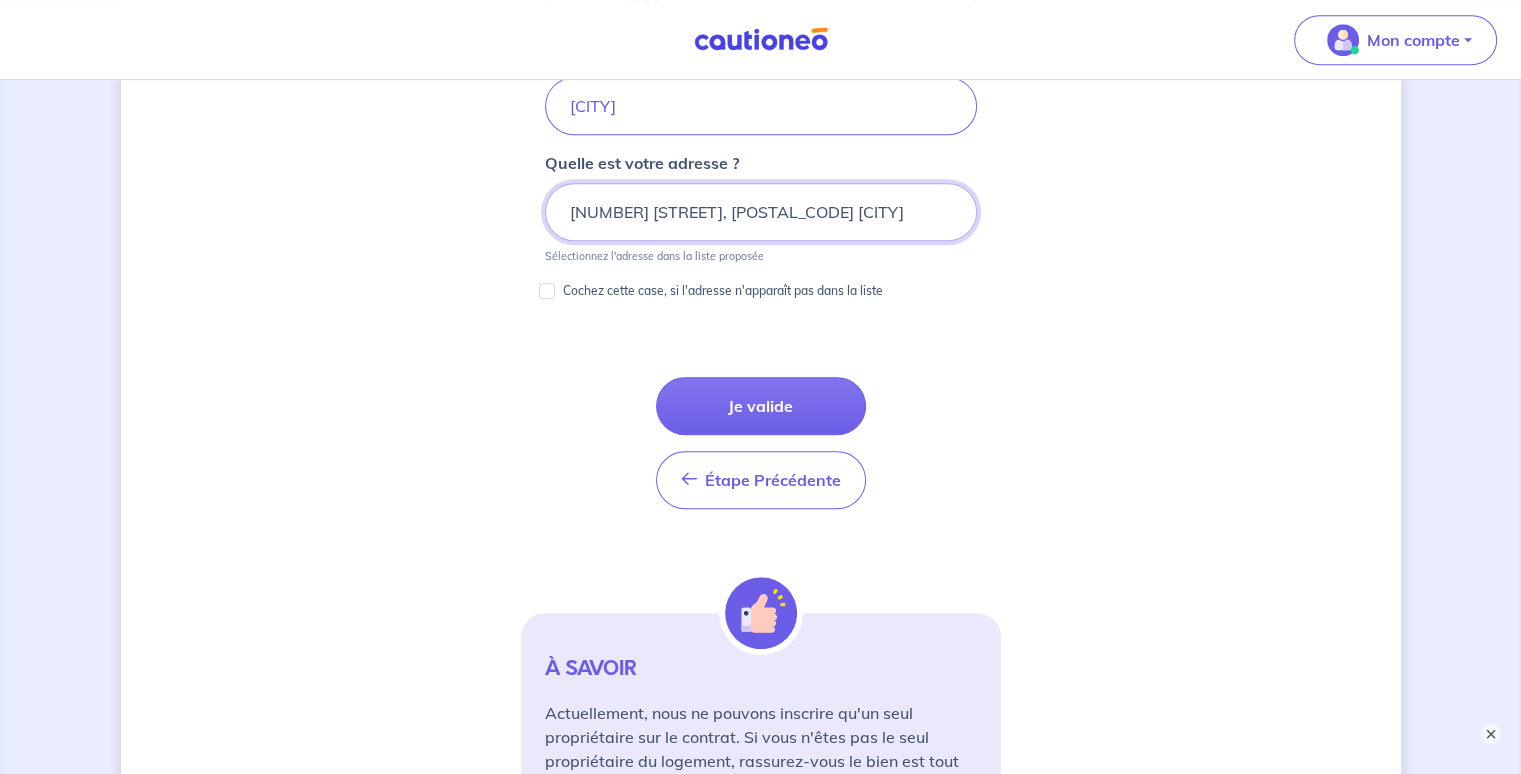 scroll, scrollTop: 1077, scrollLeft: 0, axis: vertical 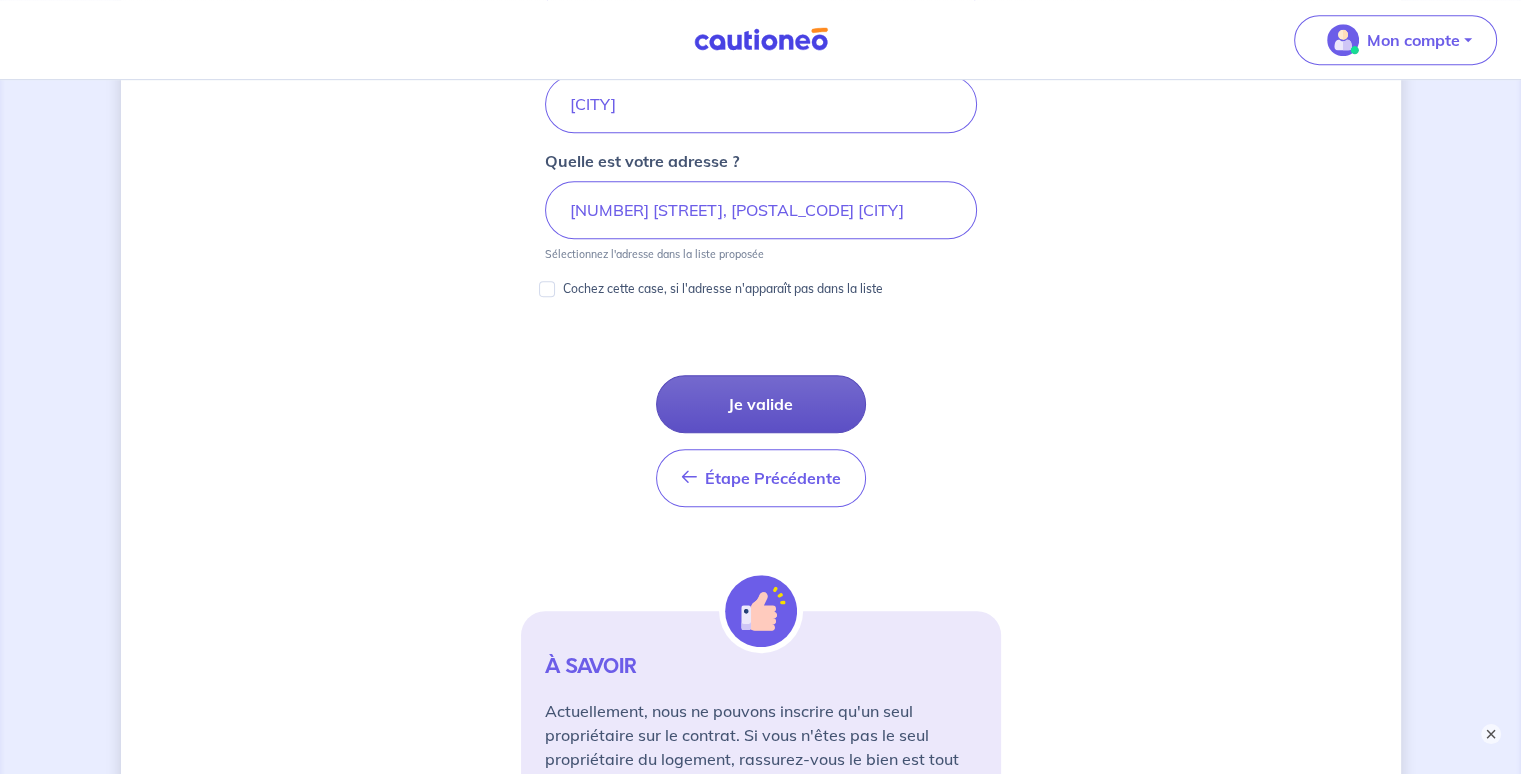 click on "Je valide" at bounding box center (761, 404) 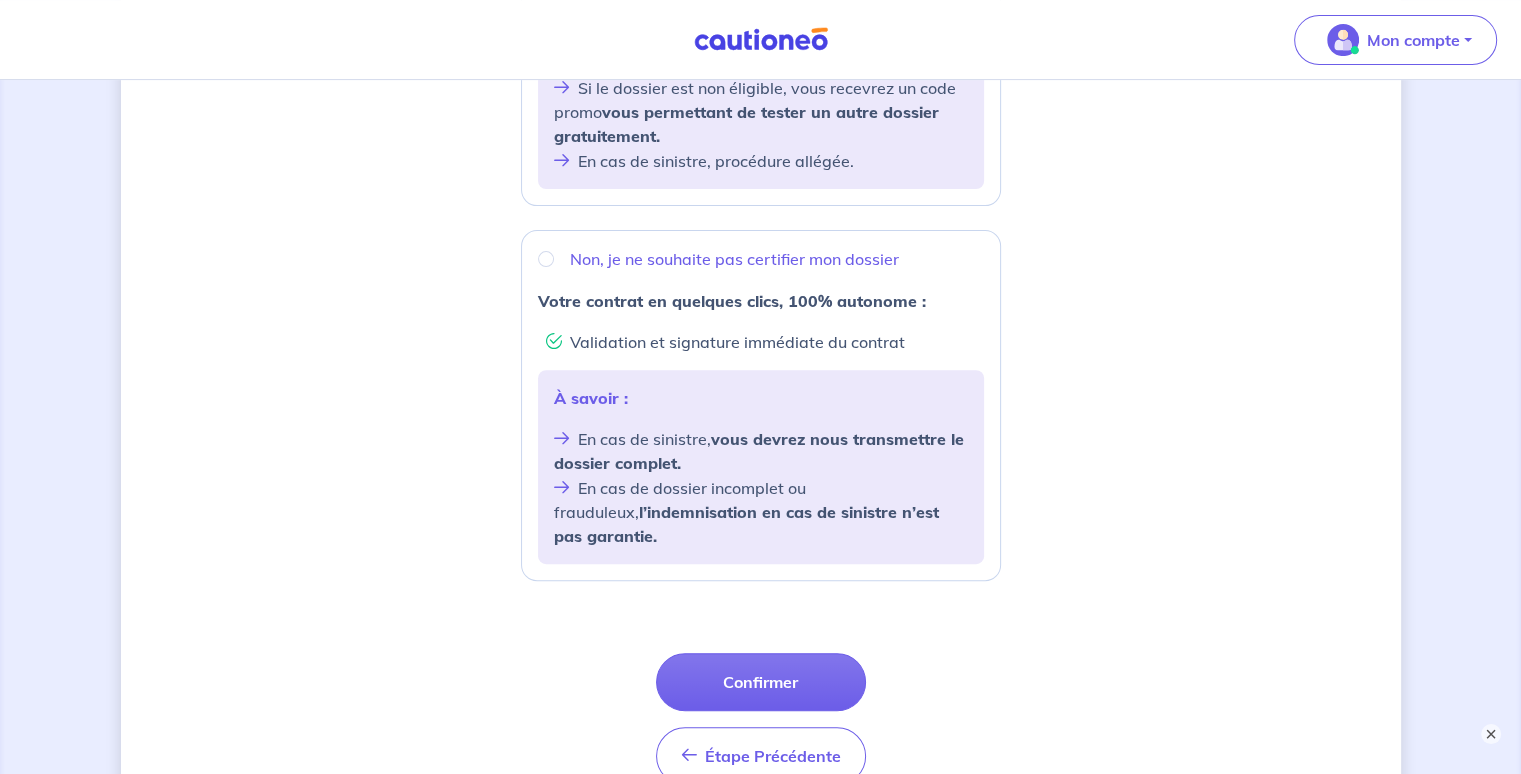 scroll, scrollTop: 618, scrollLeft: 0, axis: vertical 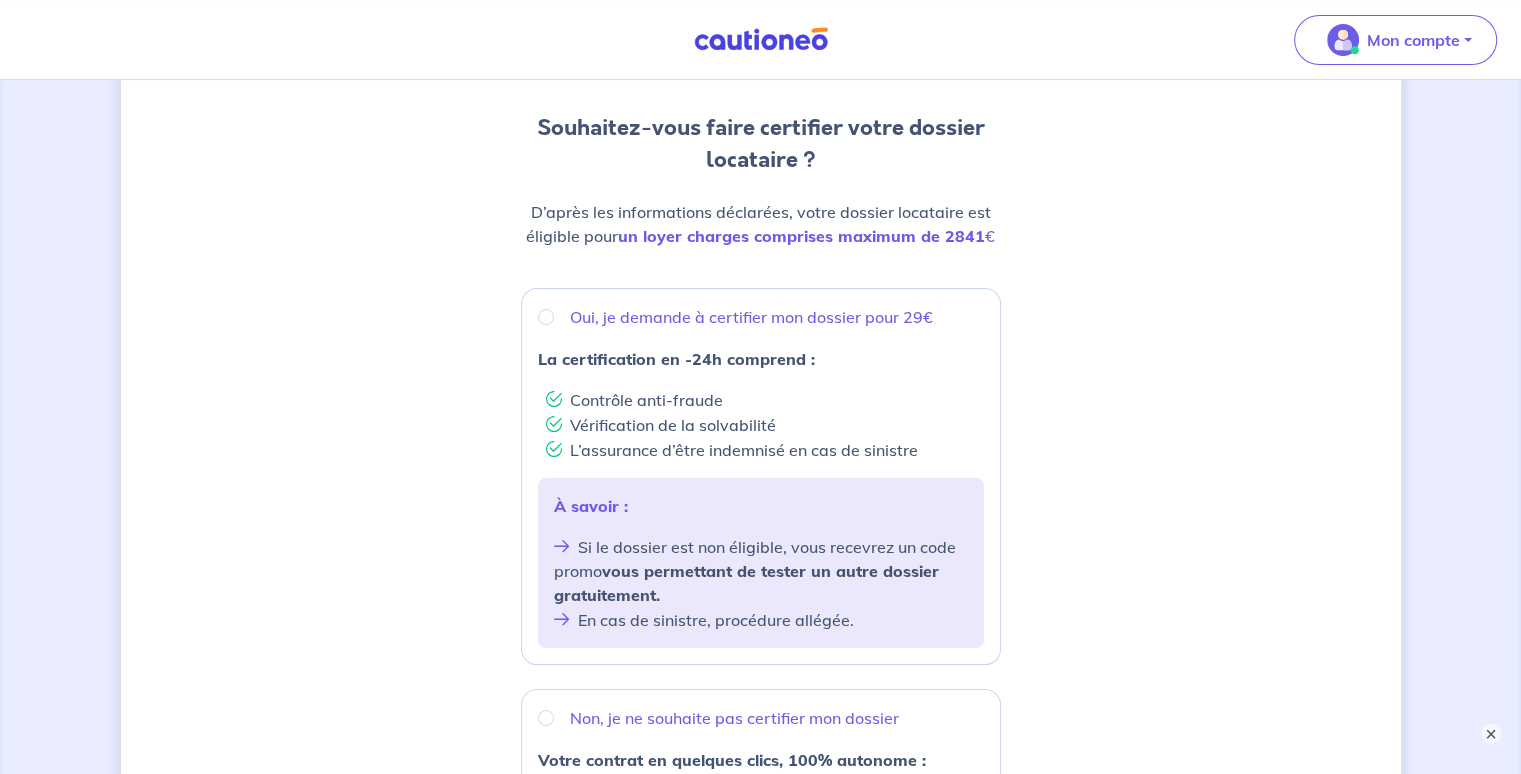 click on "Oui, je demande à certifier mon dossier pour 29€" at bounding box center (761, 317) 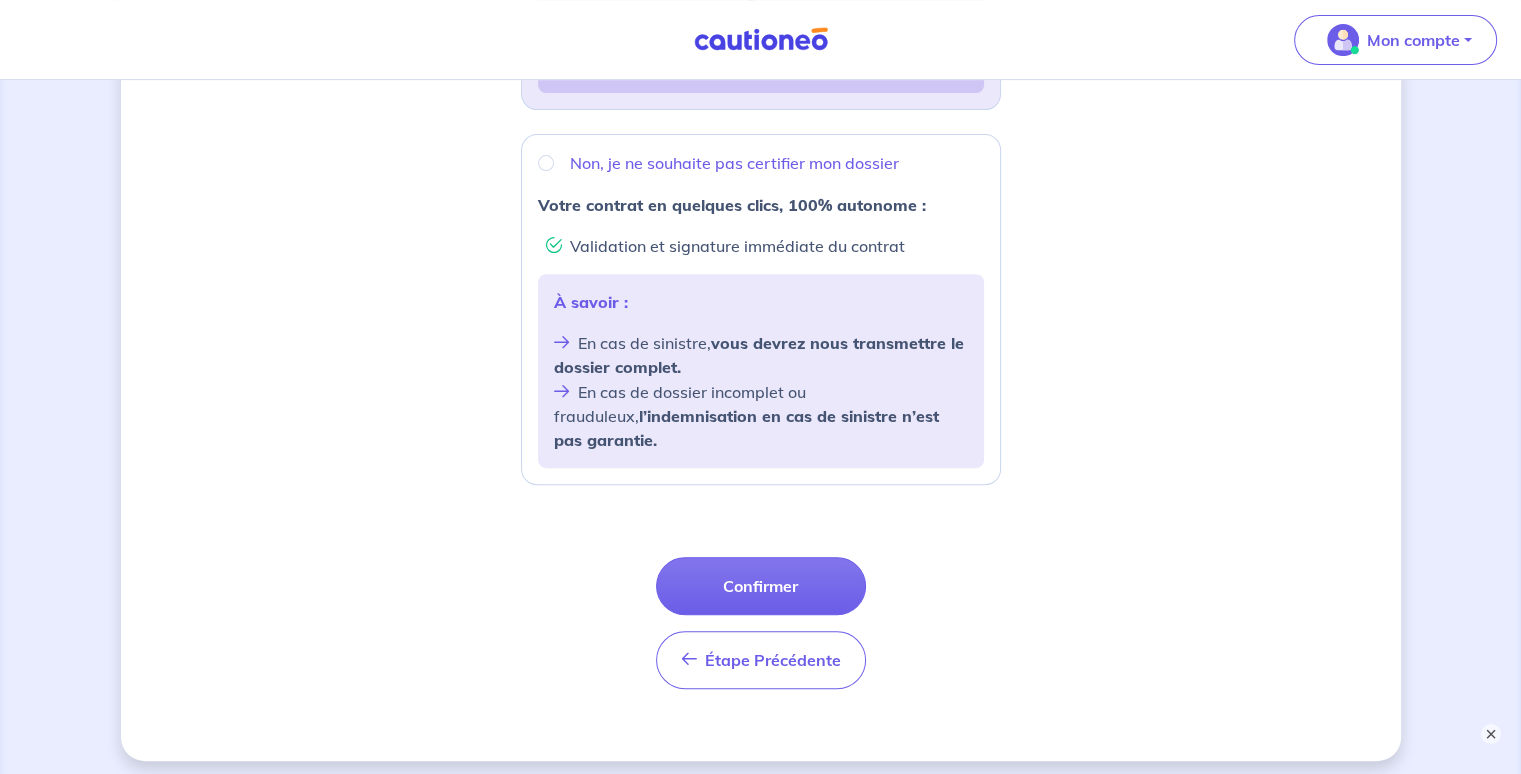 scroll, scrollTop: 733, scrollLeft: 0, axis: vertical 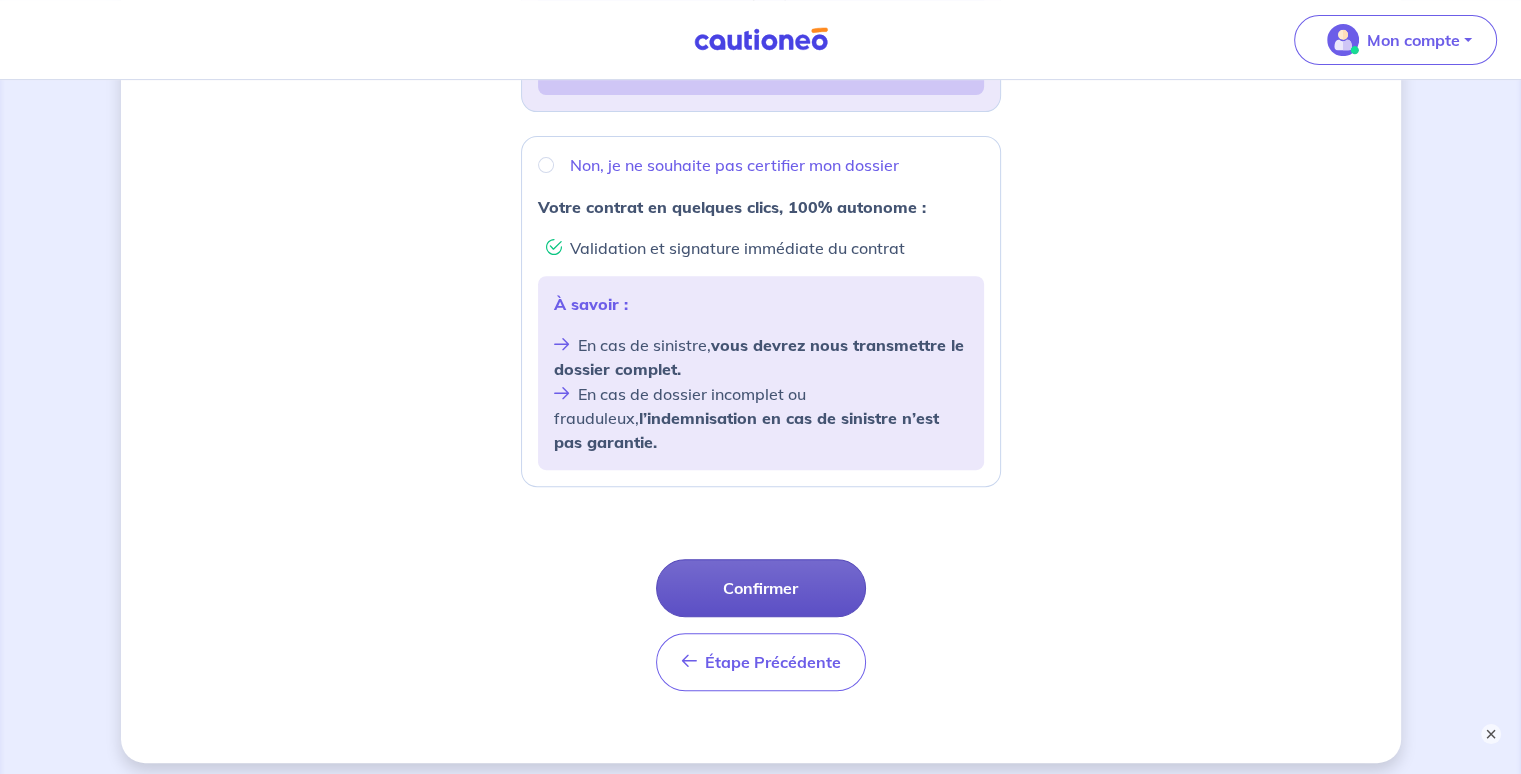 click on "Confirmer" at bounding box center (761, 588) 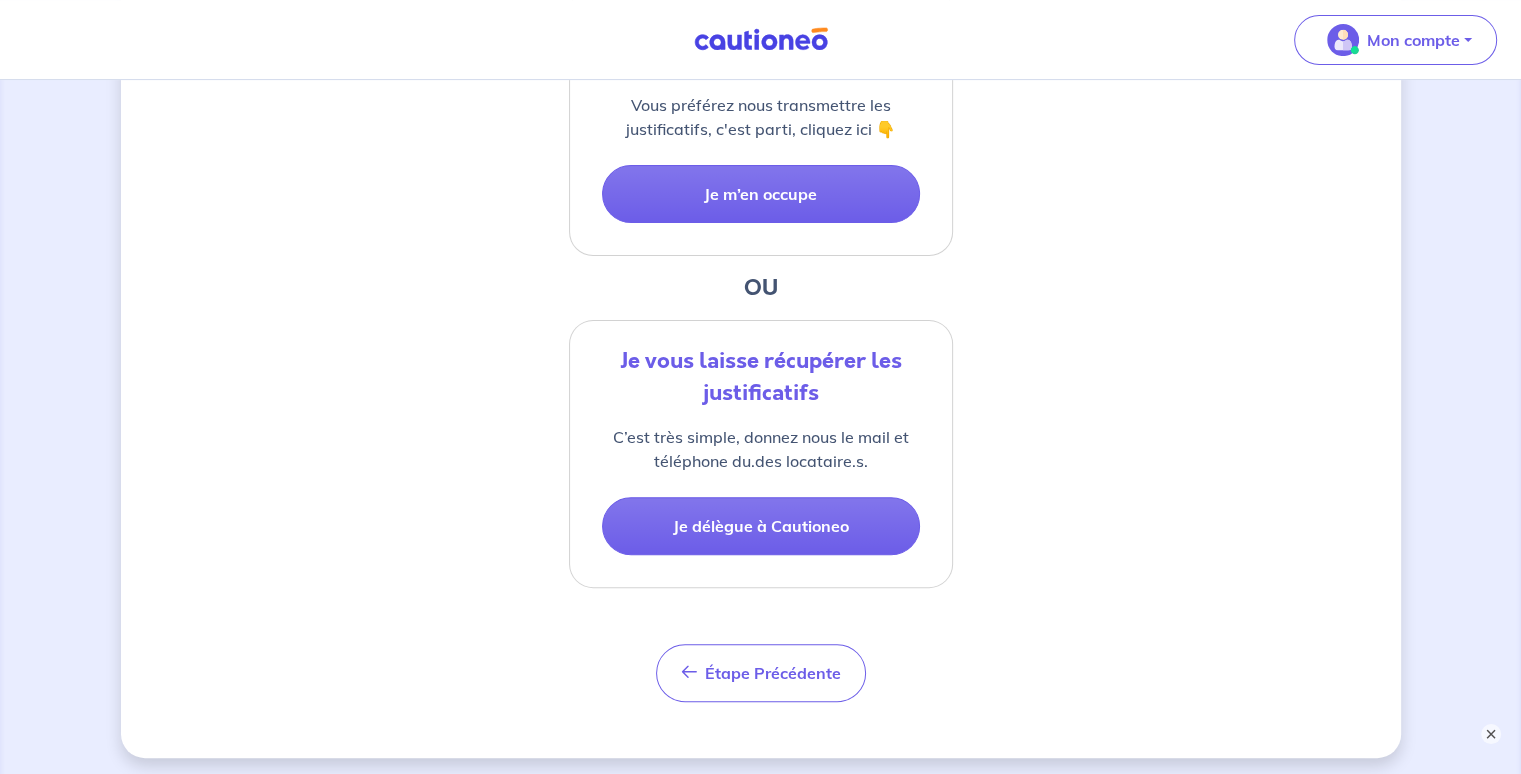 scroll, scrollTop: 584, scrollLeft: 0, axis: vertical 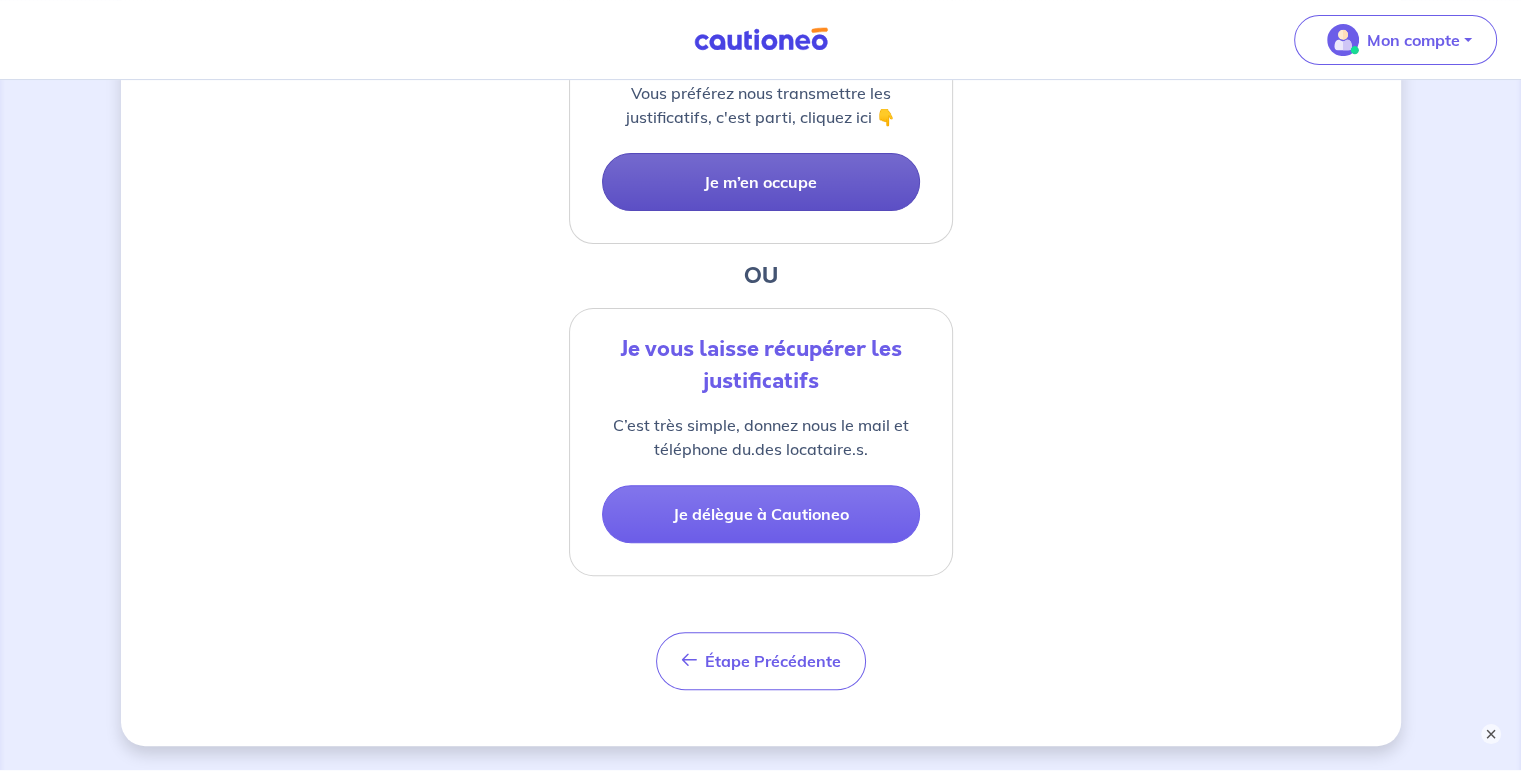 click on "Je m’en occupe" at bounding box center [761, 182] 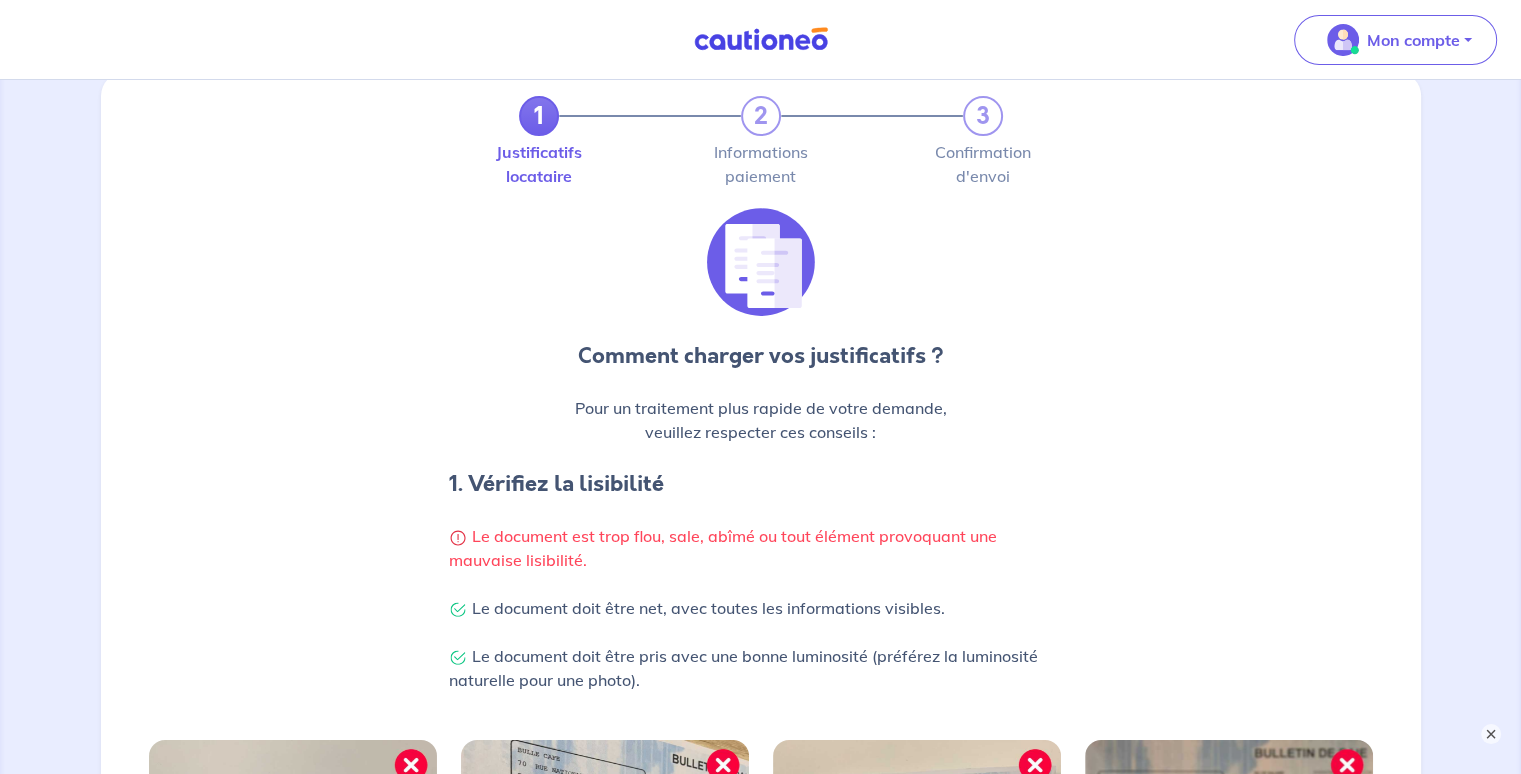 scroll, scrollTop: 0, scrollLeft: 0, axis: both 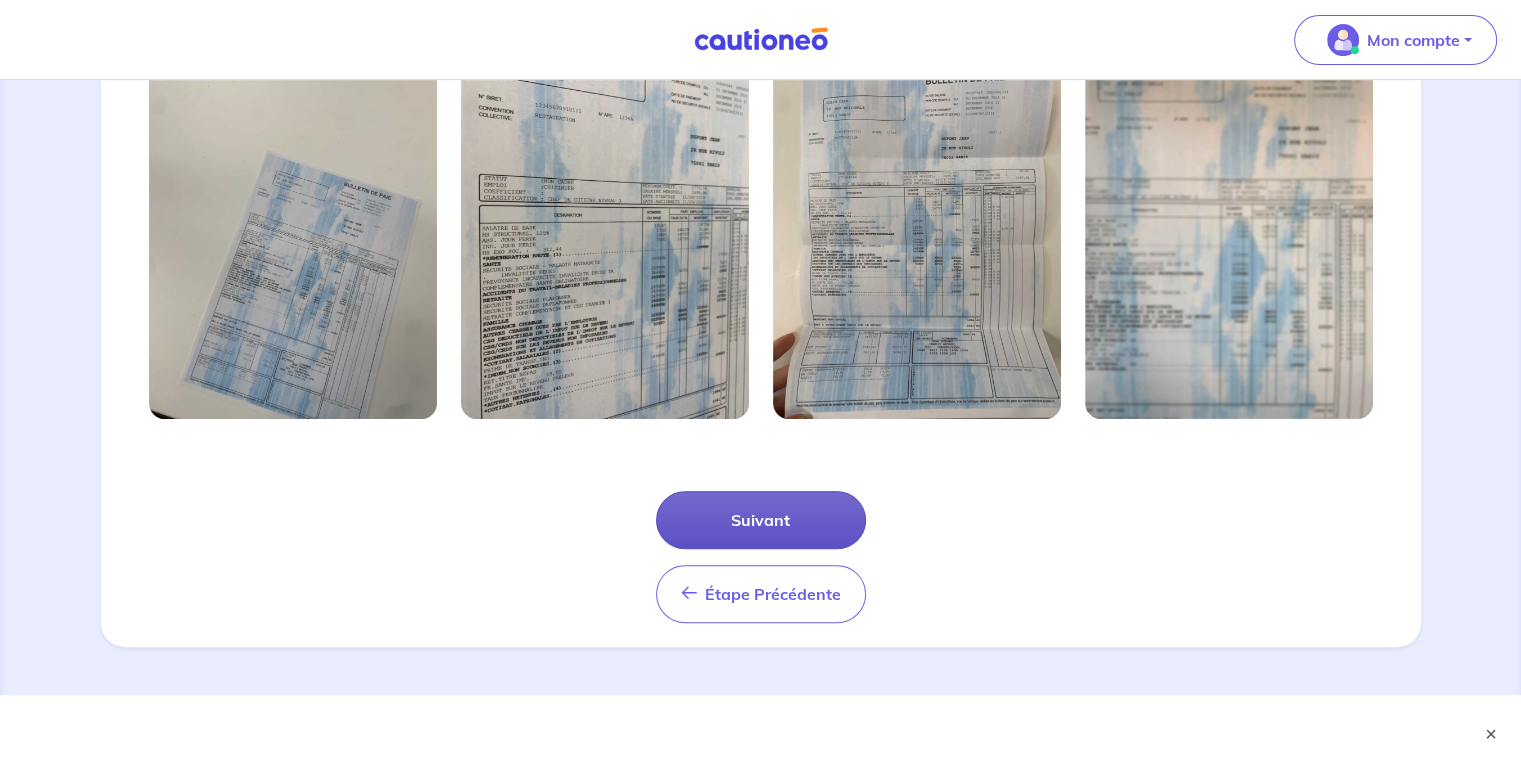 click on "Suivant" at bounding box center [761, 520] 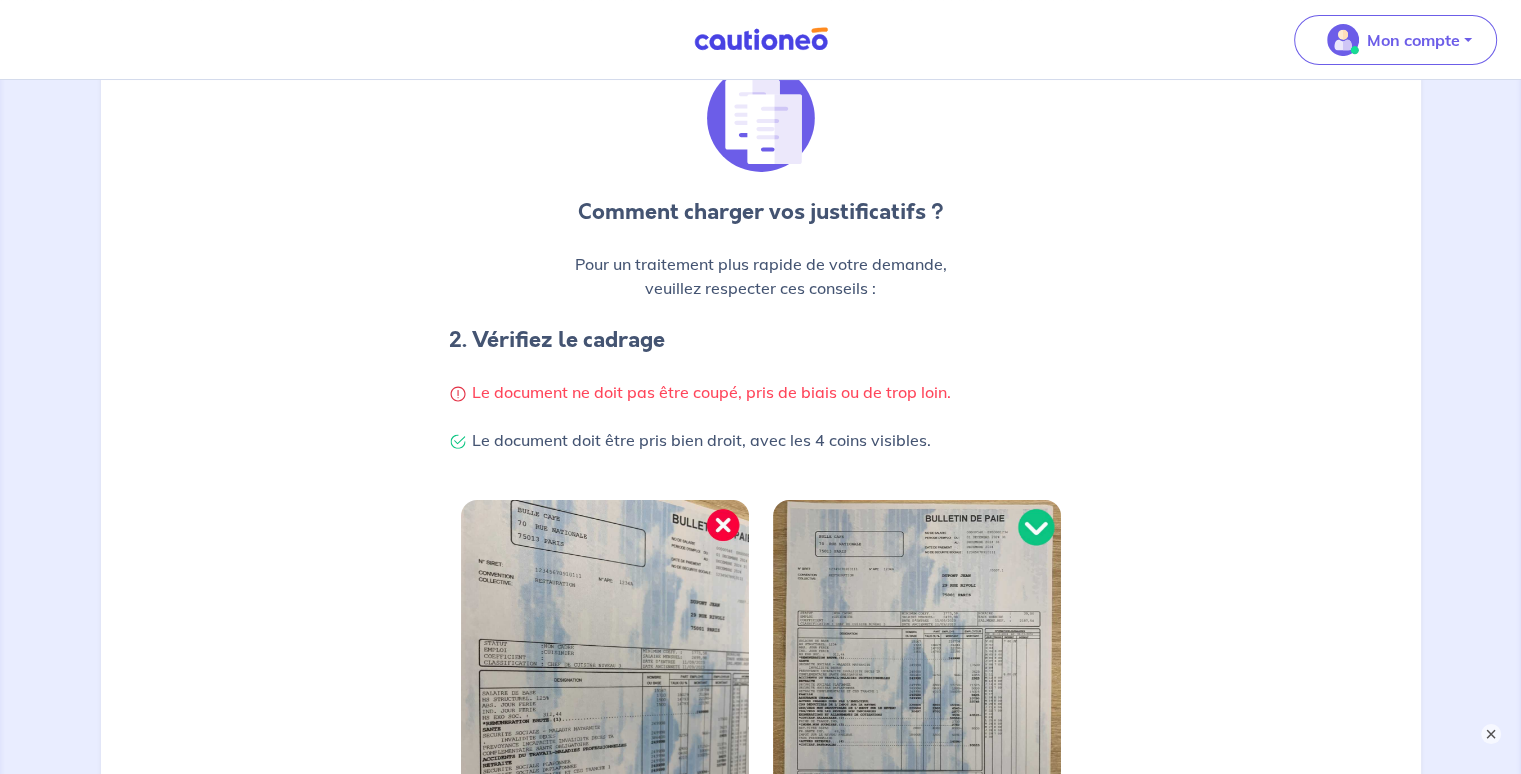 scroll, scrollTop: 0, scrollLeft: 0, axis: both 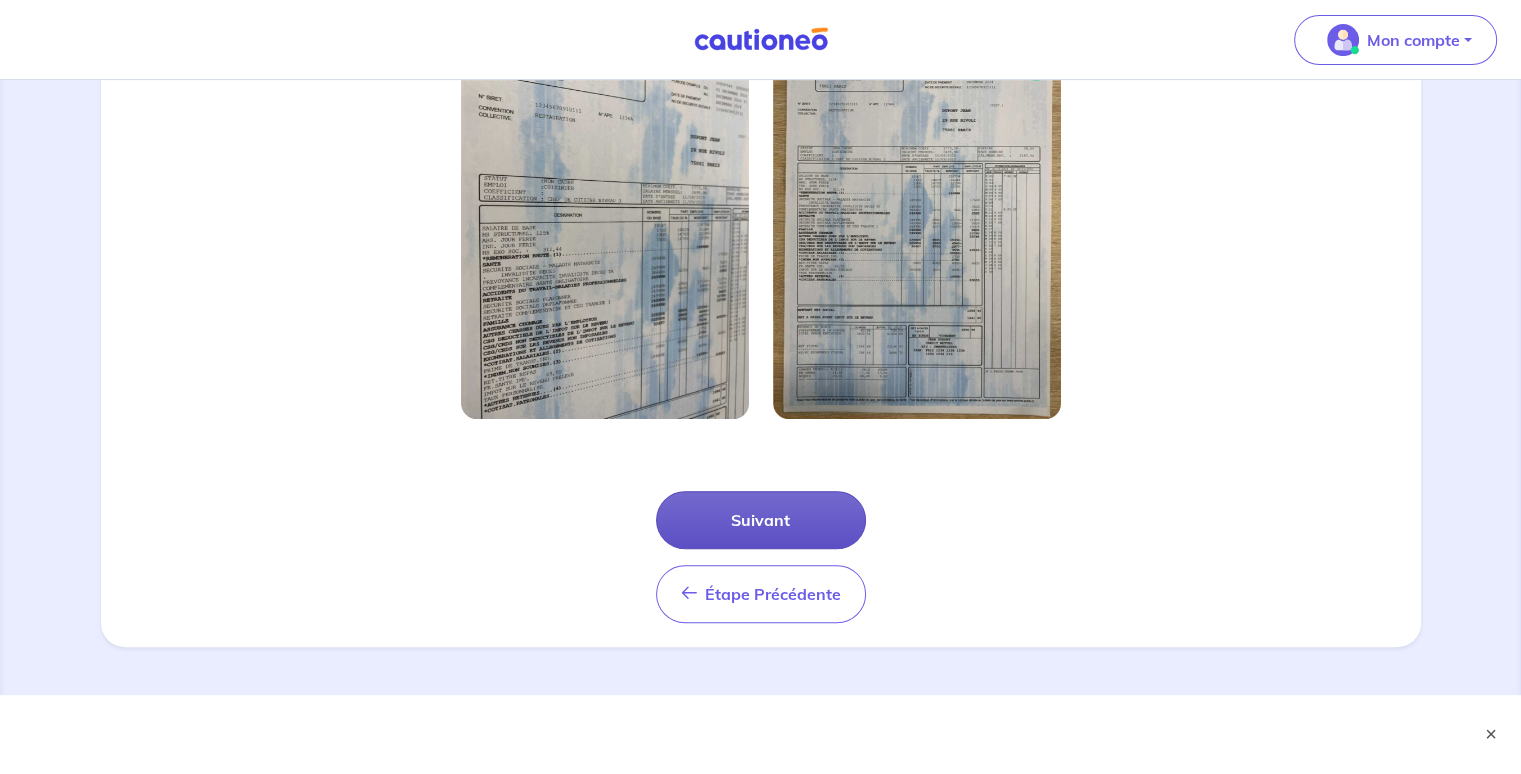 click on "Suivant" at bounding box center (761, 520) 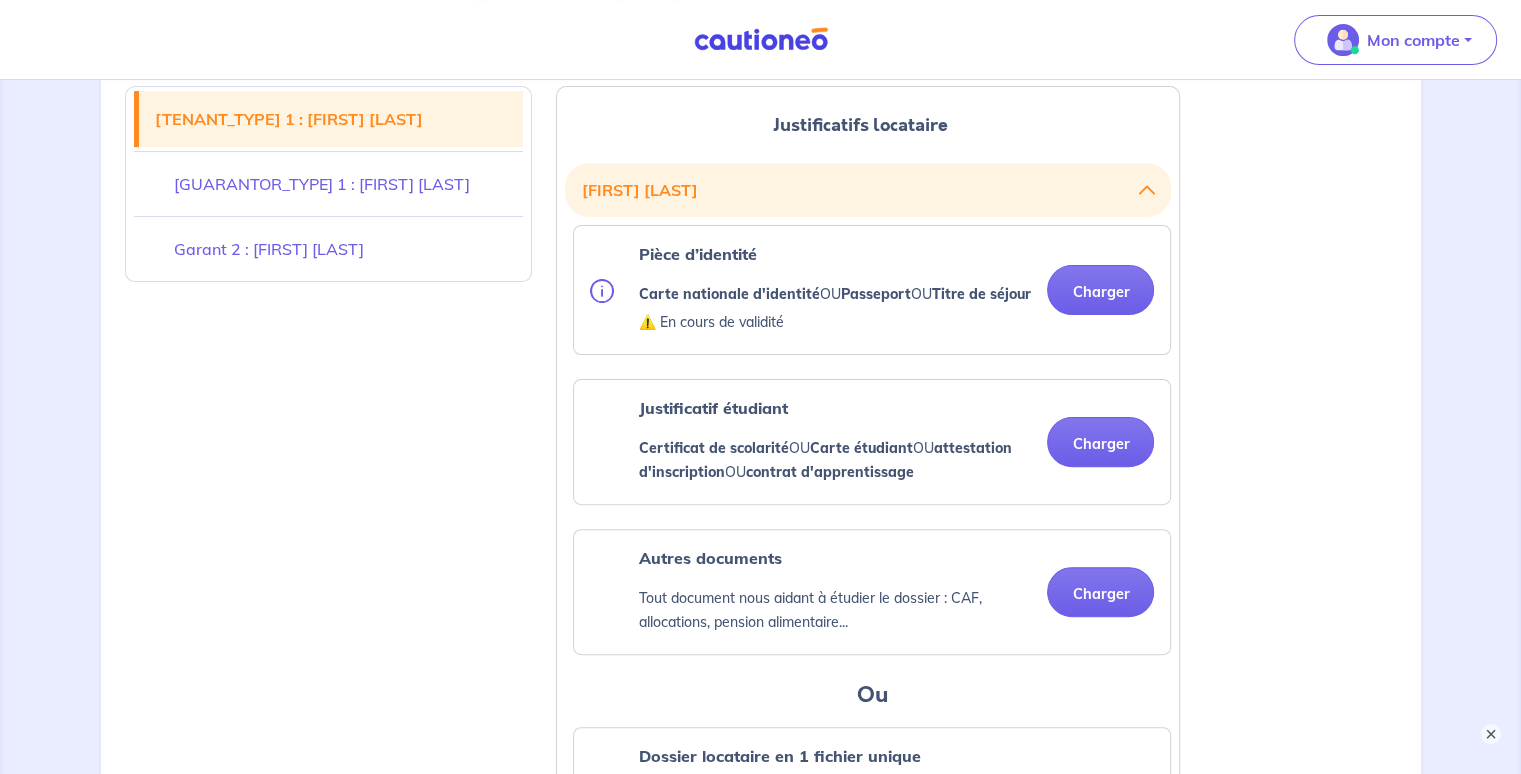 scroll, scrollTop: 504, scrollLeft: 0, axis: vertical 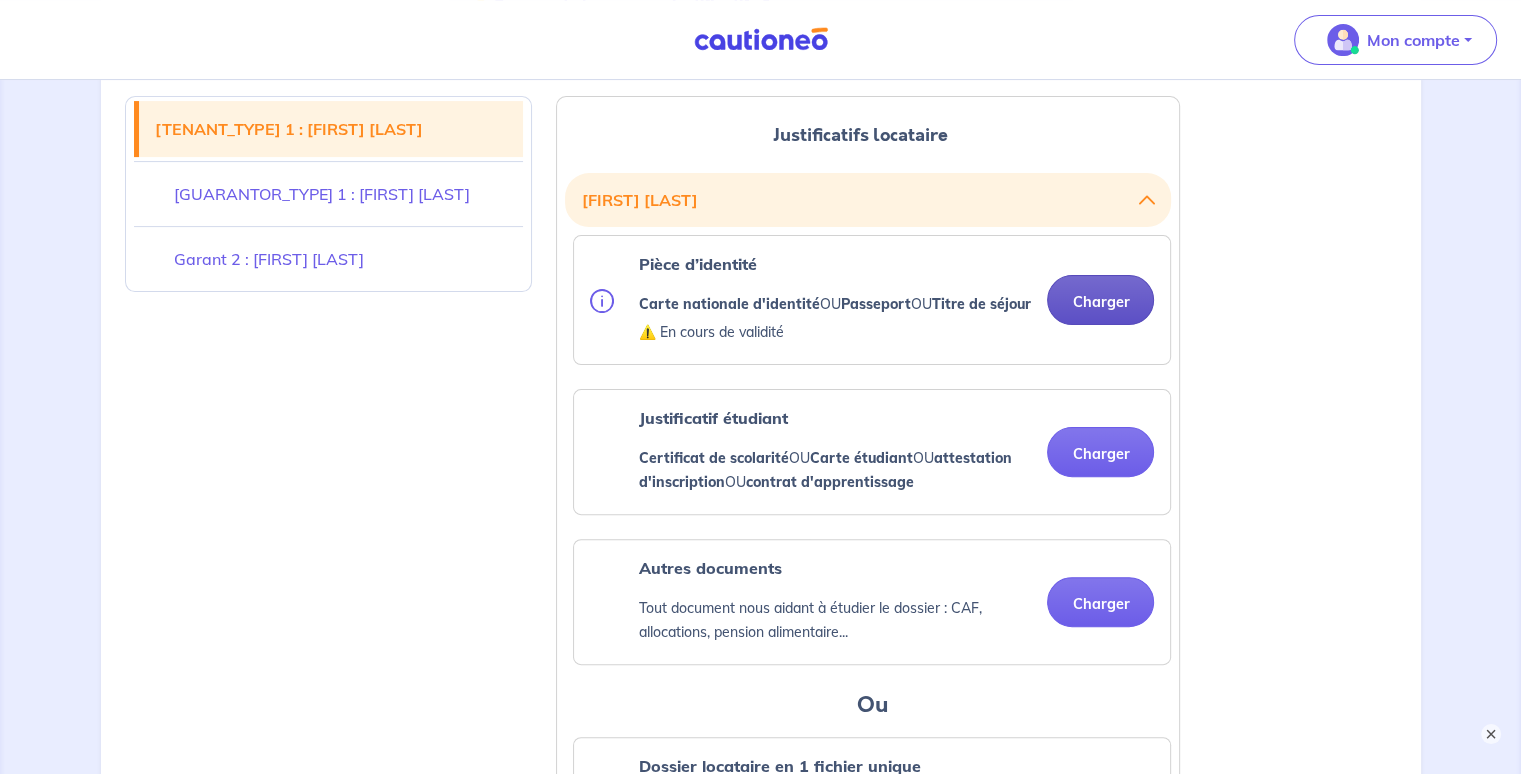 click on "Charger" at bounding box center [1100, 300] 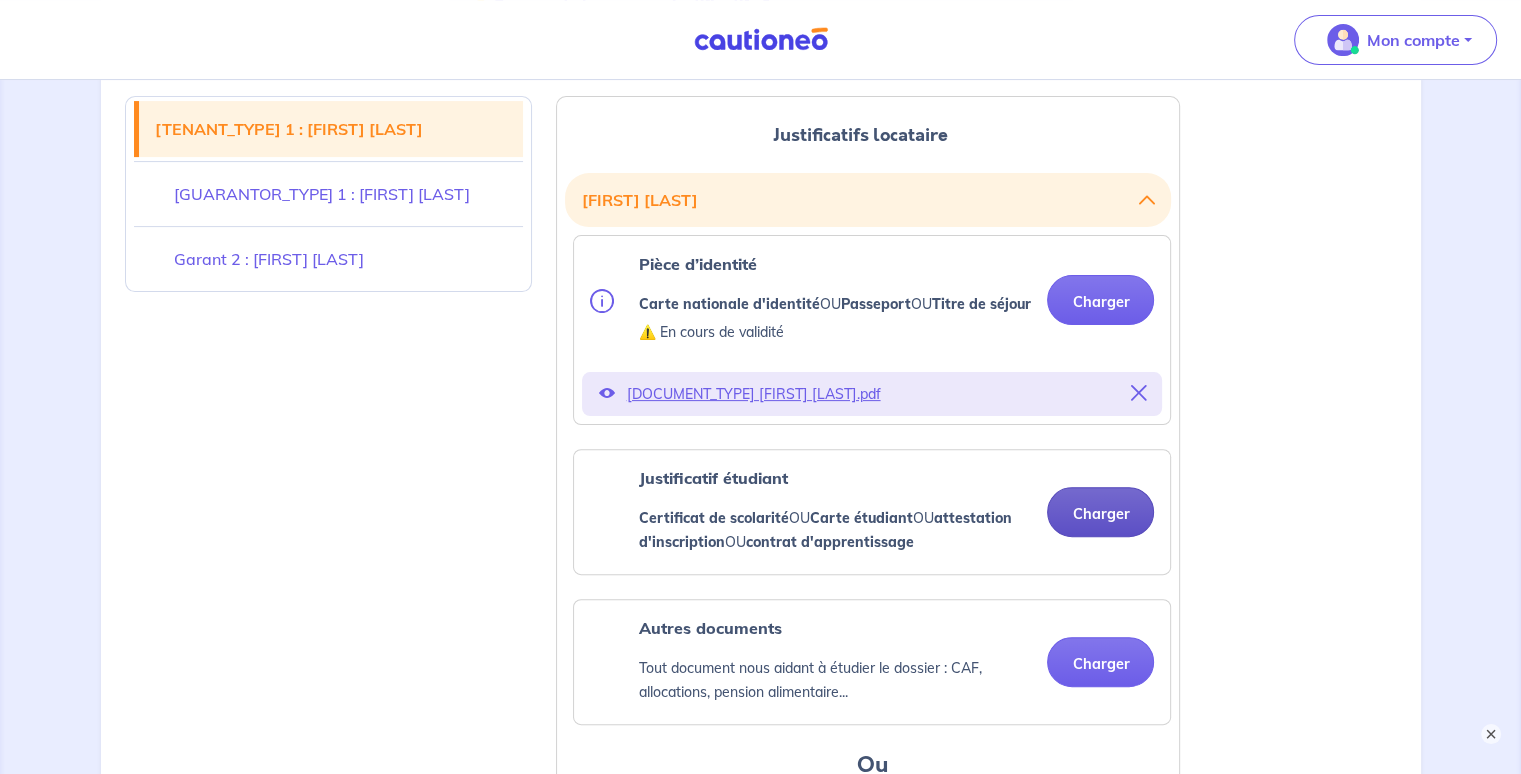 click on "Charger" at bounding box center (1100, 512) 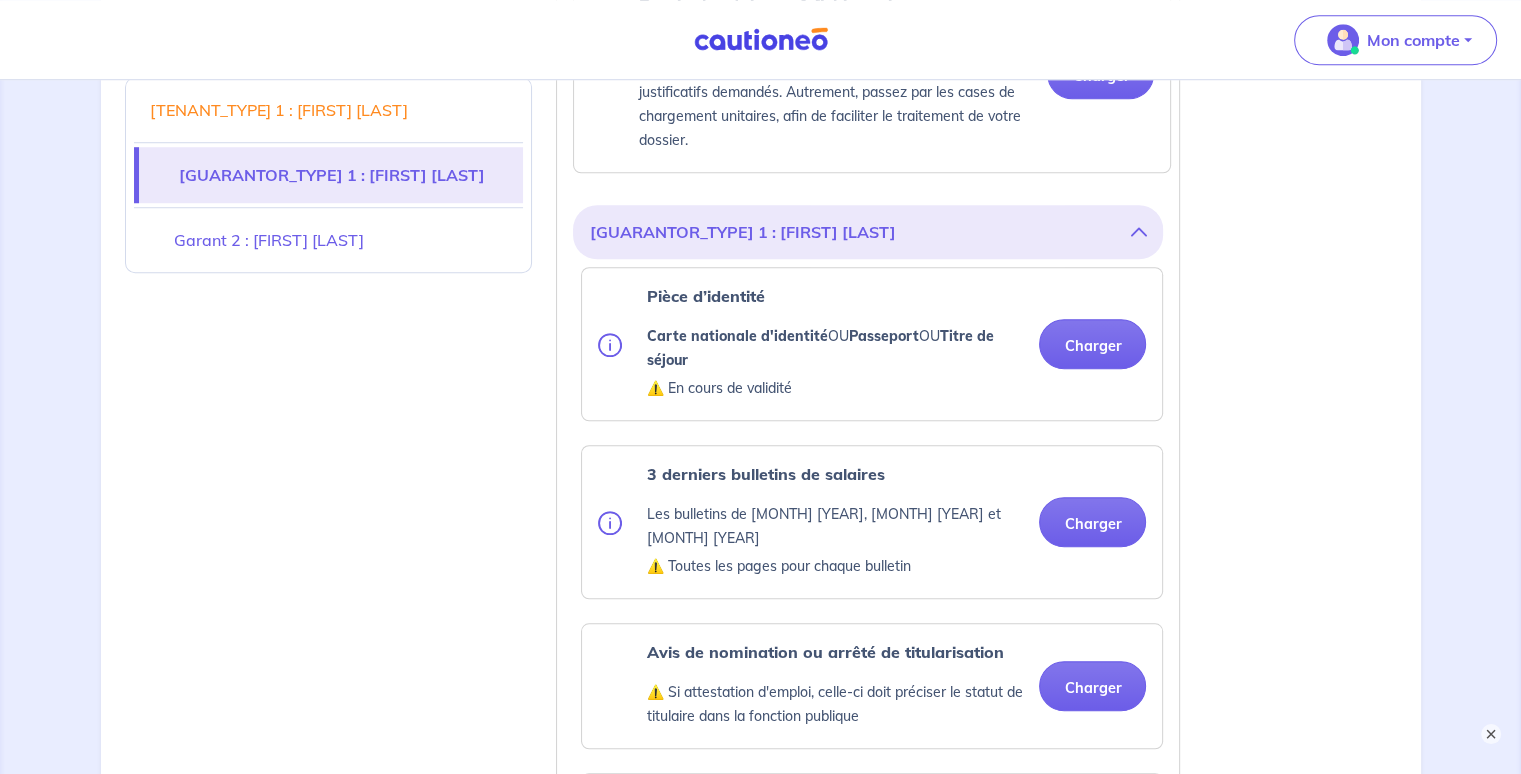 scroll, scrollTop: 1570, scrollLeft: 0, axis: vertical 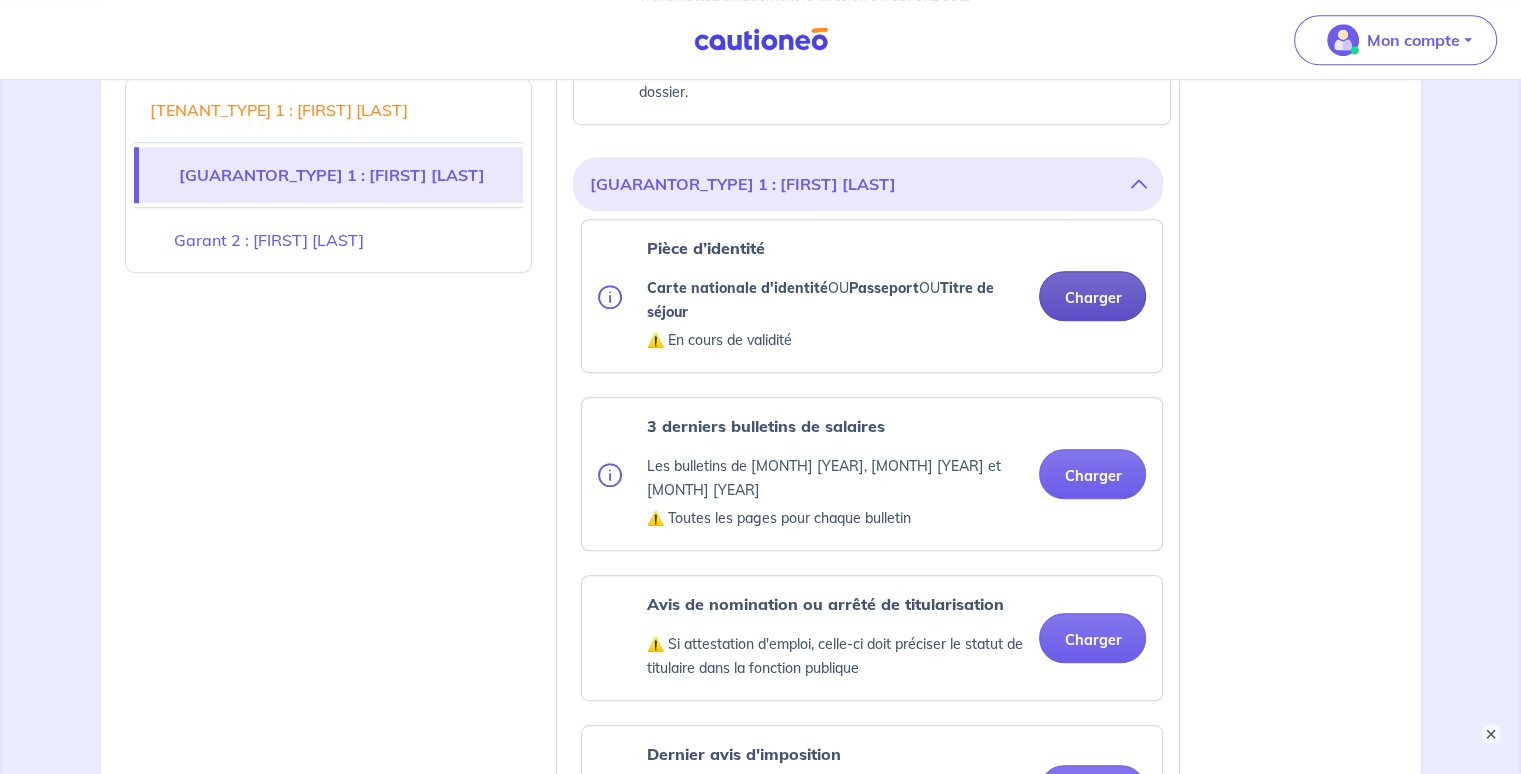 click on "Charger" at bounding box center [1092, 296] 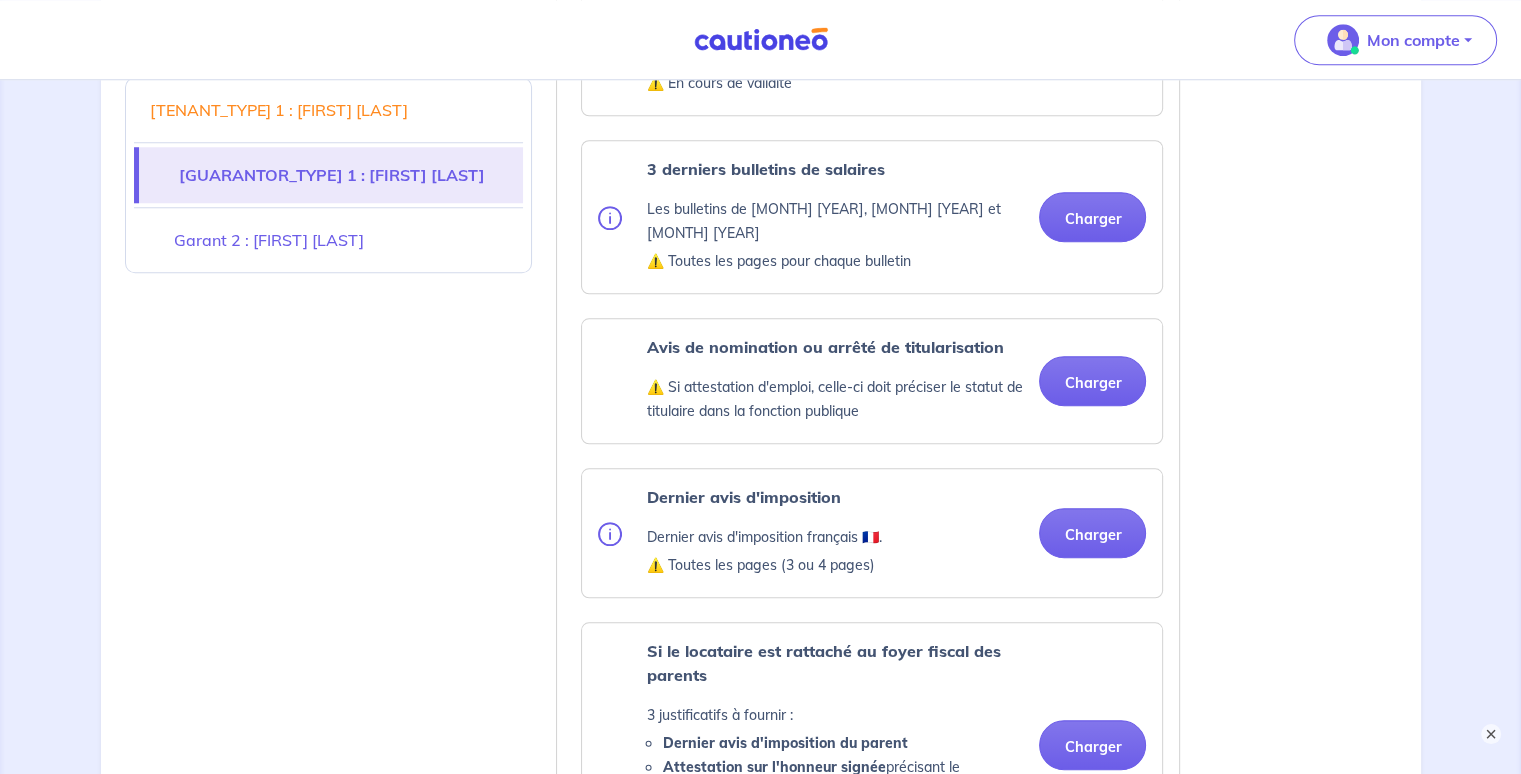 scroll, scrollTop: 1902, scrollLeft: 0, axis: vertical 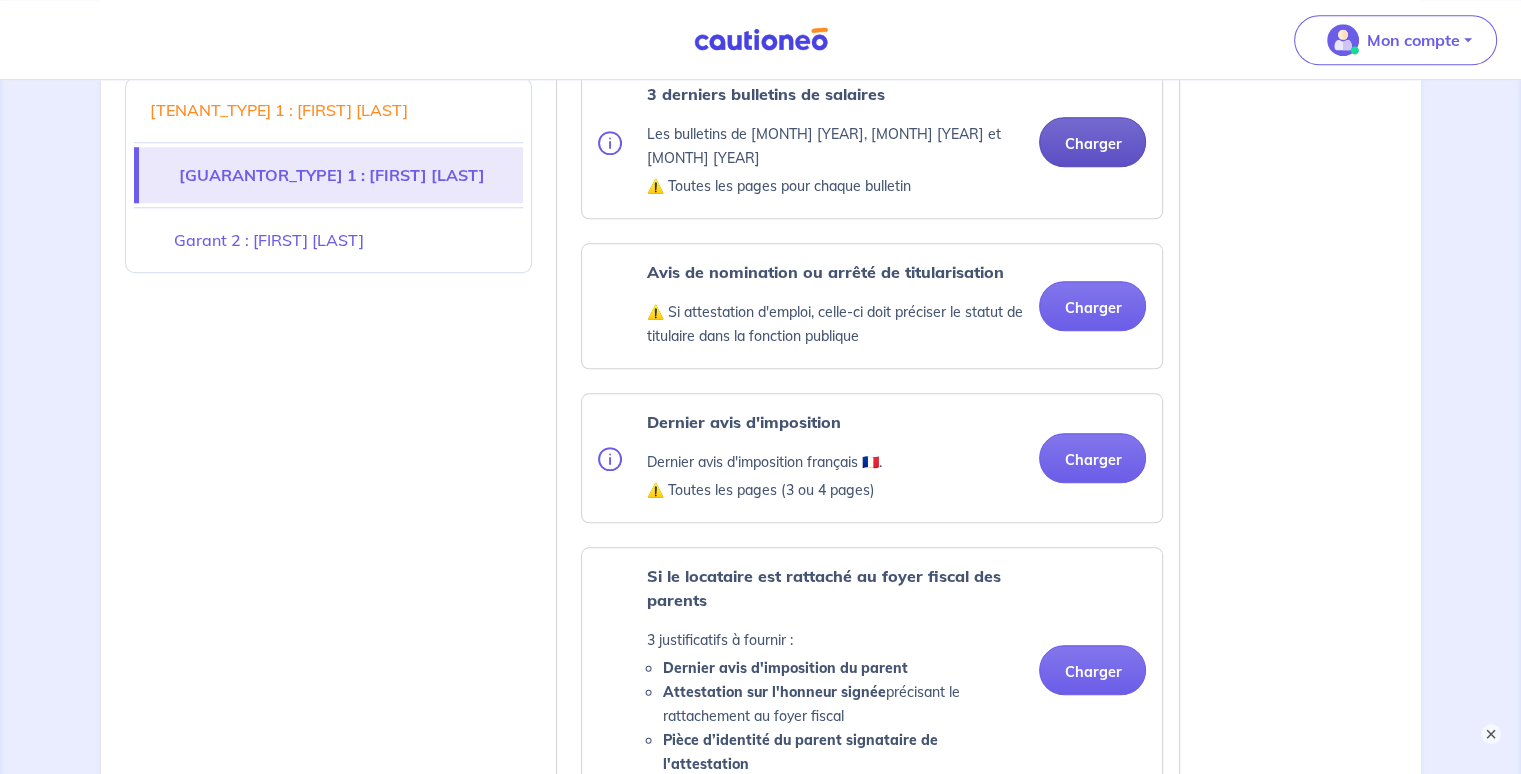 click on "Charger" at bounding box center (1092, 142) 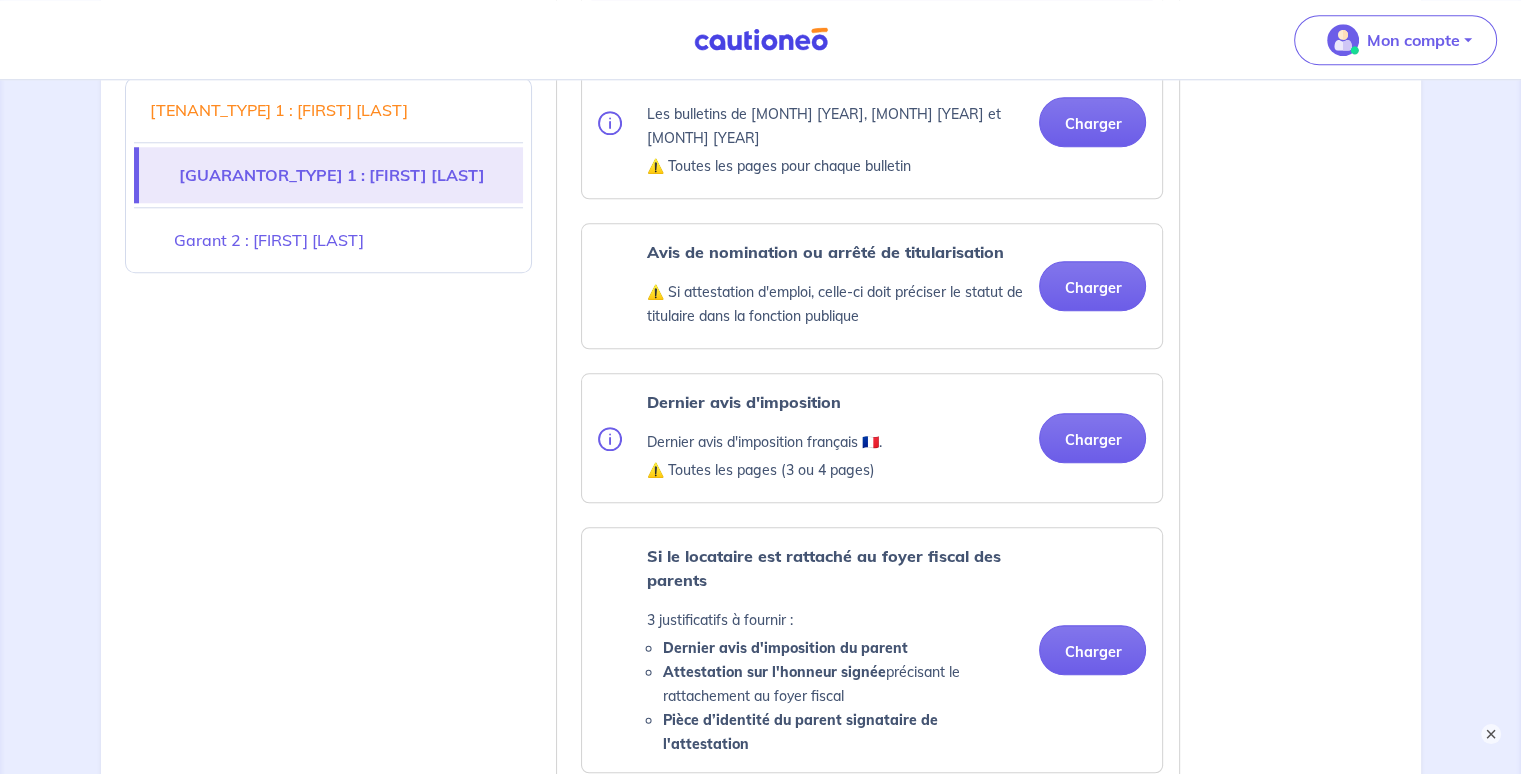 scroll, scrollTop: 2014, scrollLeft: 0, axis: vertical 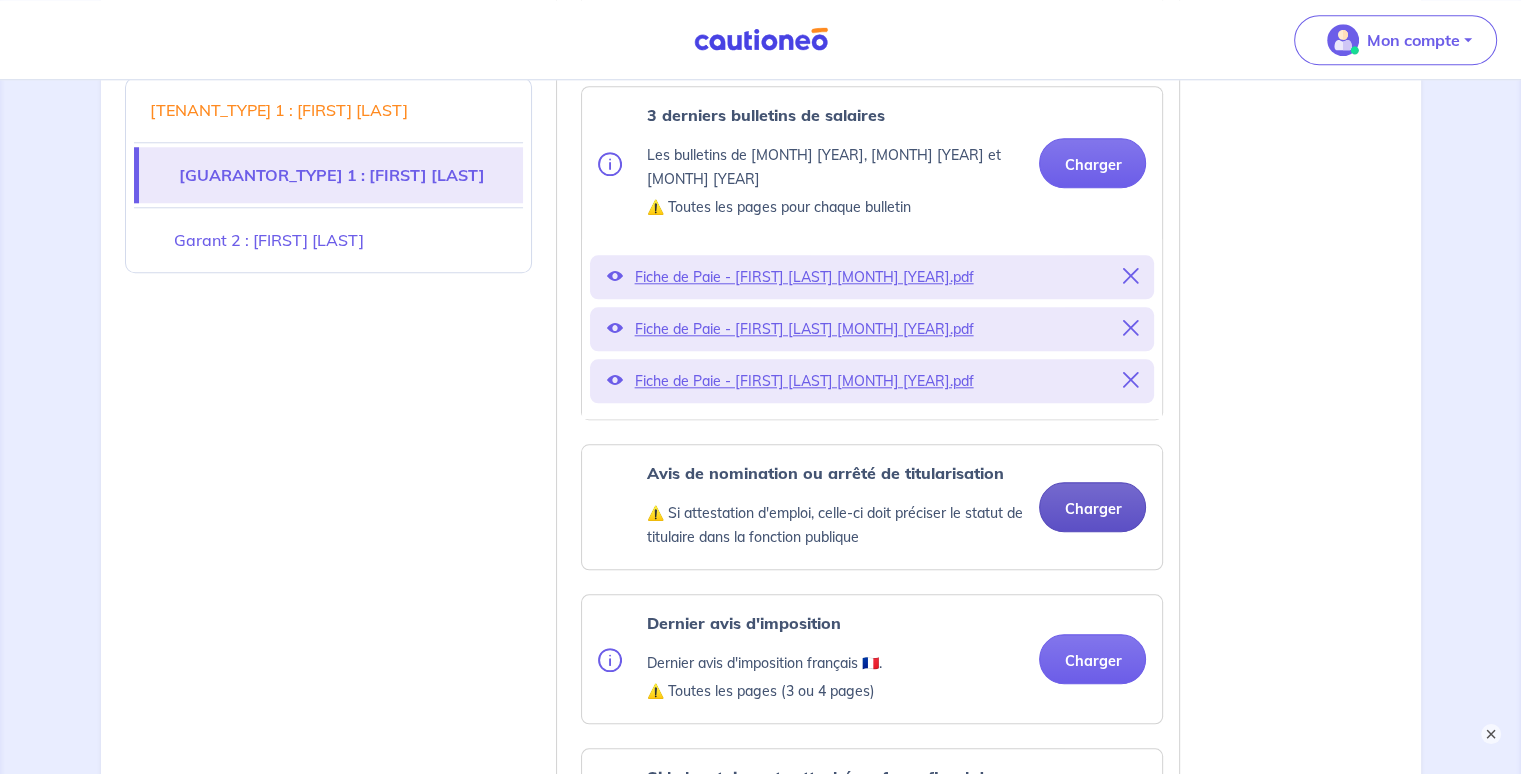 click on "Charger" at bounding box center (1092, 507) 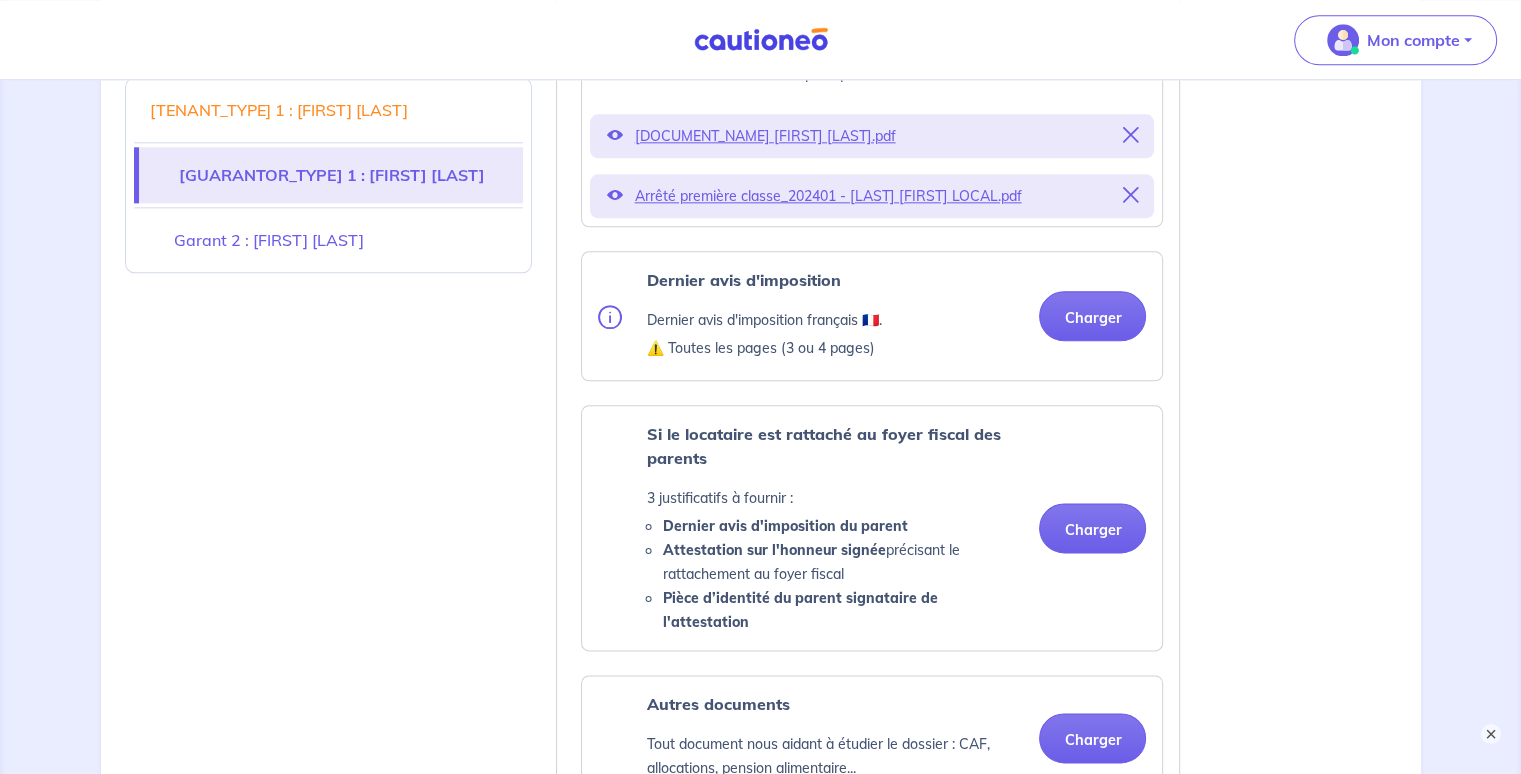 scroll, scrollTop: 2478, scrollLeft: 0, axis: vertical 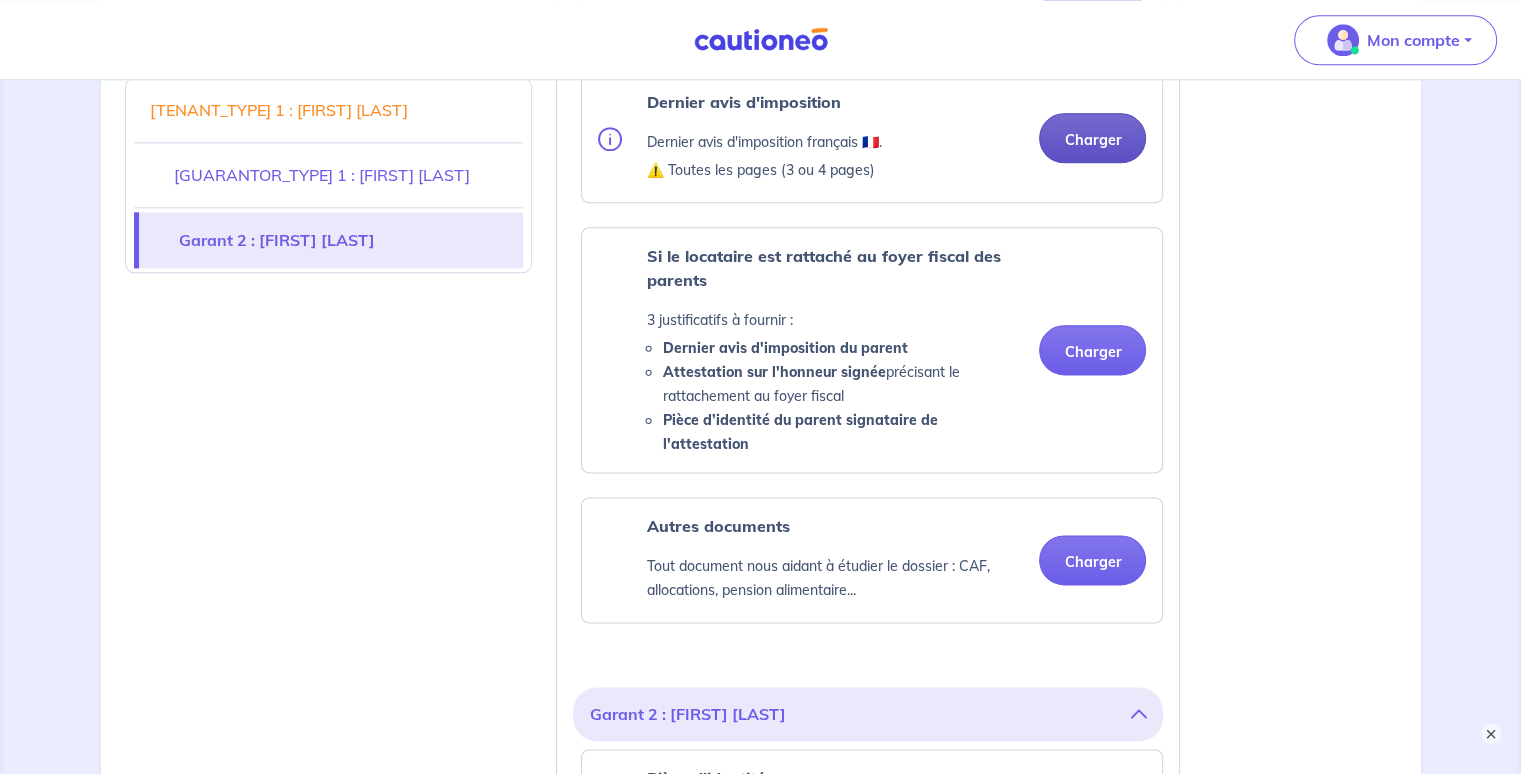 click on "Pièce d’identité Carte nationale d'identité  OU  Passeport  OU  Titre de séjour
⚠️ En cours de validité Charger Passeport [FIRST] [LAST].pdf 3 derniers bulletins de salaires Les bulletins de [MONTH] [YEAR], [MONTH] [YEAR] et [MONTH] [YEAR]
⚠️ Toutes les pages pour chaque bulletin Charger Fiche de Paie - [FIRST] [LAST] [MONTH] [YEAR].pdf Fiche de Paie - [FIRST] [LAST] [MONTH] [YEAR].pdf Fiche de Paie - [FIRST] [LAST] [MONTH] [YEAR].pdf Avis de nomination ou arrêté de titularisation ⚠️ Si attestation d'emploi, celle-ci doit préciser le statut de titulaire dans la fonction publique Charger Dernier avis d'imposition Dernier avis d'imposition français 🇫🇷.
⚠️ Toutes les pages (3 ou 4 pages) Charger Si le locataire est rattaché au foyer fiscal des parents 3 justificatifs à fournir :
Dernier avis d'imposition du parent
Attestation sur l'honneur signée  précisant le rattachement au foyer fiscal
Pièce d’identité du parent signataire de l'attestation
Charger Autres documents Charger" at bounding box center [868, -33] 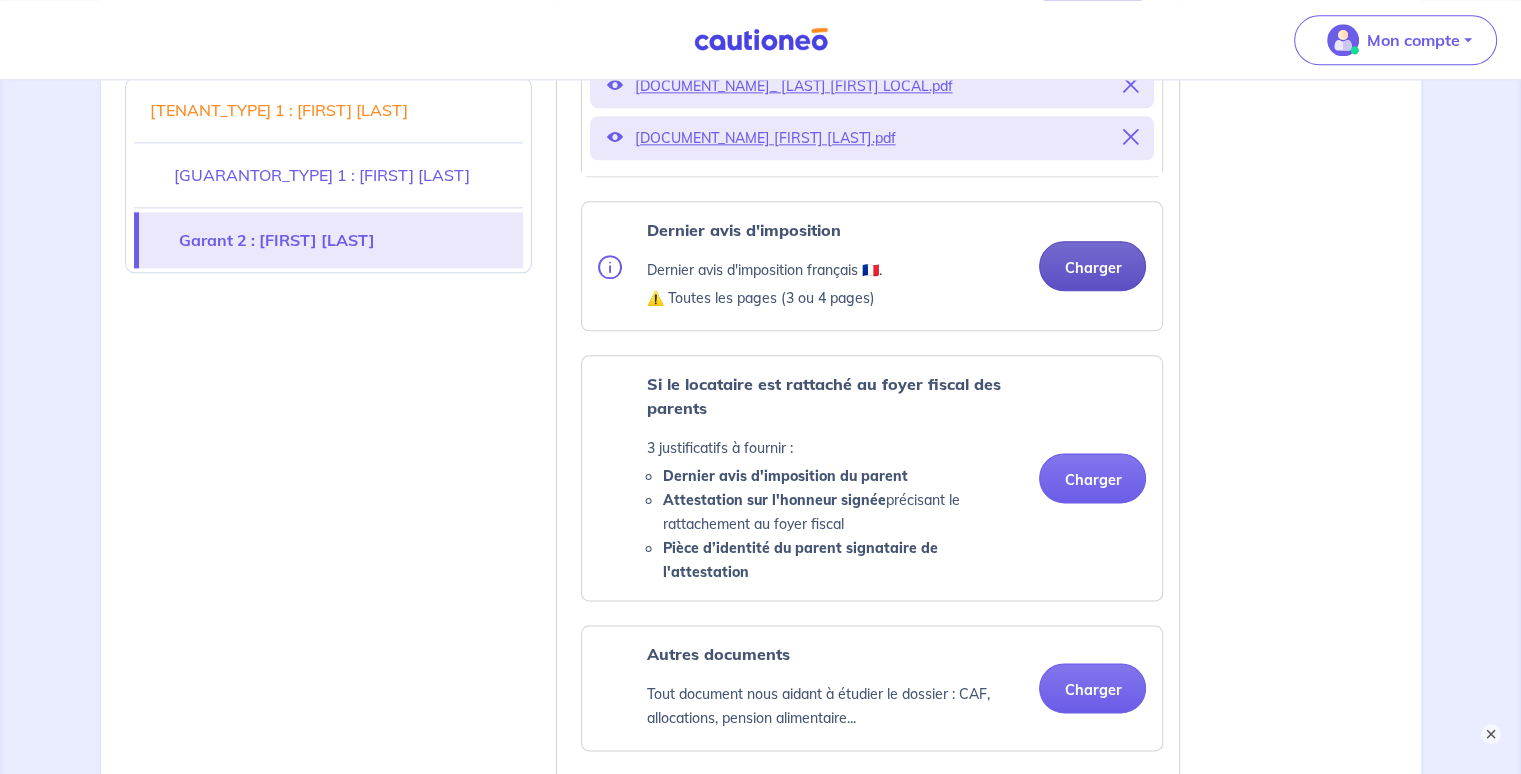 click on "Charger" at bounding box center (1092, 266) 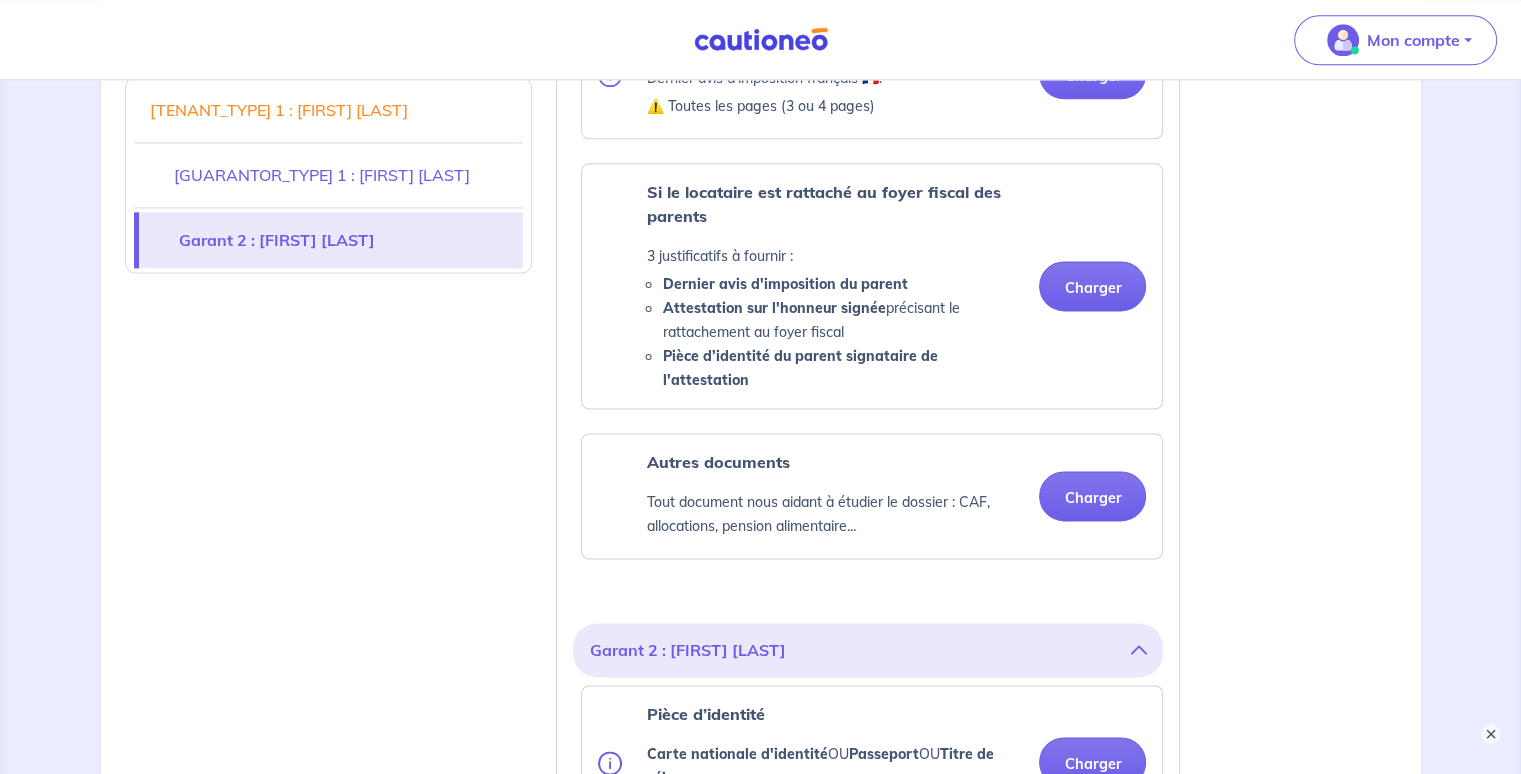 scroll, scrollTop: 2647, scrollLeft: 0, axis: vertical 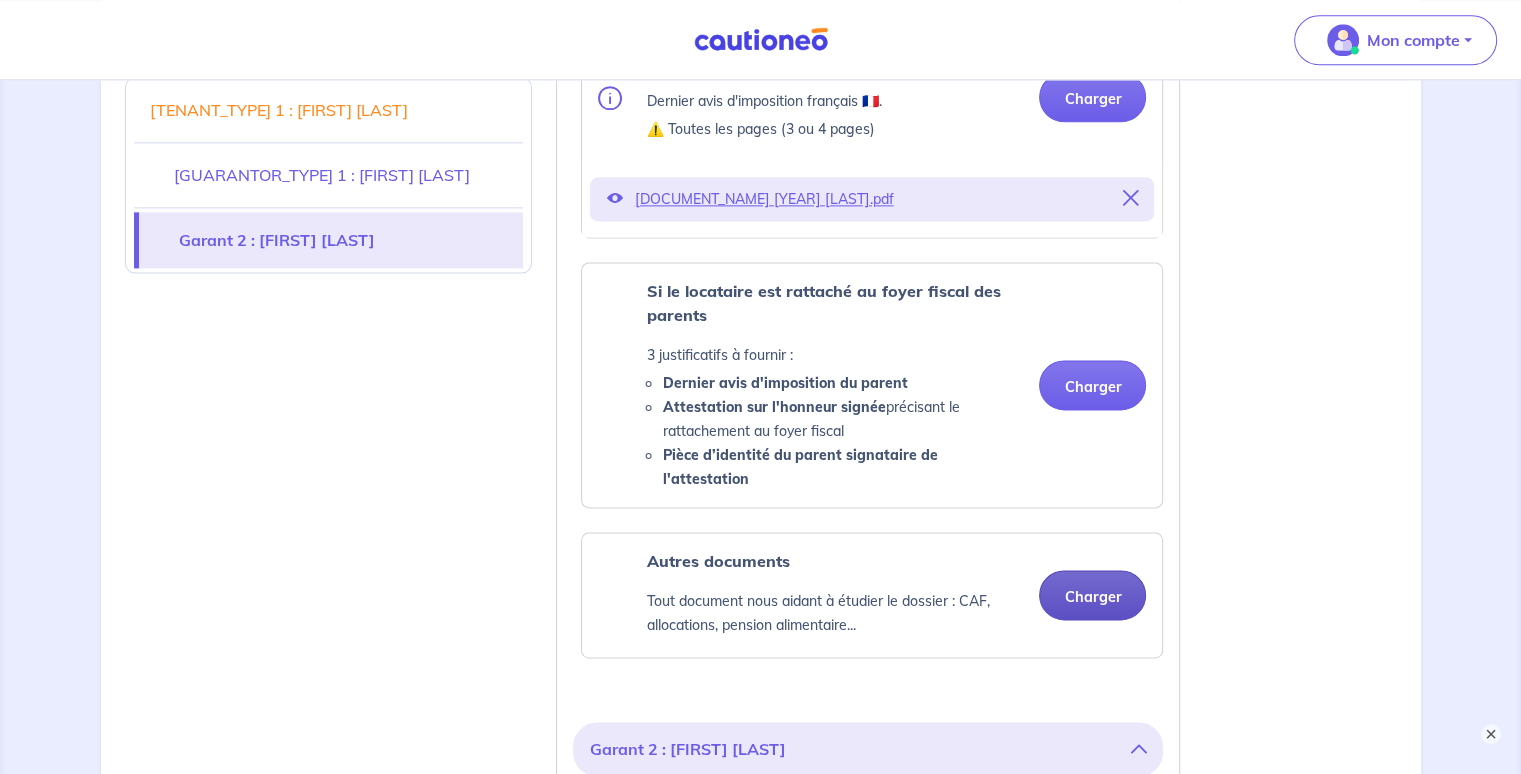 click on "Charger" at bounding box center [1092, 595] 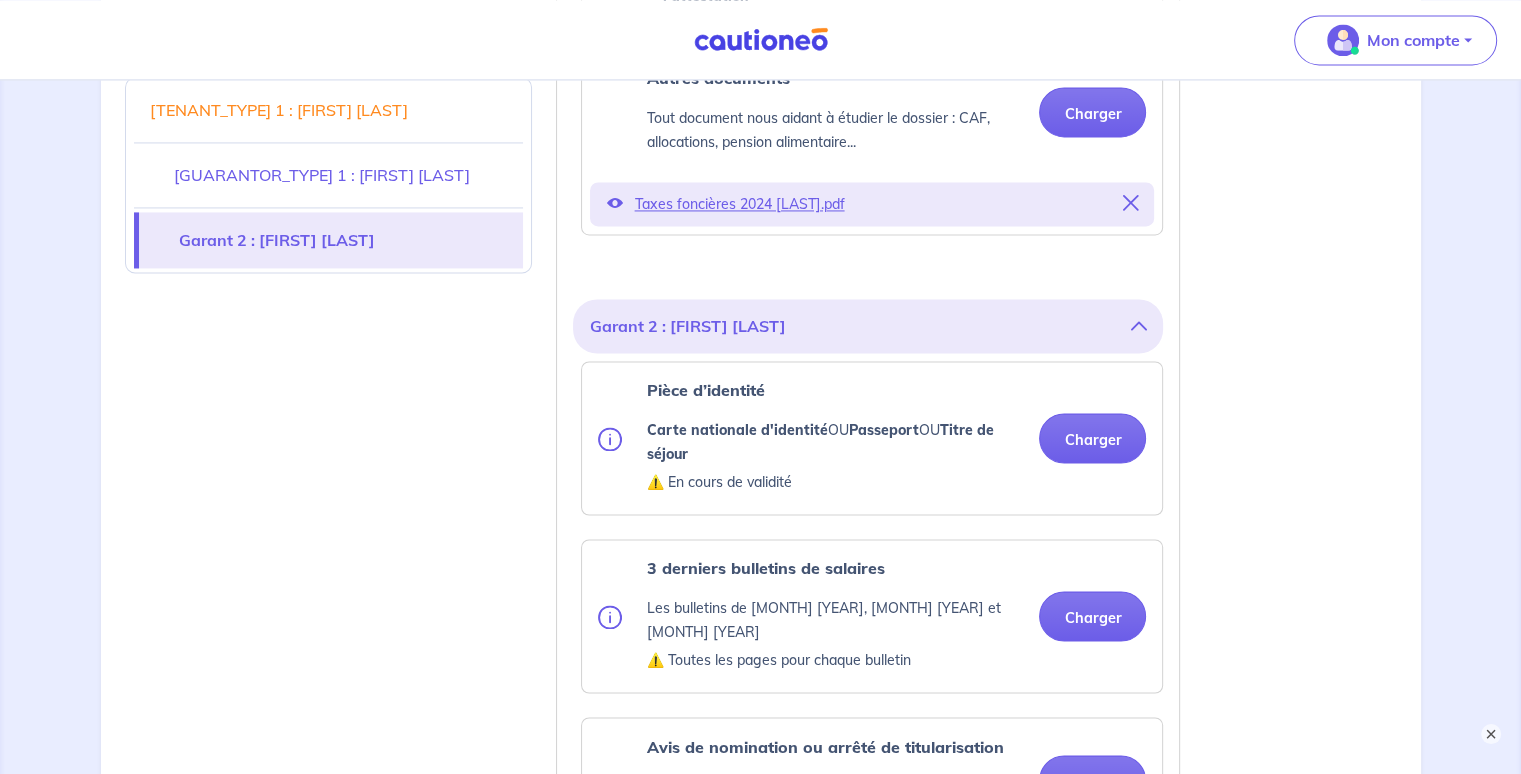 scroll, scrollTop: 3148, scrollLeft: 0, axis: vertical 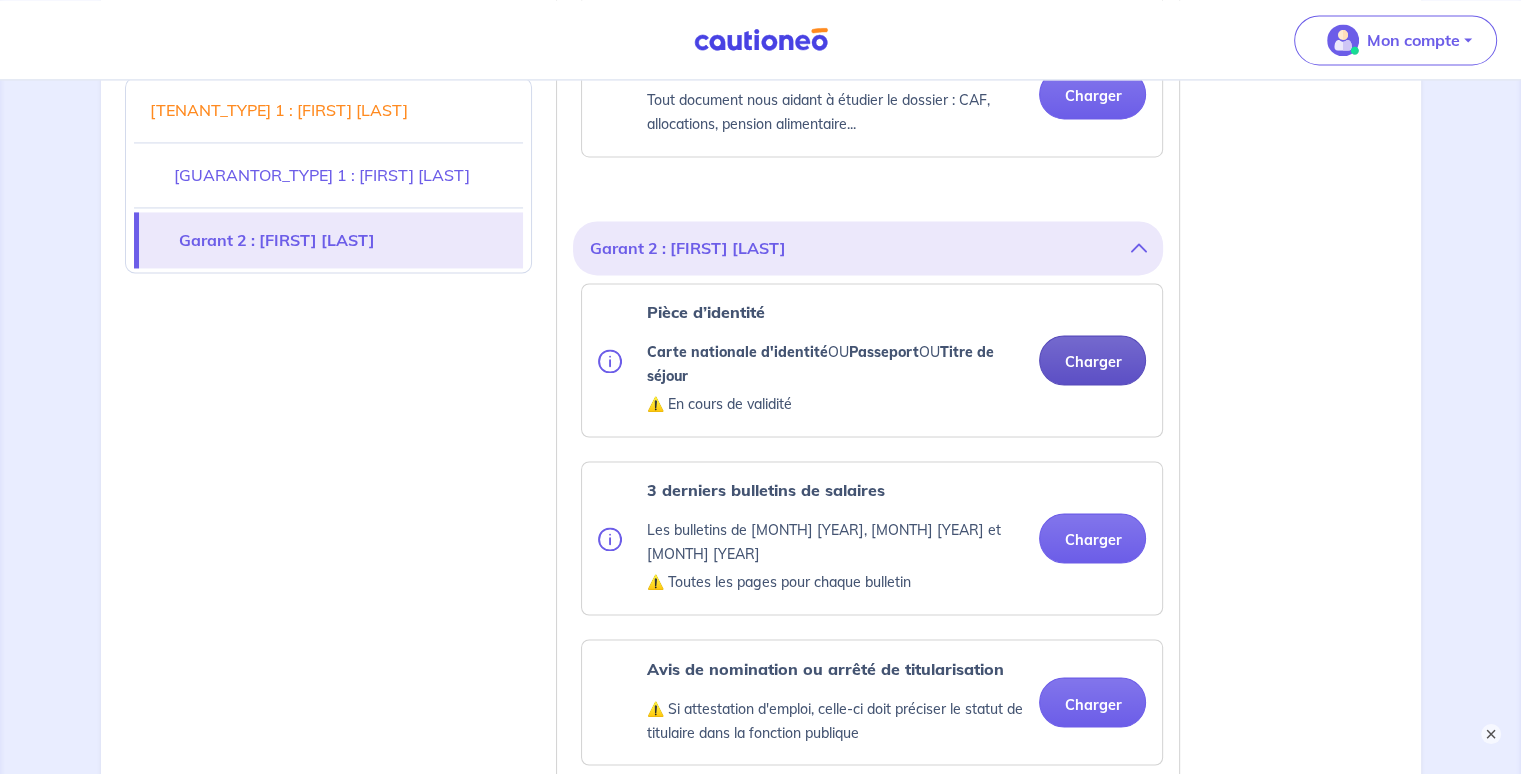 click on "Charger" at bounding box center (1092, 360) 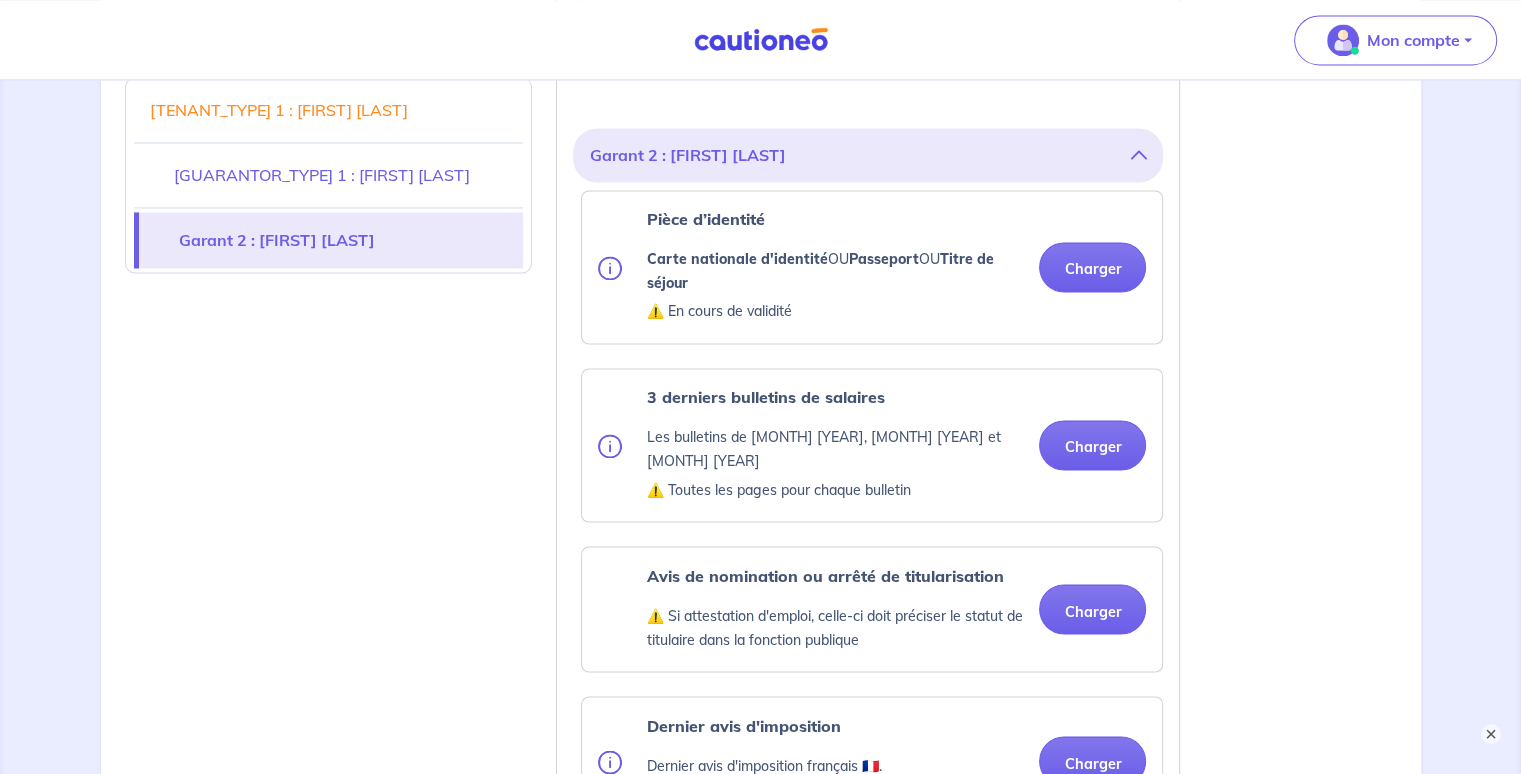 scroll, scrollTop: 3352, scrollLeft: 0, axis: vertical 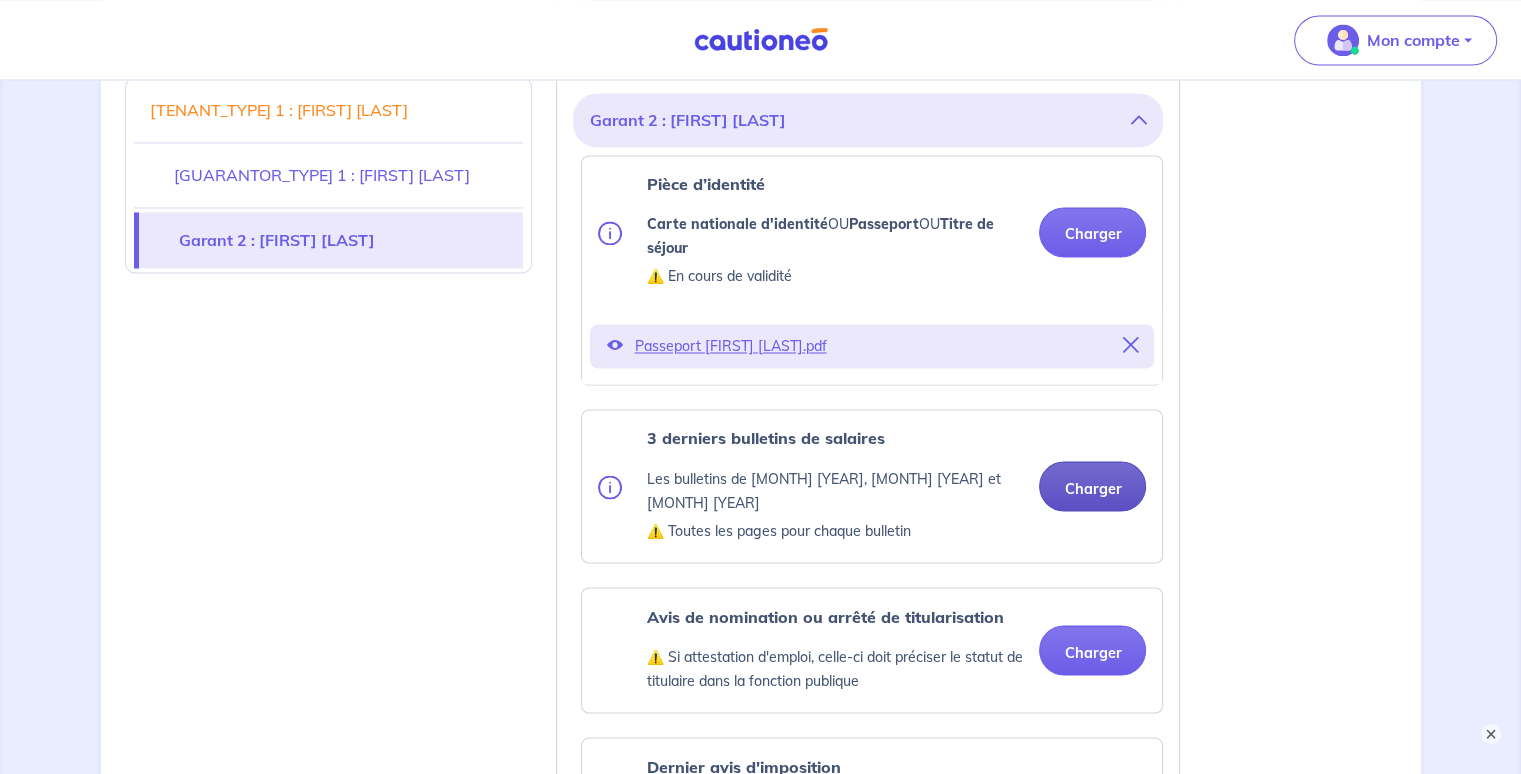 click on "Charger" at bounding box center [1092, 486] 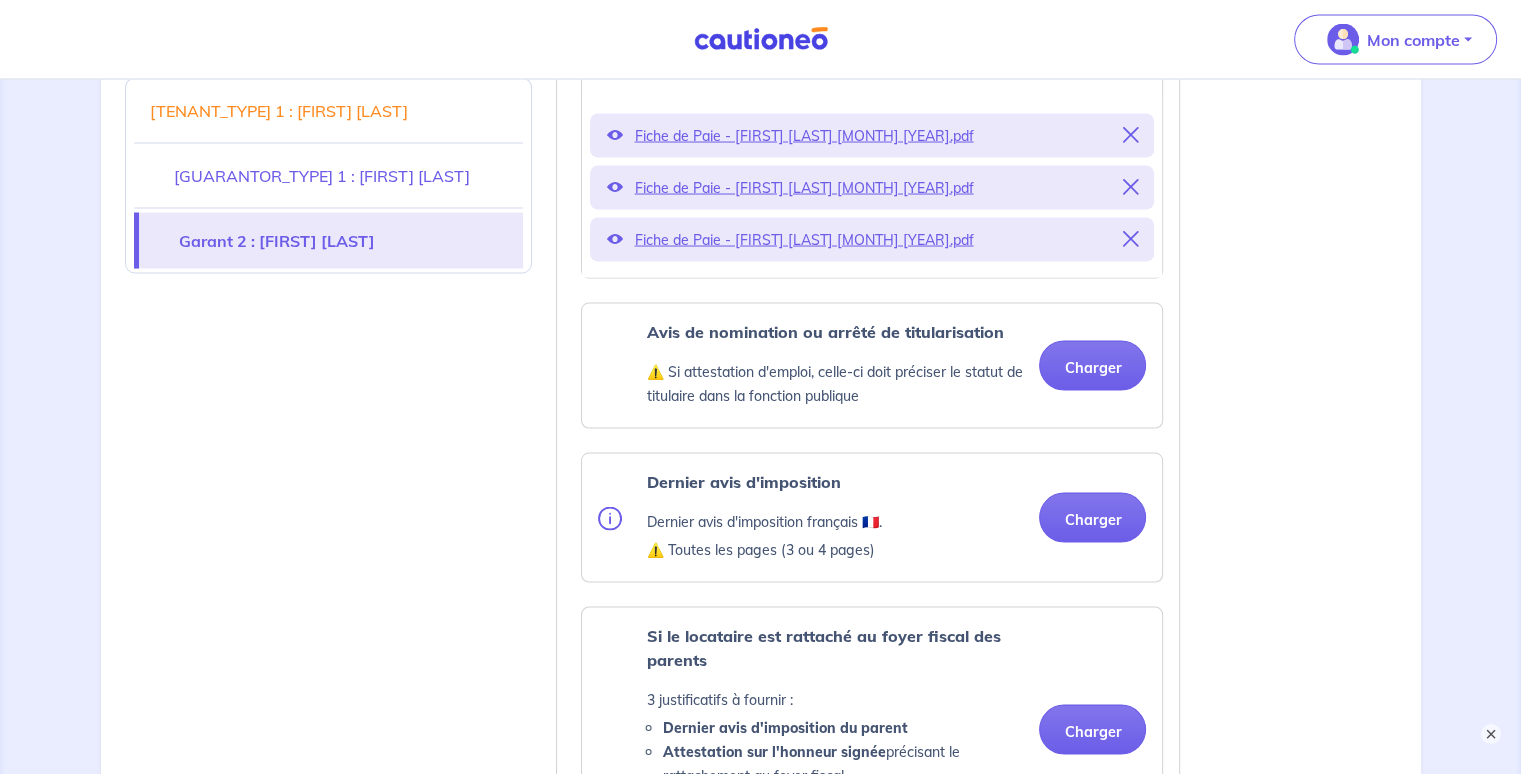 scroll, scrollTop: 3928, scrollLeft: 0, axis: vertical 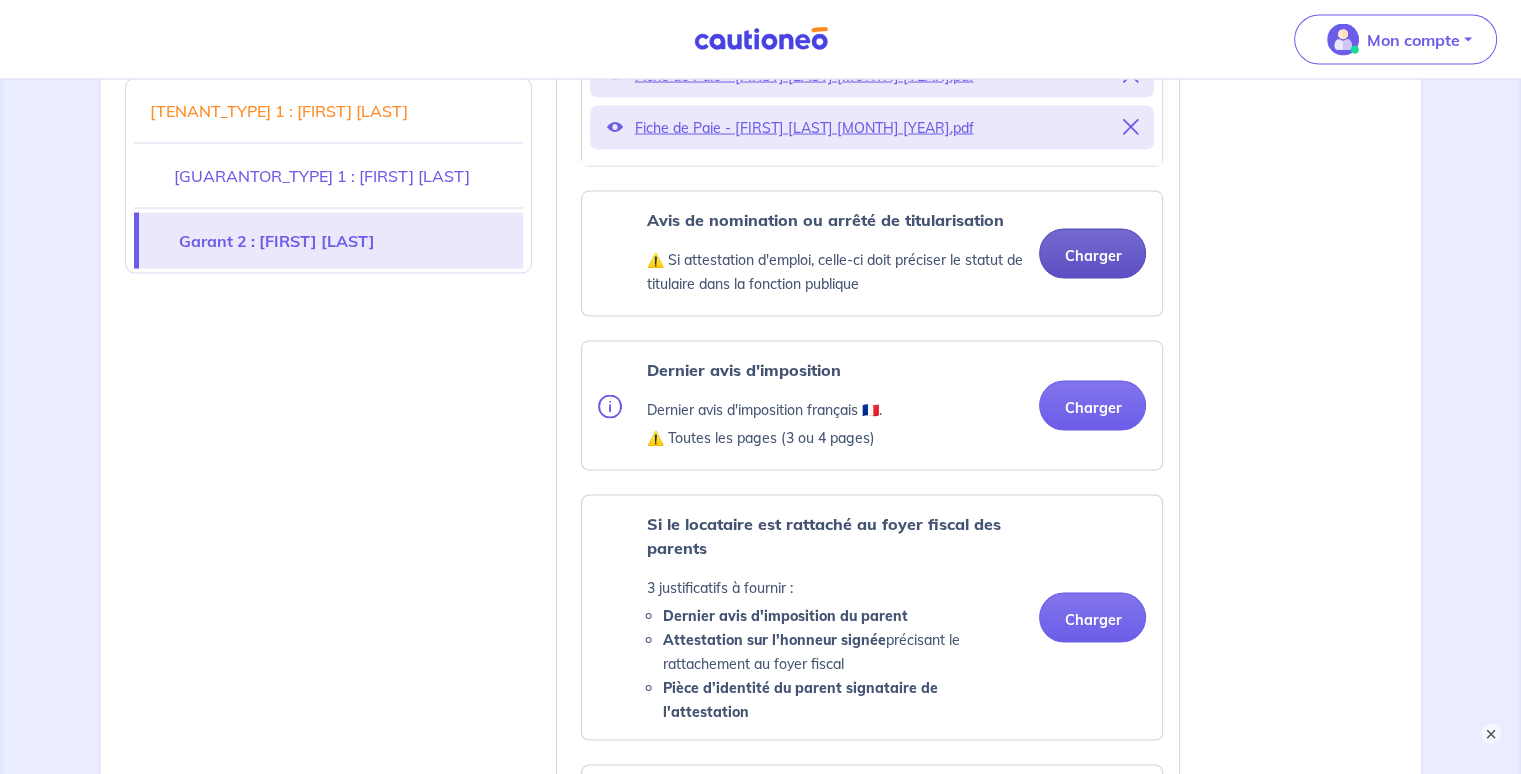 click on "Charger" at bounding box center [1092, 254] 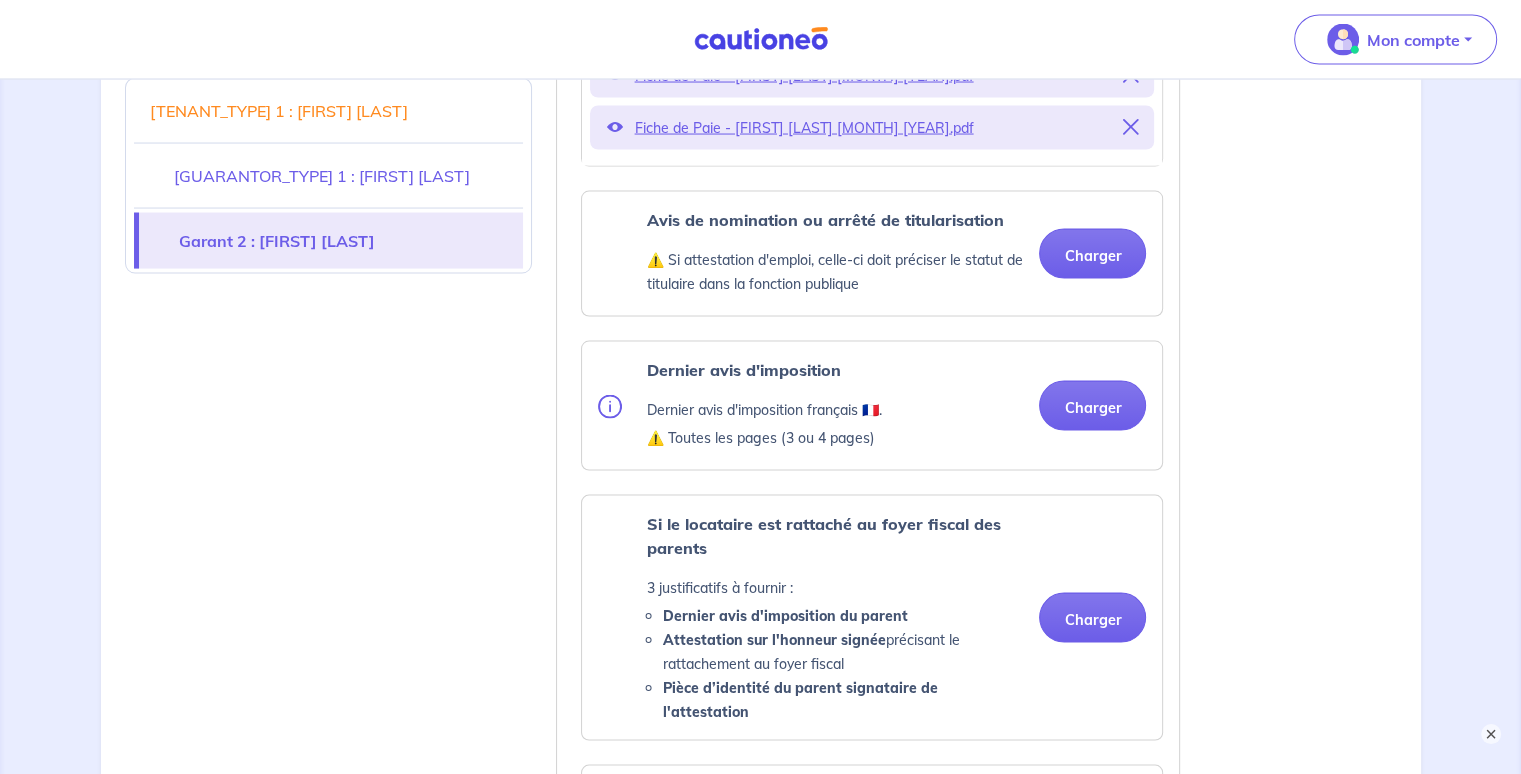 click on "Dernier avis d'imposition Dernier avis d'imposition français 🇫🇷.
⚠️ Toutes les pages (3 ou 4 pages) Charger" at bounding box center (872, 406) 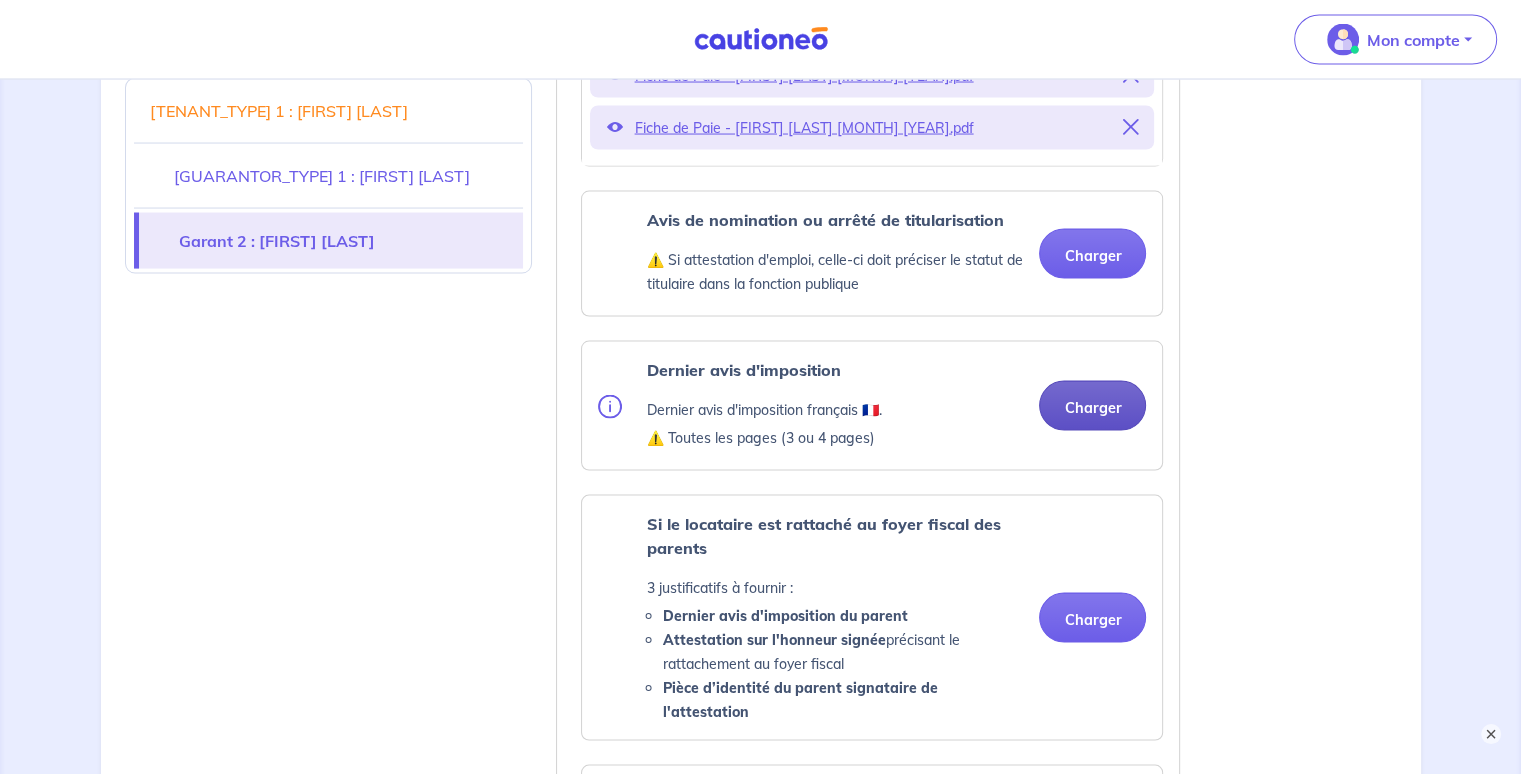 click on "Charger" at bounding box center [1092, 406] 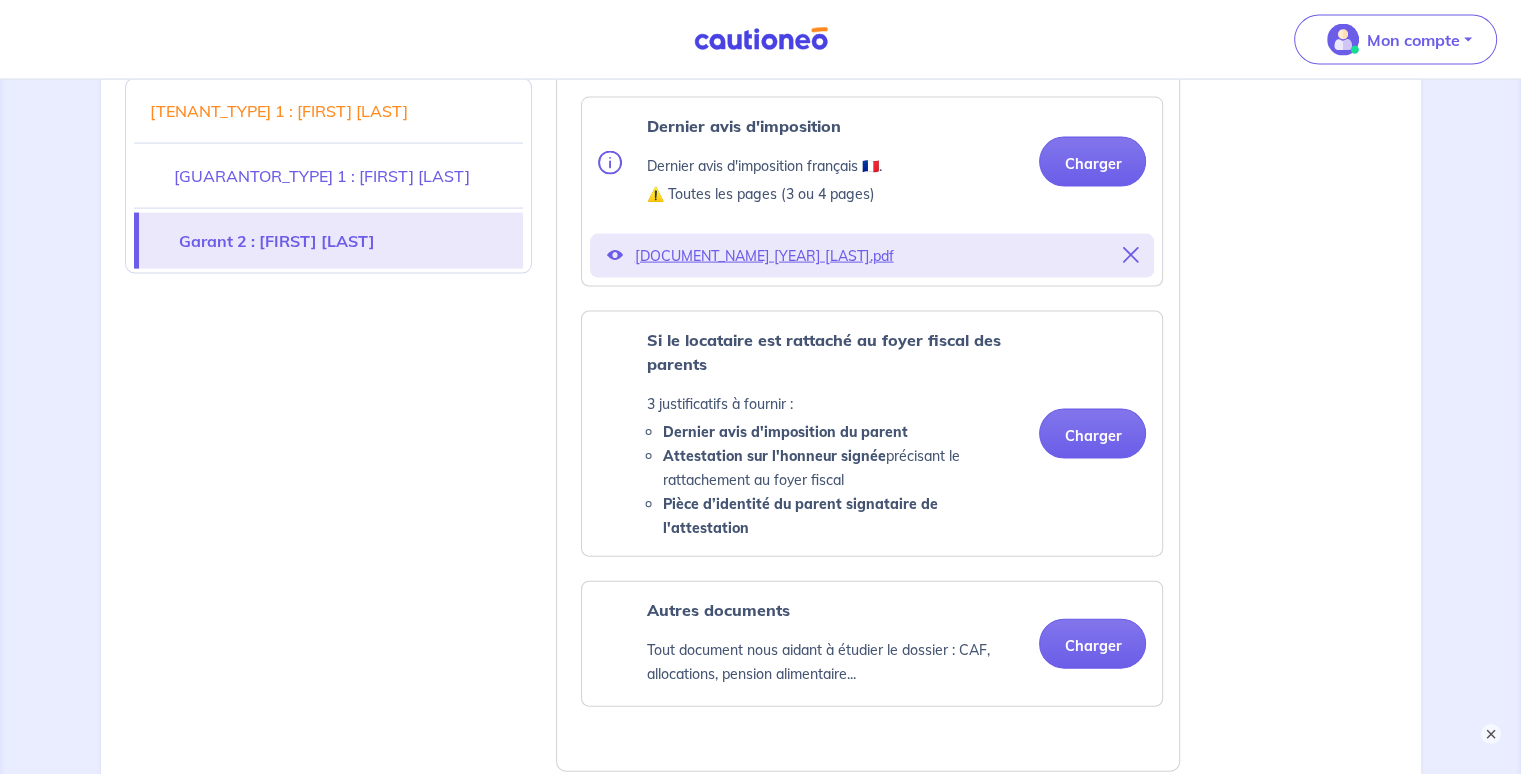 scroll, scrollTop: 4318, scrollLeft: 0, axis: vertical 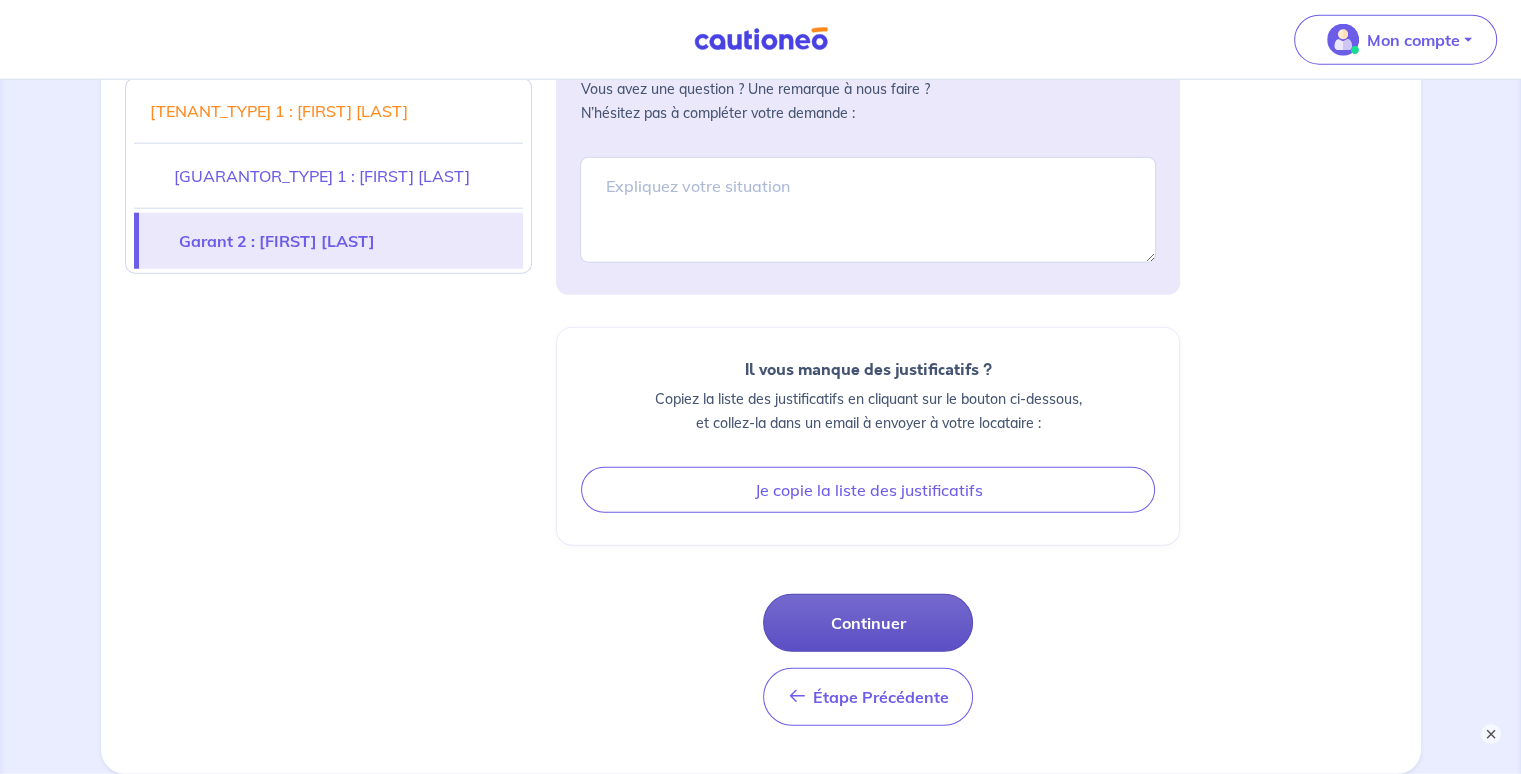 click on "Continuer" at bounding box center [868, 623] 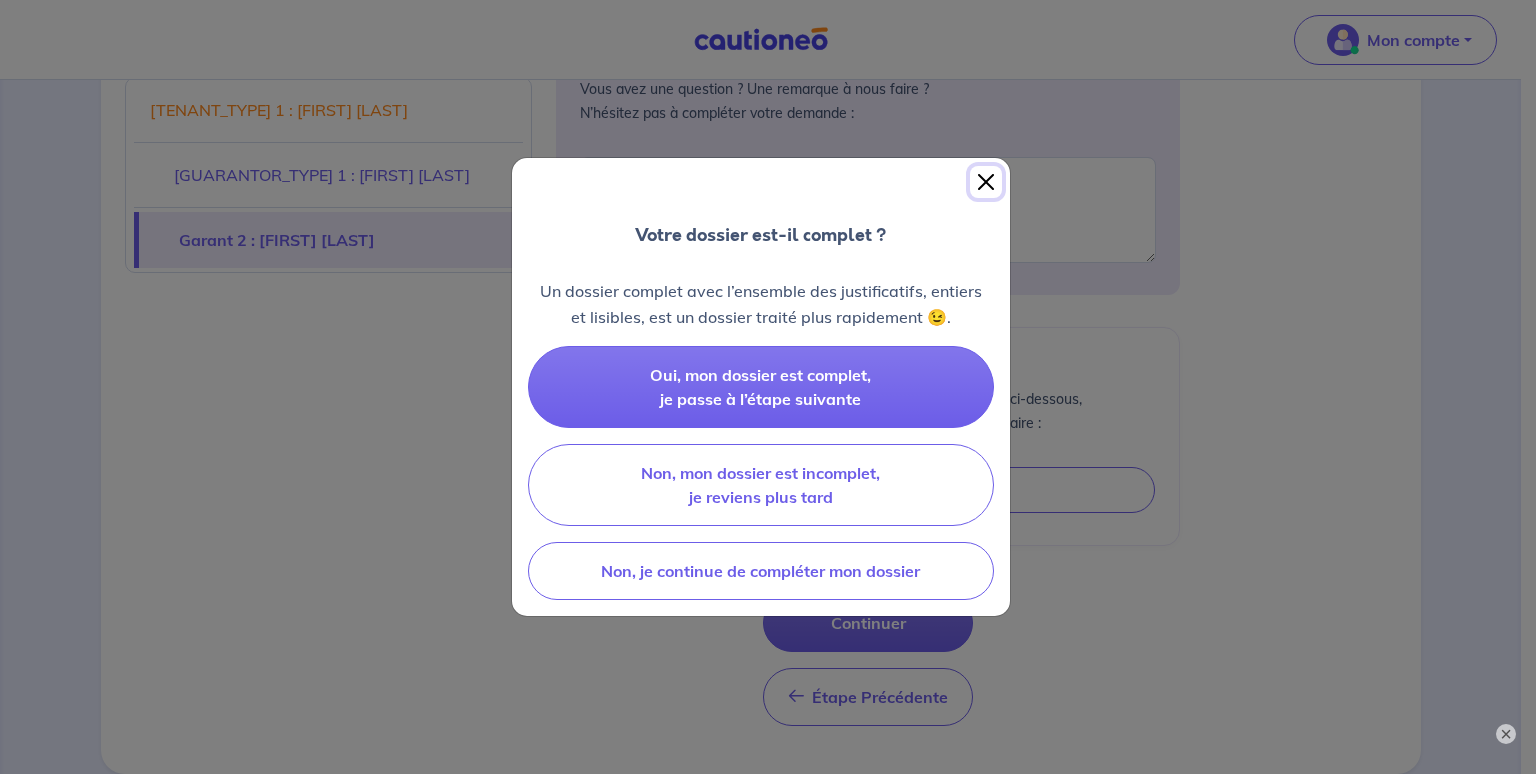 click at bounding box center (986, 182) 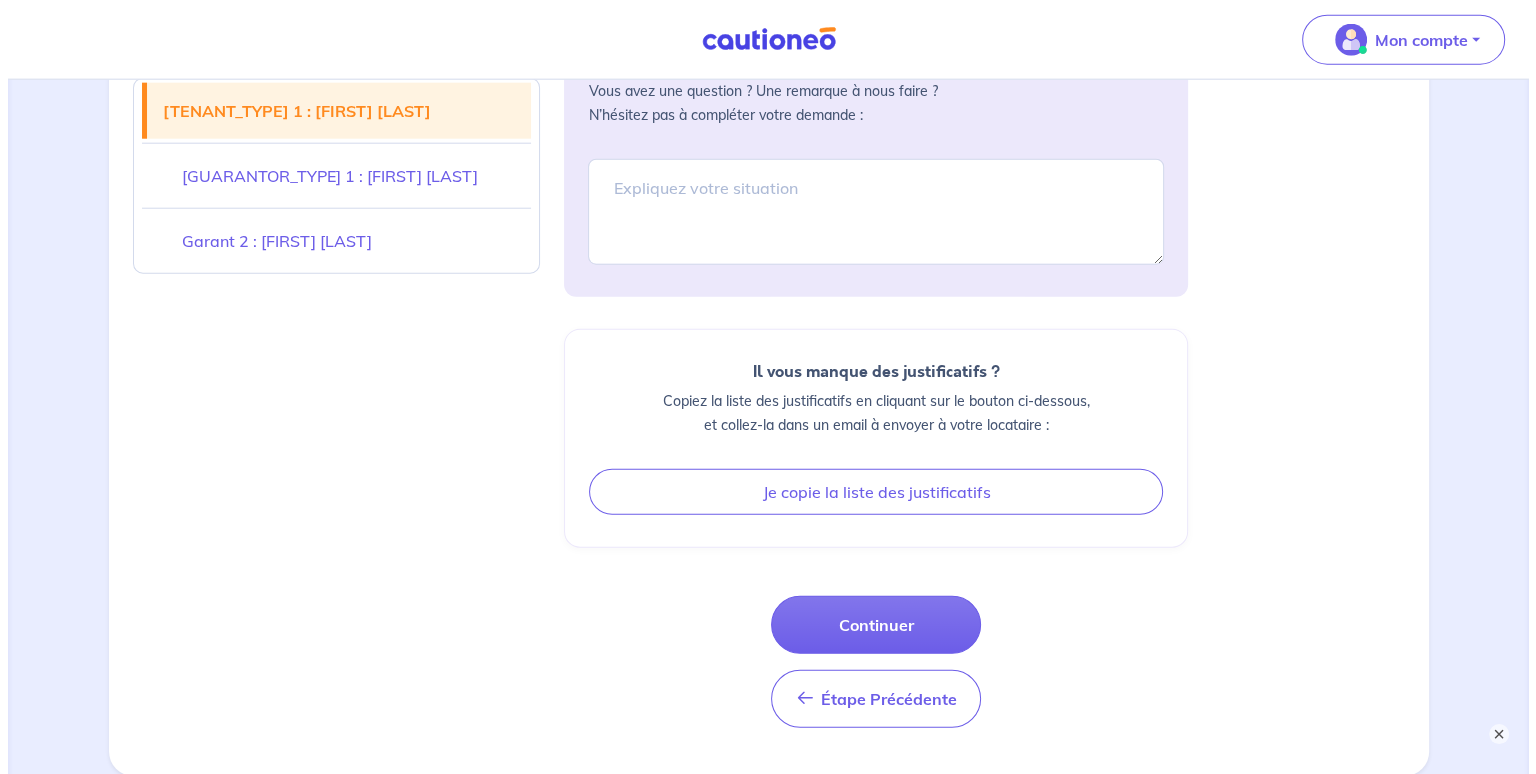 scroll, scrollTop: 5067, scrollLeft: 0, axis: vertical 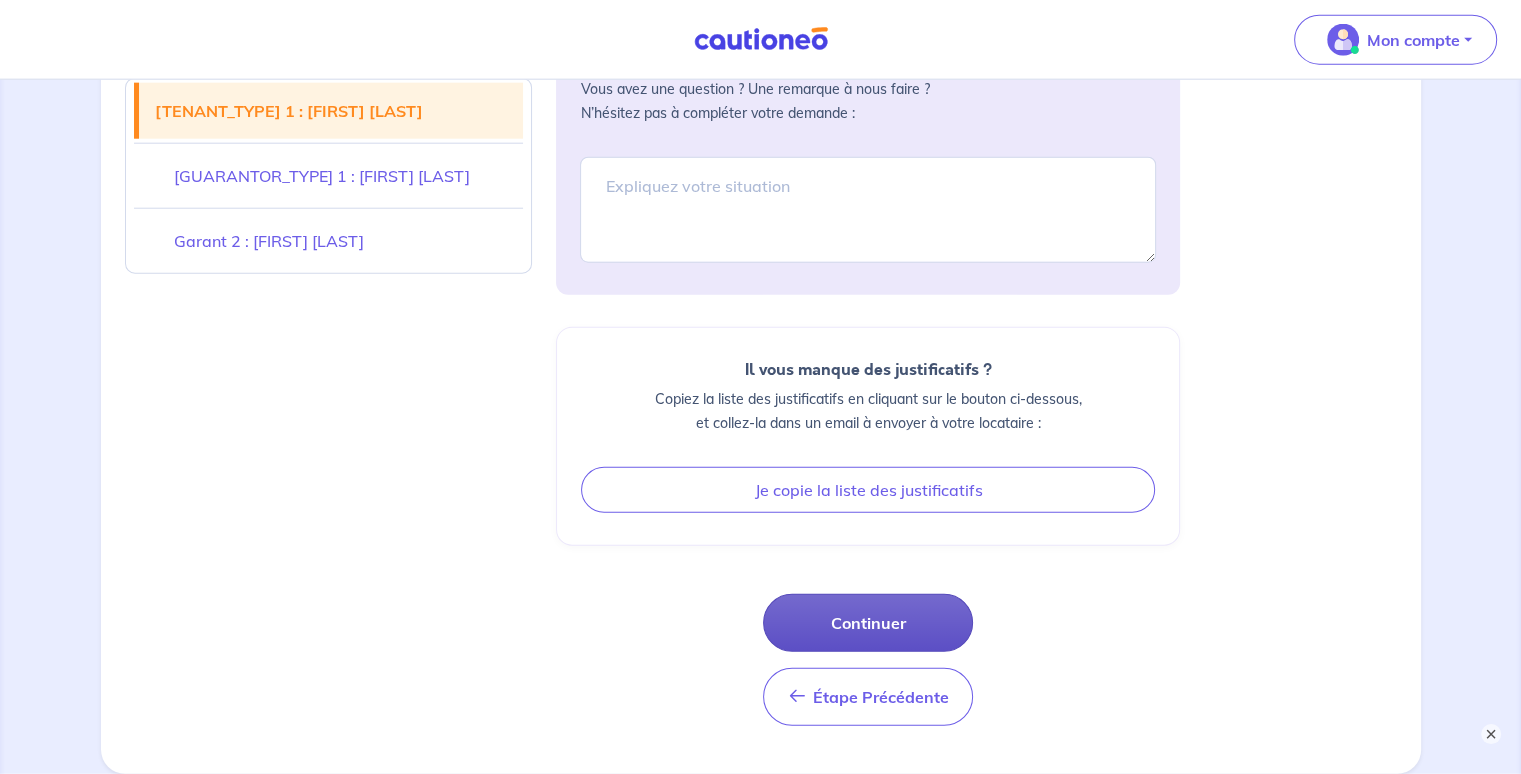 click on "Continuer" at bounding box center [868, 623] 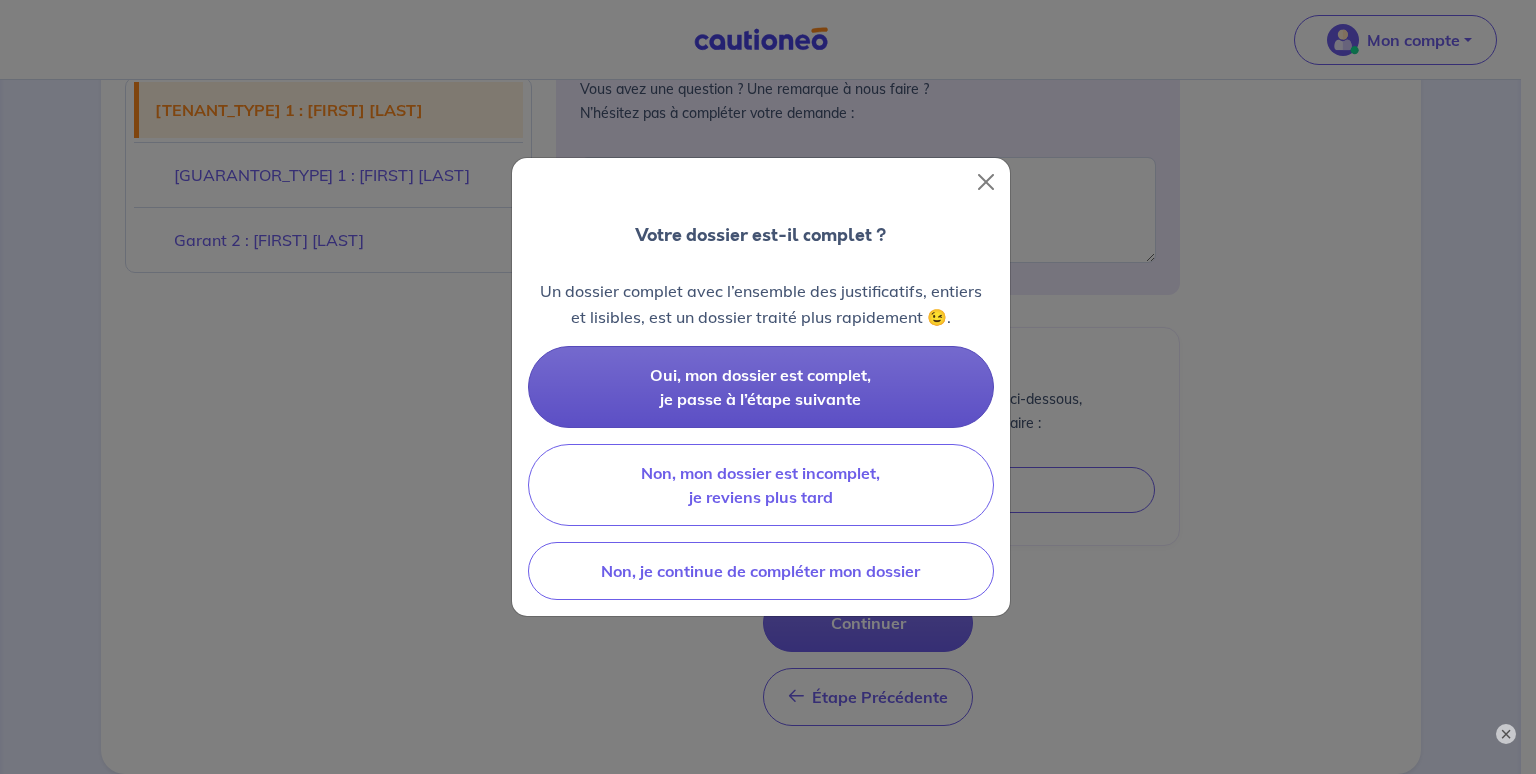 click on "Oui, mon dossier est complet,
je passe à l’étape suivante" at bounding box center [760, 387] 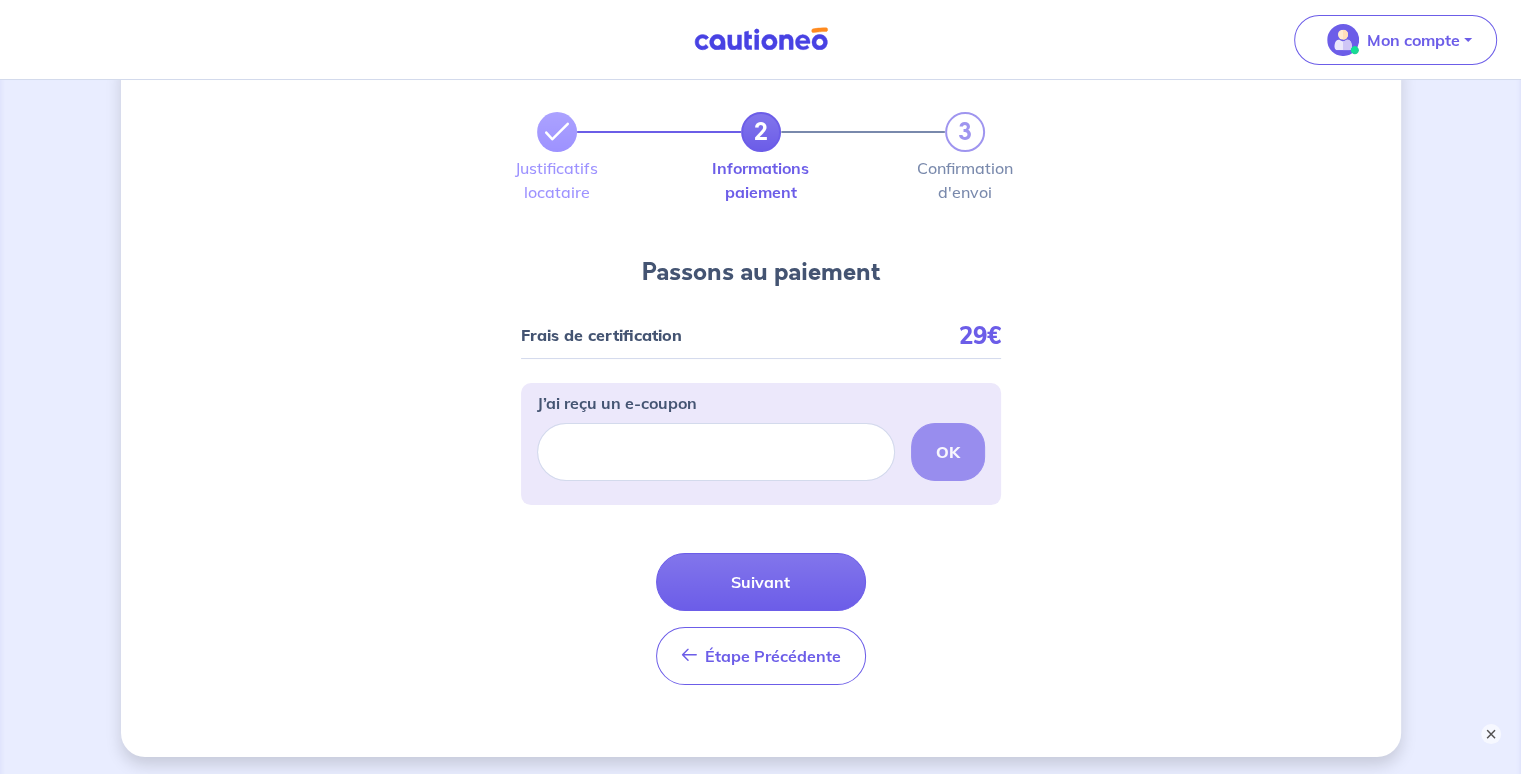 scroll, scrollTop: 0, scrollLeft: 0, axis: both 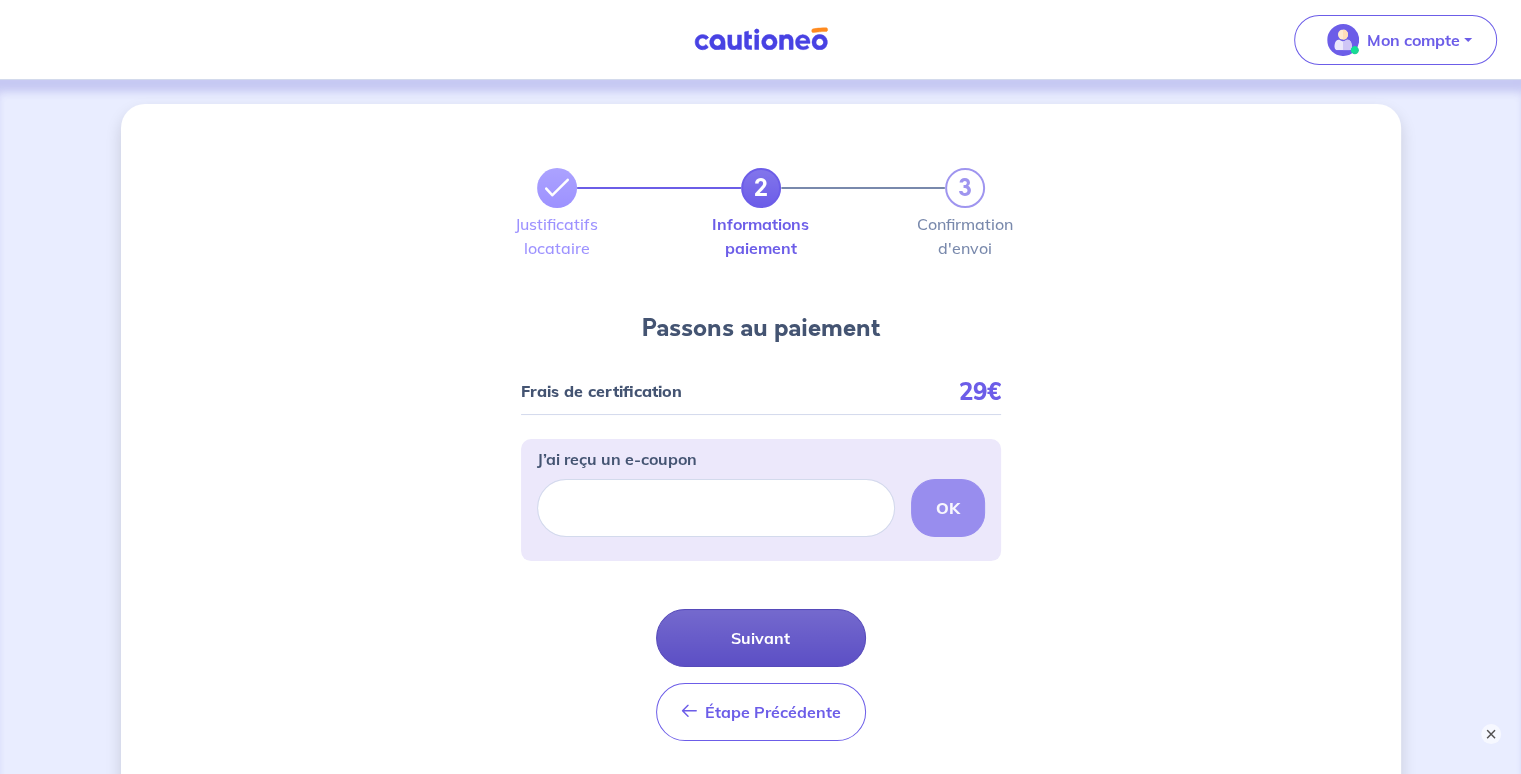 click on "Suivant" at bounding box center [761, 638] 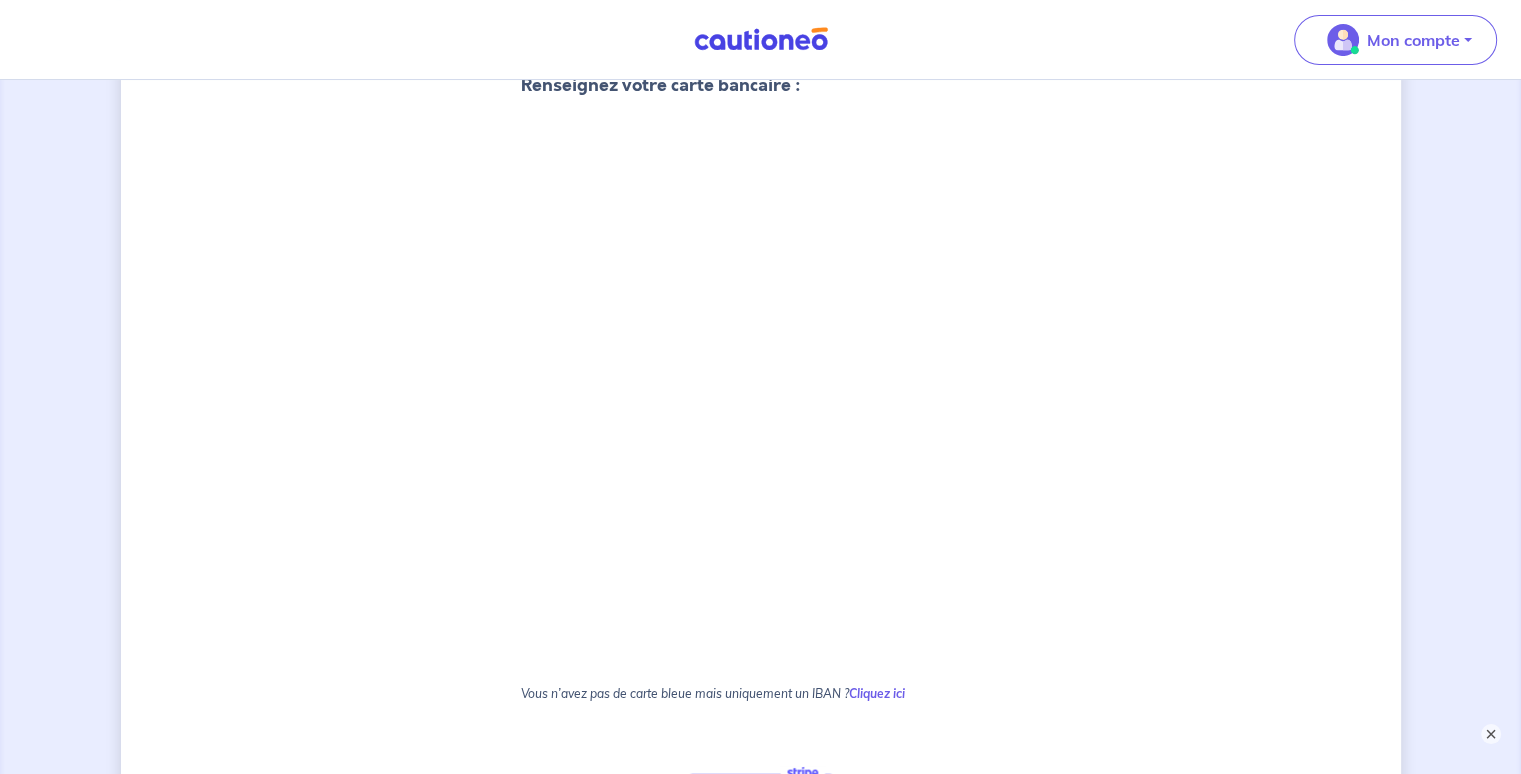 scroll, scrollTop: 270, scrollLeft: 0, axis: vertical 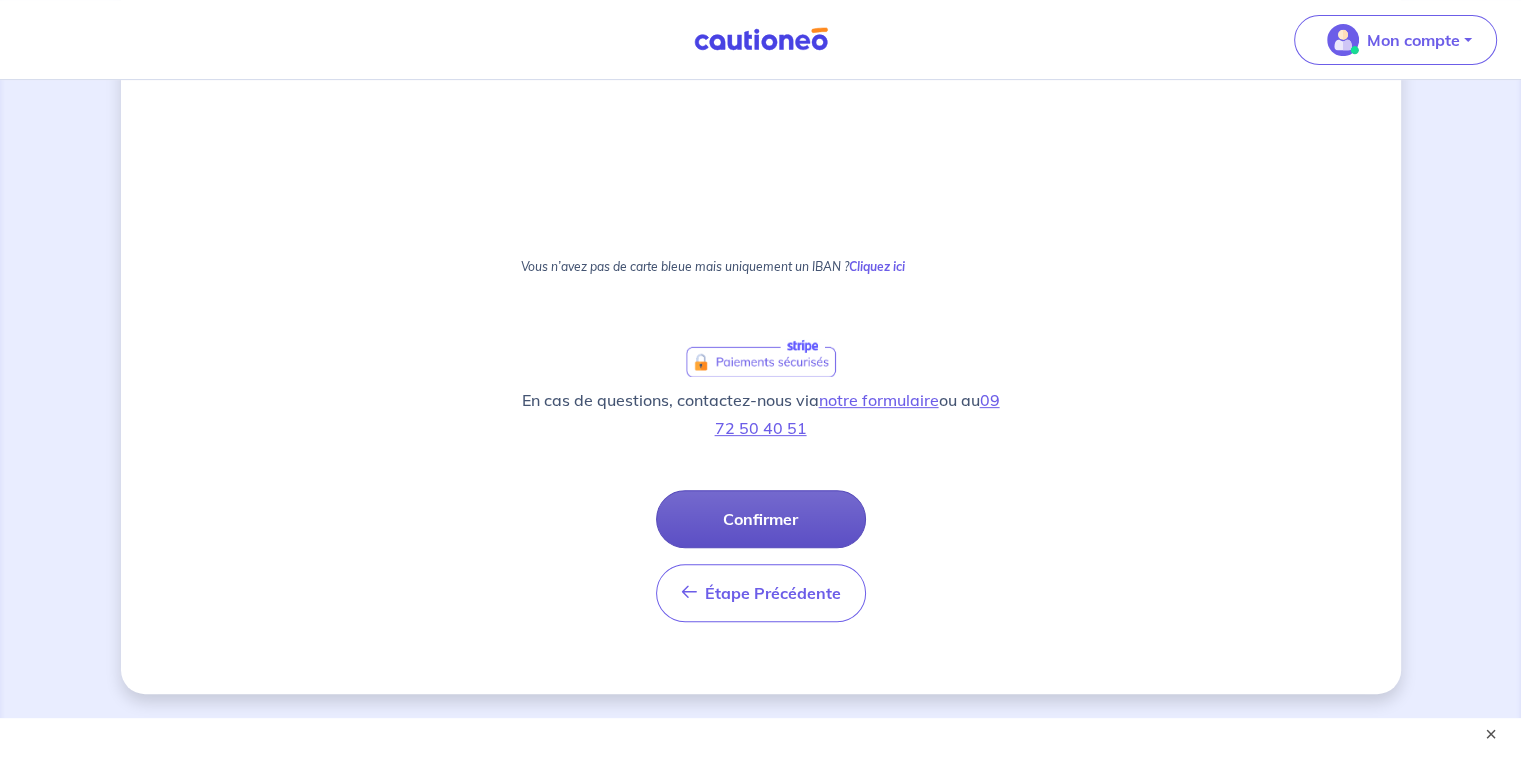 click on "Confirmer" at bounding box center [761, 519] 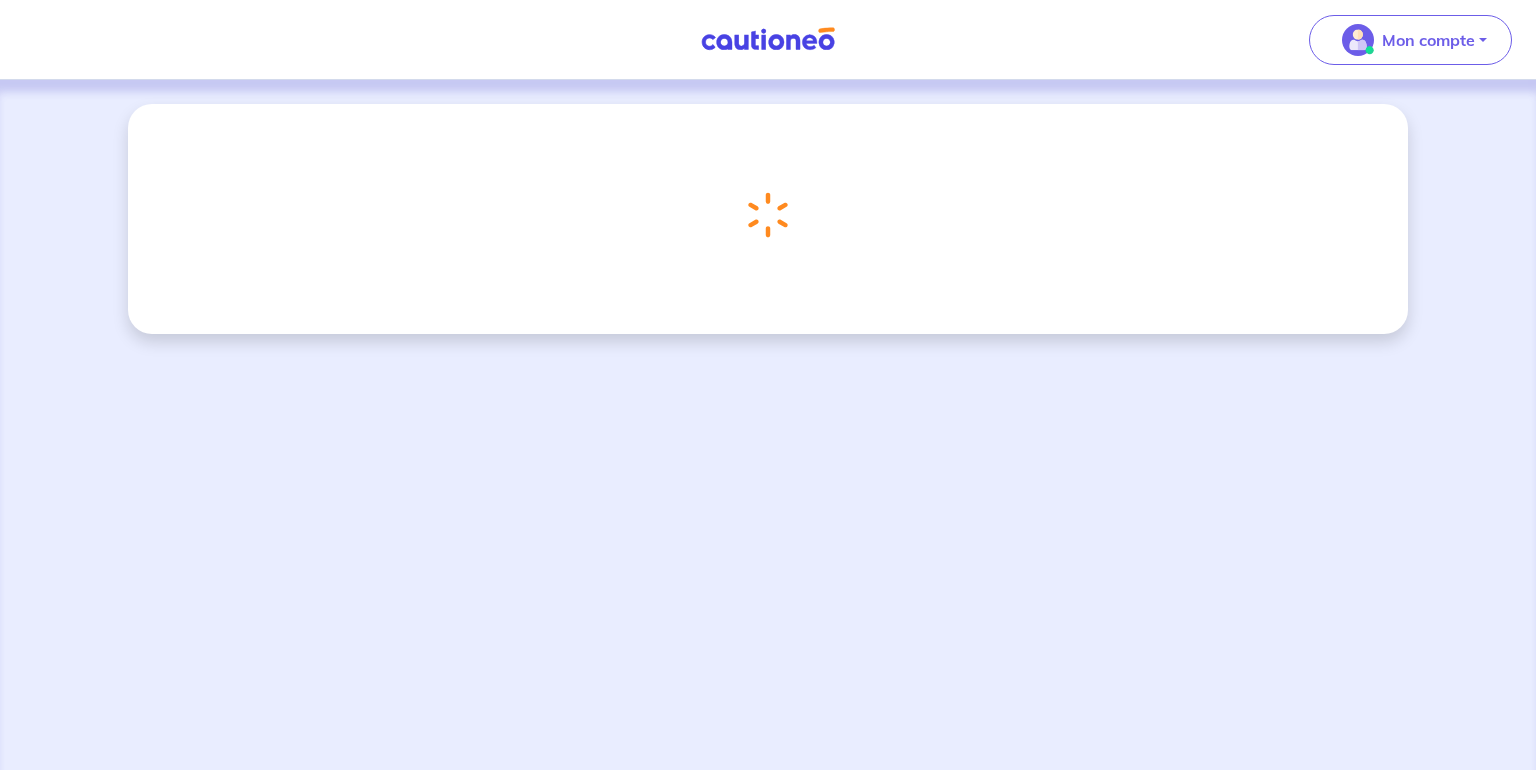 scroll, scrollTop: 0, scrollLeft: 0, axis: both 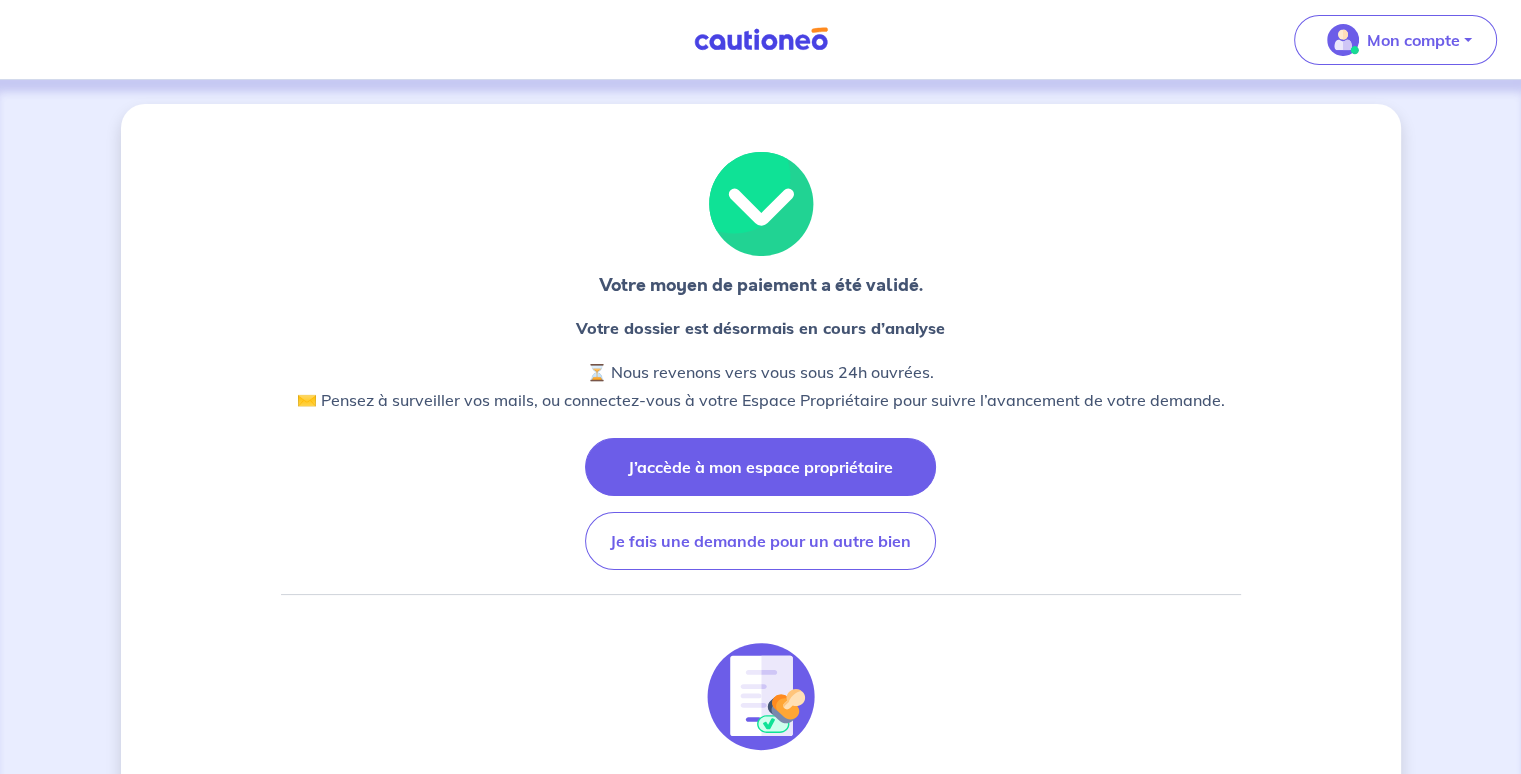 click on "J’accède à mon espace propriétaire" at bounding box center [760, 467] 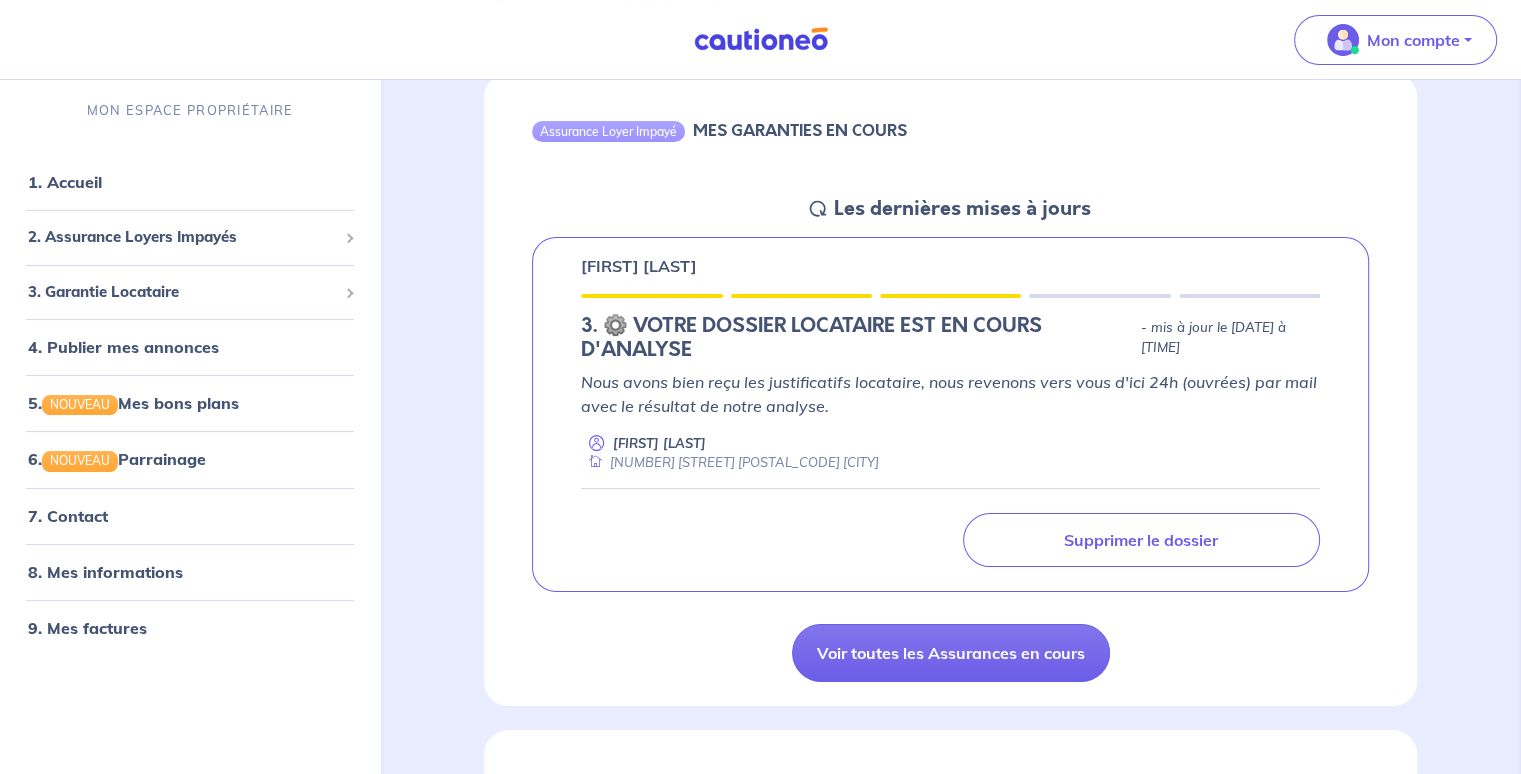 scroll, scrollTop: 146, scrollLeft: 0, axis: vertical 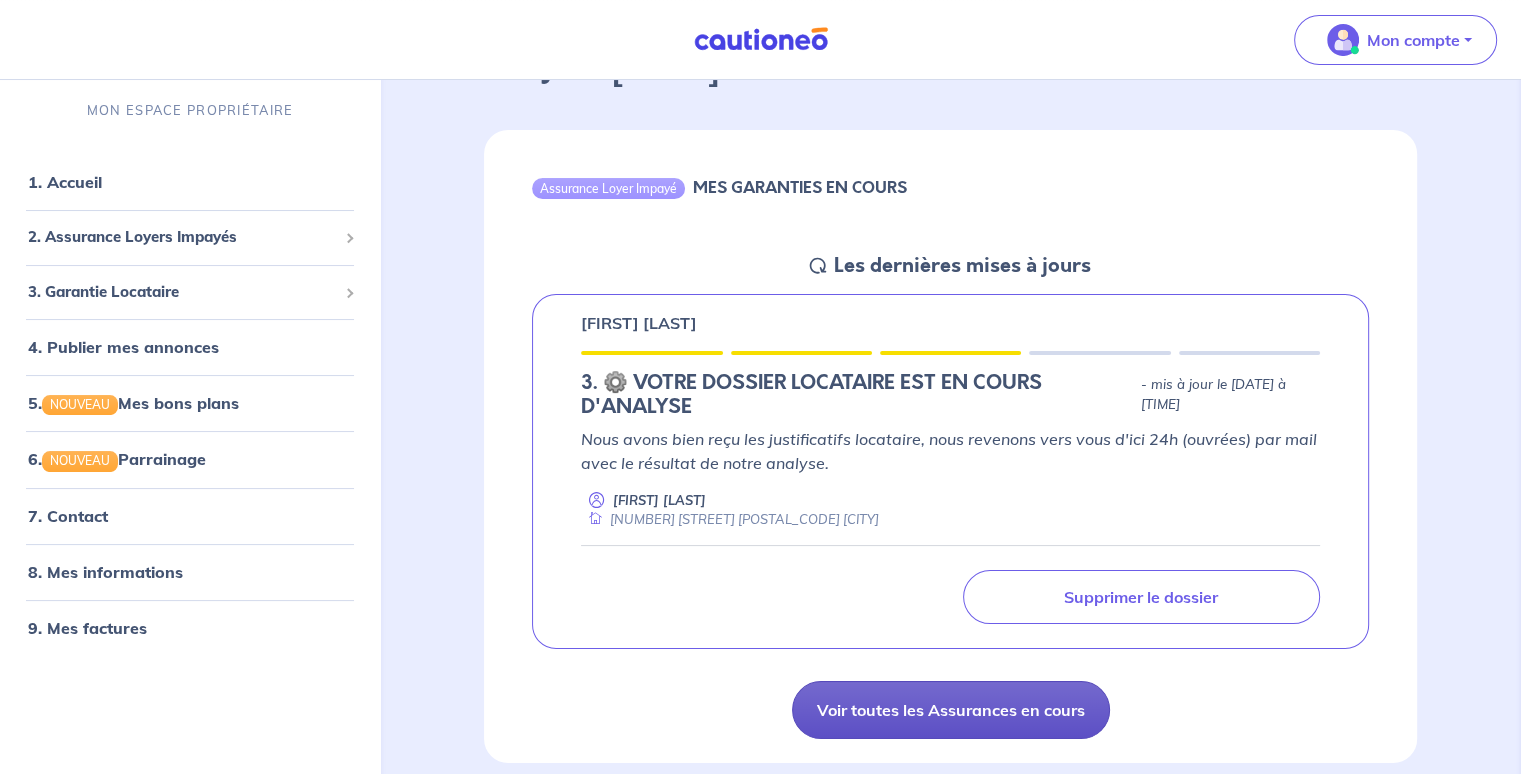 click on "Voir toutes les Assurances en cours" at bounding box center [951, 710] 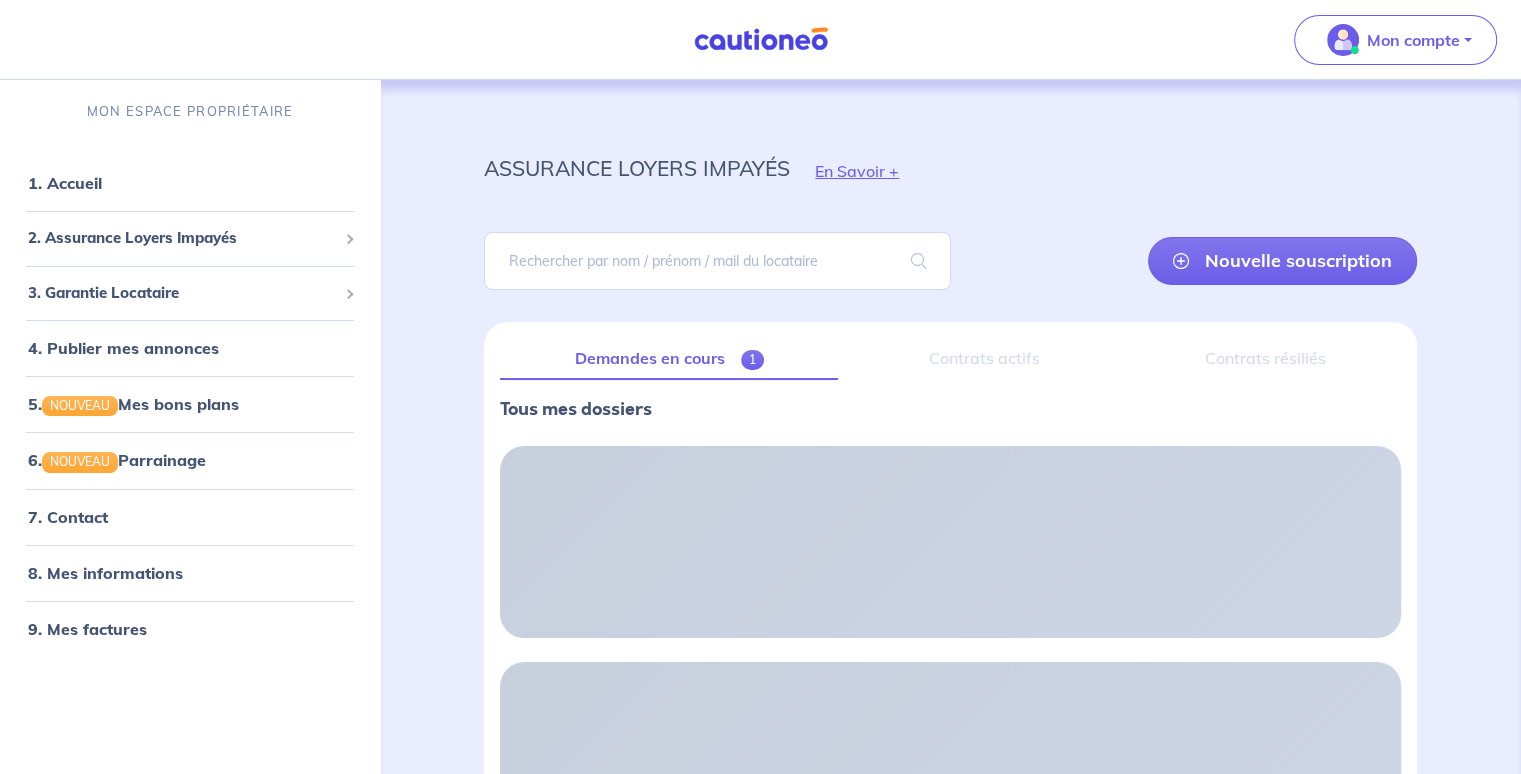 scroll, scrollTop: 0, scrollLeft: 0, axis: both 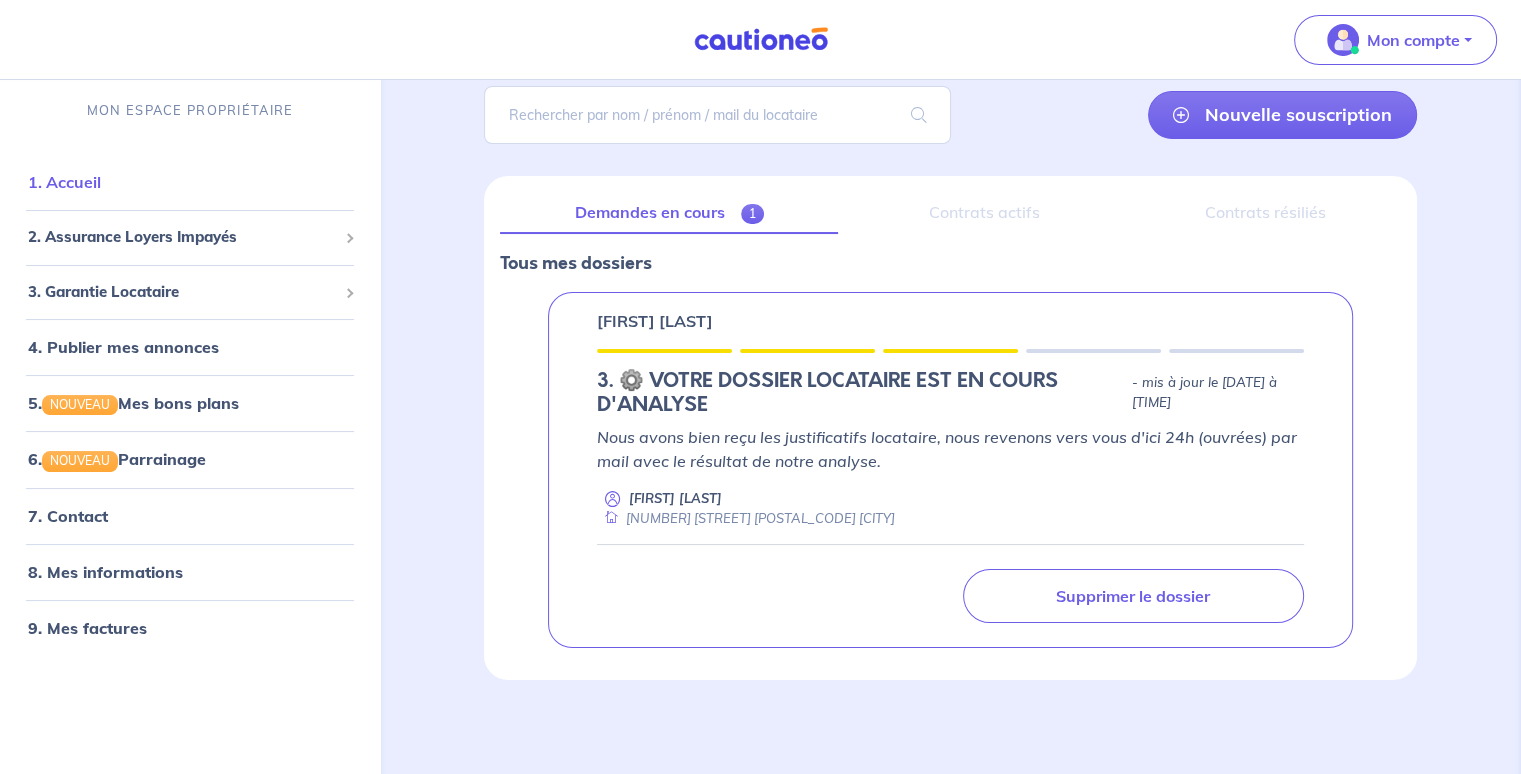 click on "1. Accueil" at bounding box center (64, 183) 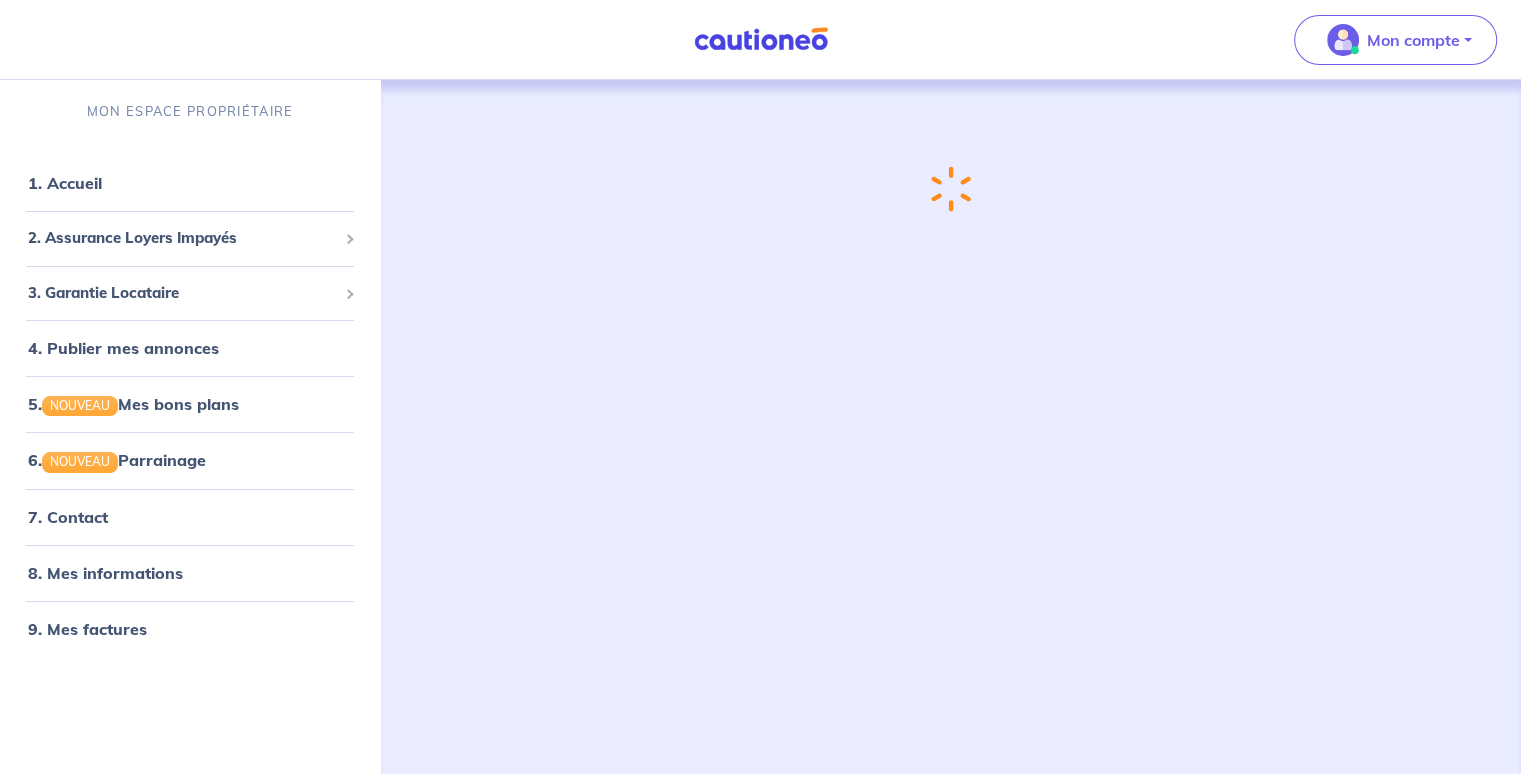 scroll, scrollTop: 0, scrollLeft: 0, axis: both 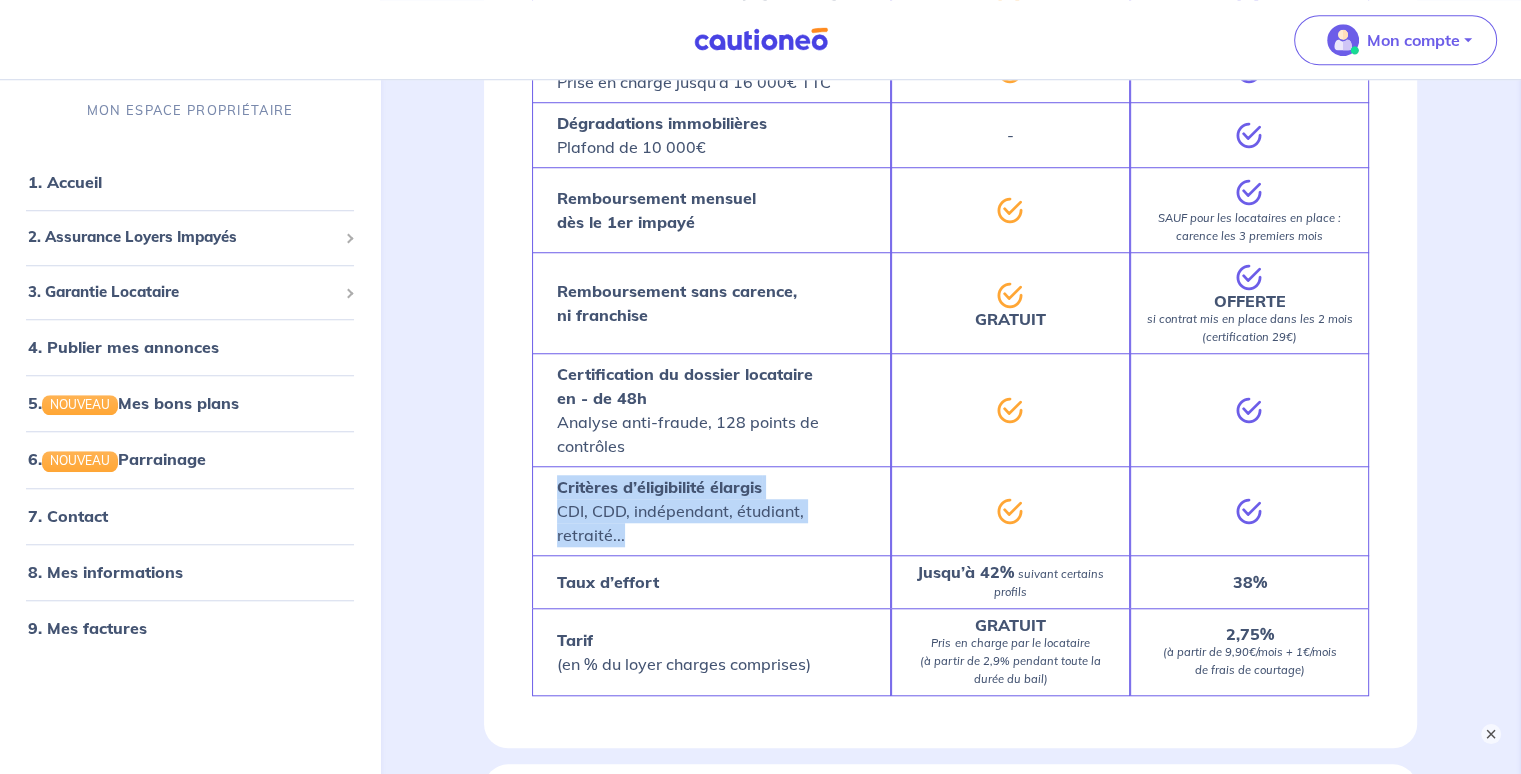 drag, startPoint x: 1513, startPoint y: 385, endPoint x: 1525, endPoint y: 506, distance: 121.59358 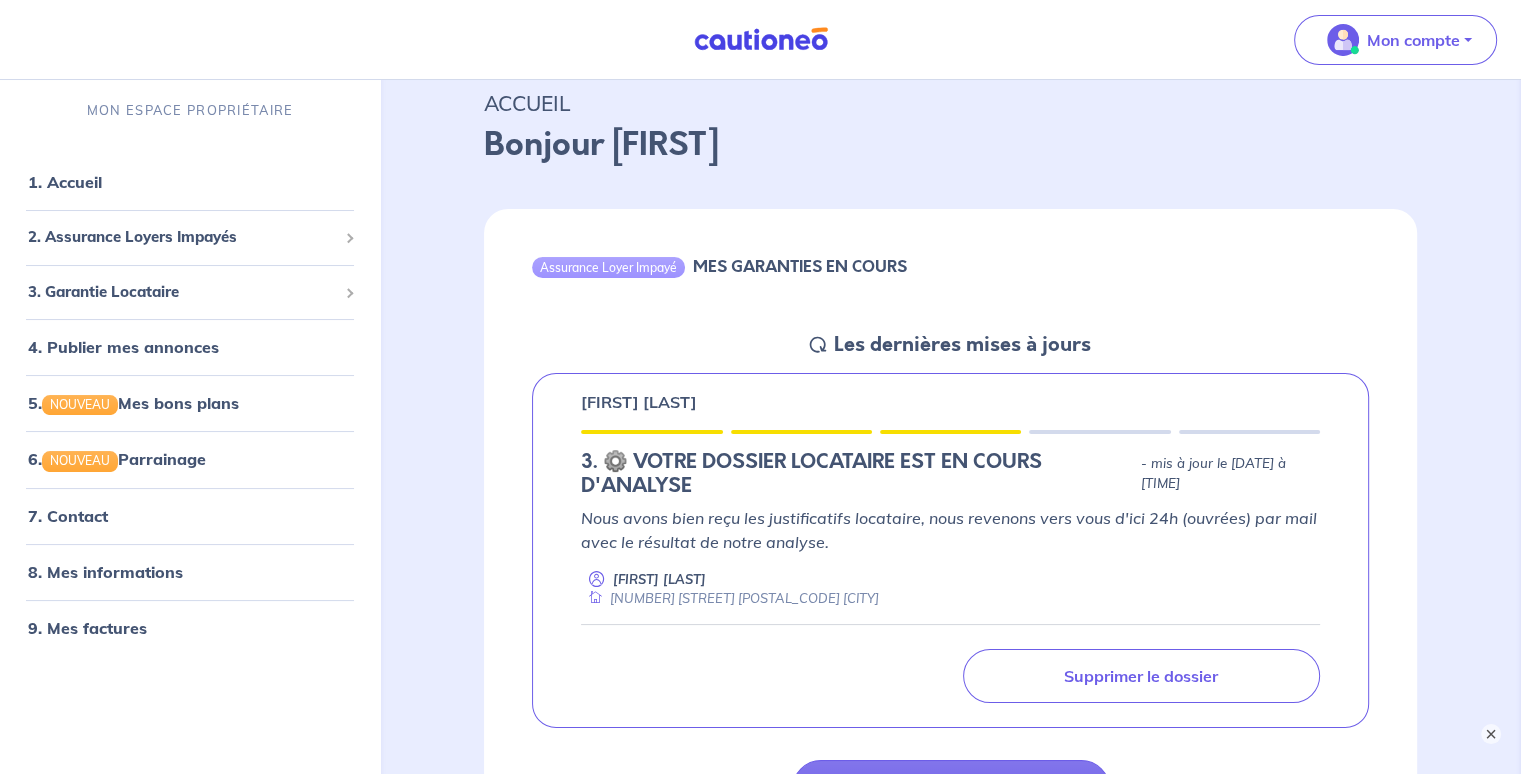 scroll, scrollTop: 0, scrollLeft: 0, axis: both 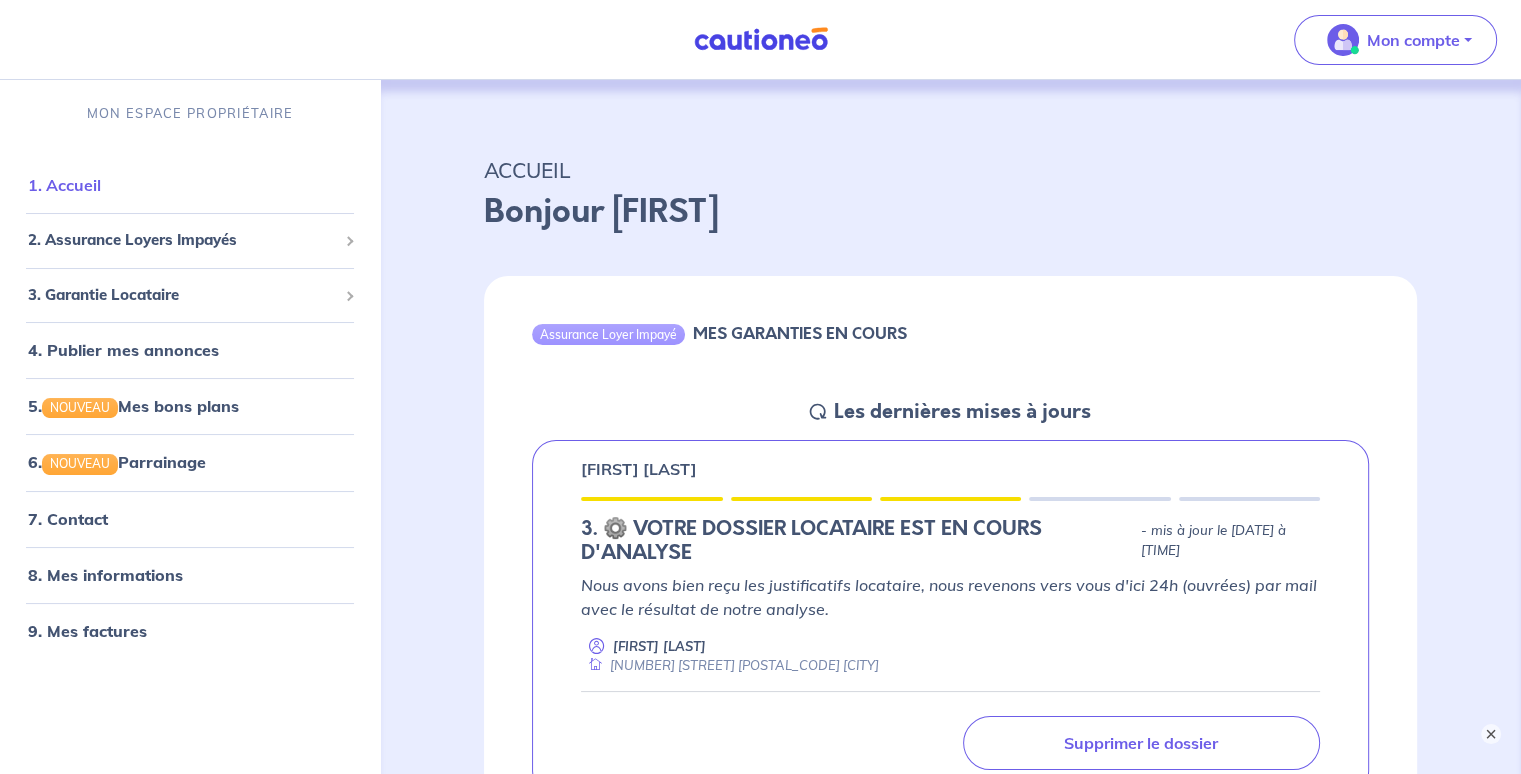click on "1. Accueil" at bounding box center (64, 185) 